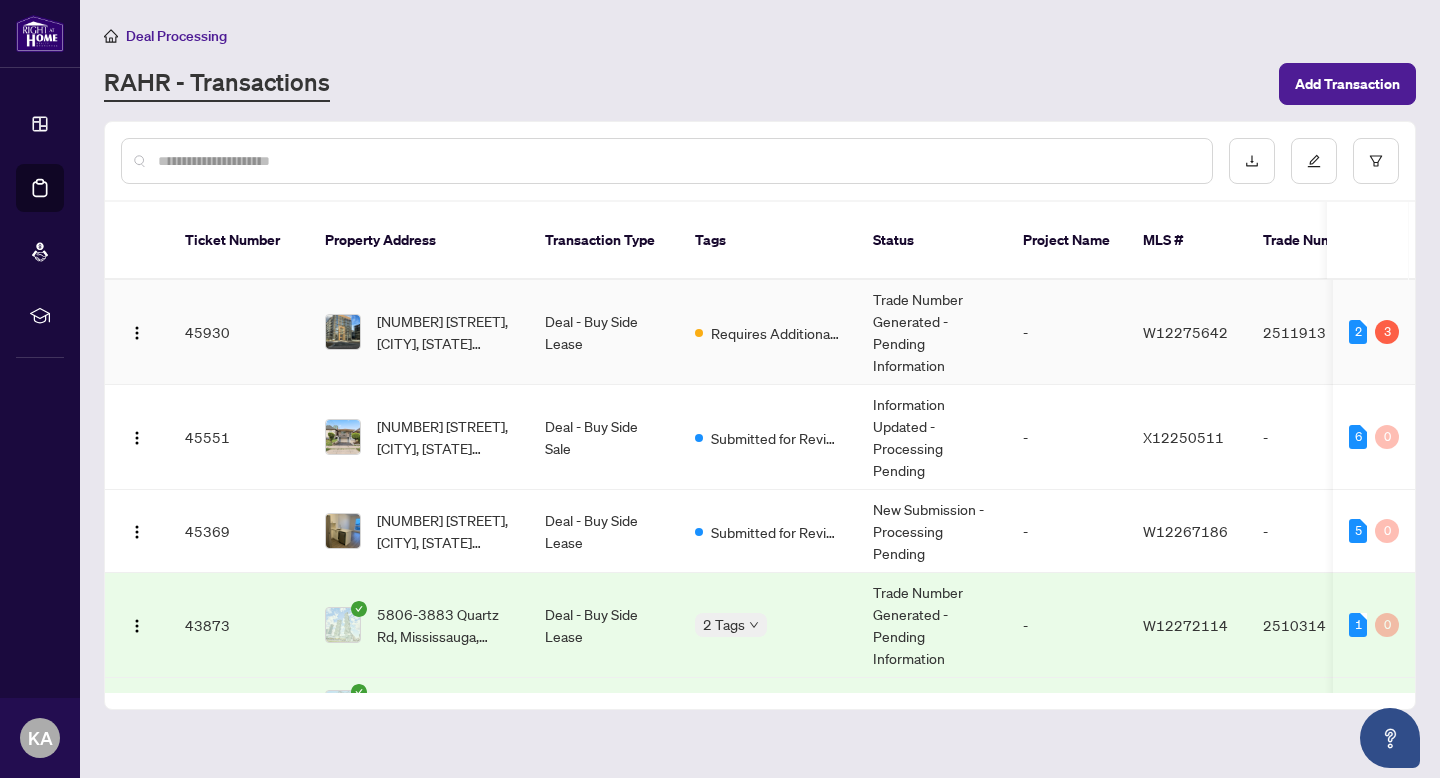 click on "[NUMBER] [STREET], [CITY], [STATE] [POSTAL_CODE], [COUNTRY]" at bounding box center [445, 332] 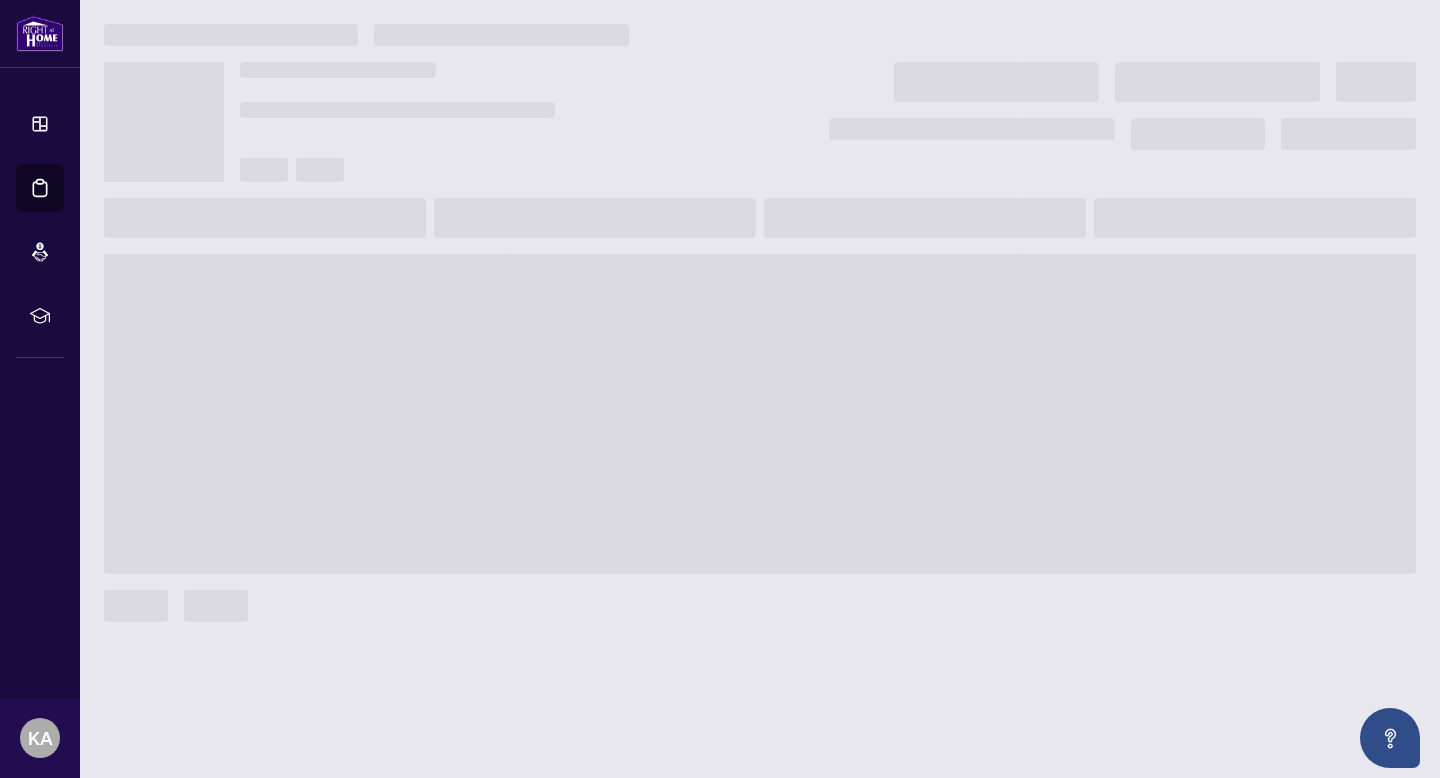 scroll, scrollTop: 0, scrollLeft: 0, axis: both 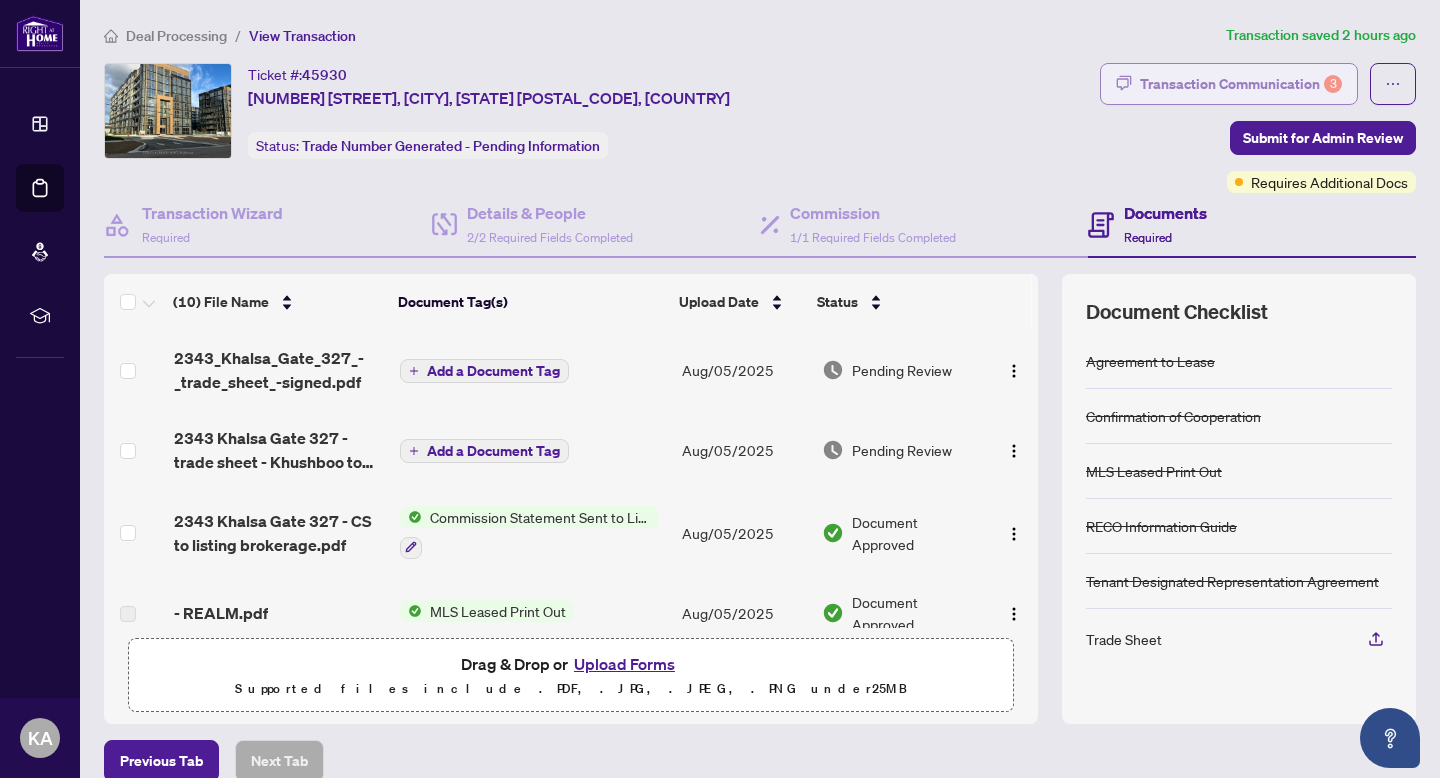 click on "Transaction Communication 3" at bounding box center [1241, 84] 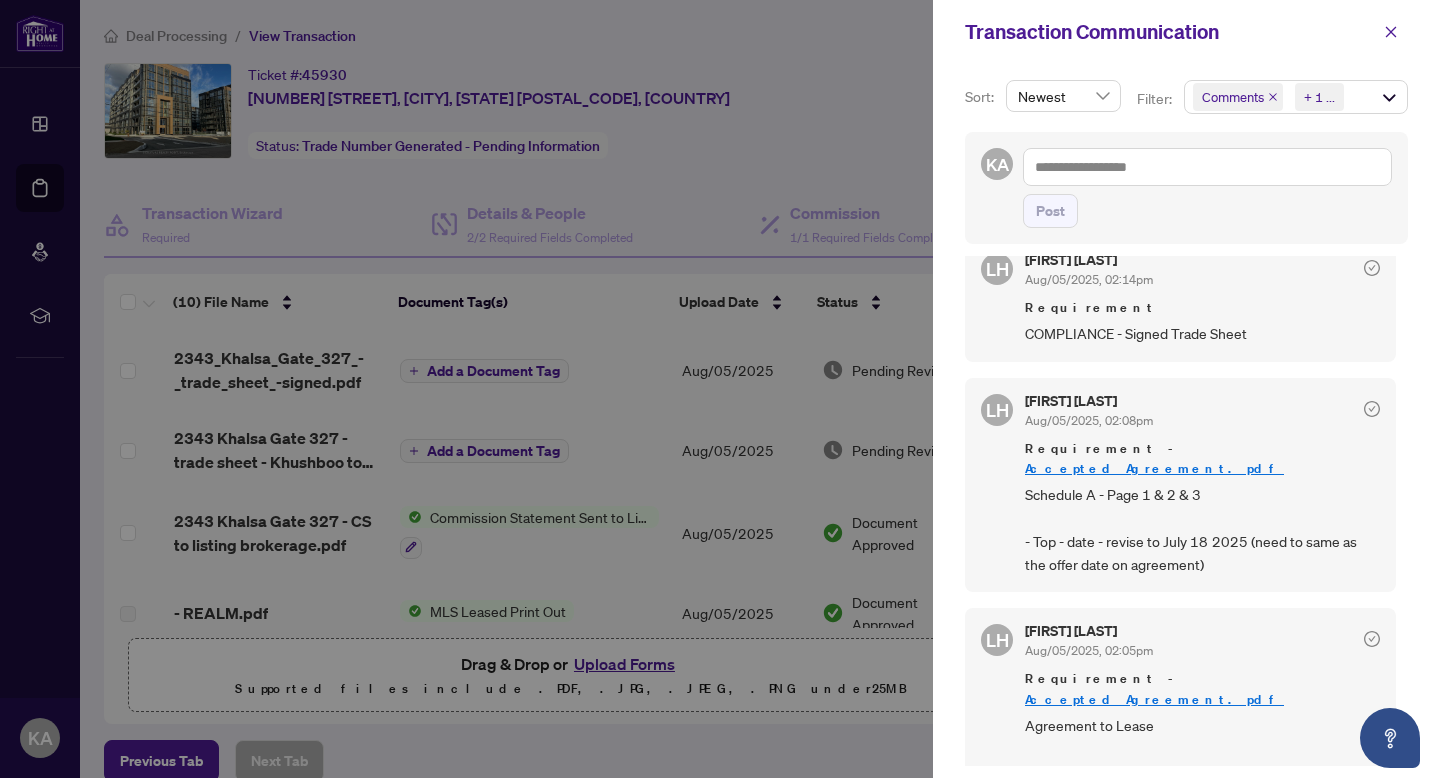 scroll, scrollTop: 347, scrollLeft: 0, axis: vertical 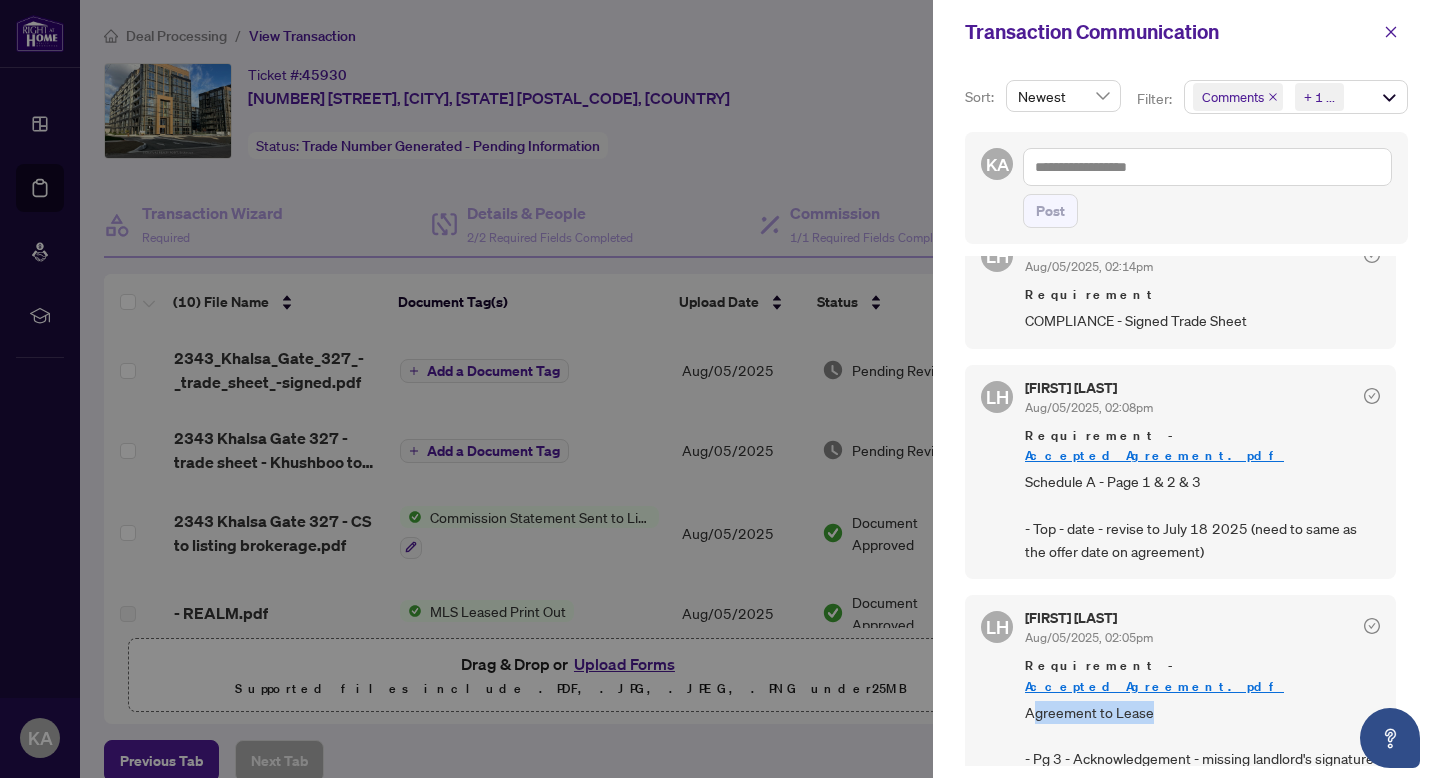 drag, startPoint x: 1037, startPoint y: 672, endPoint x: 1165, endPoint y: 664, distance: 128.24976 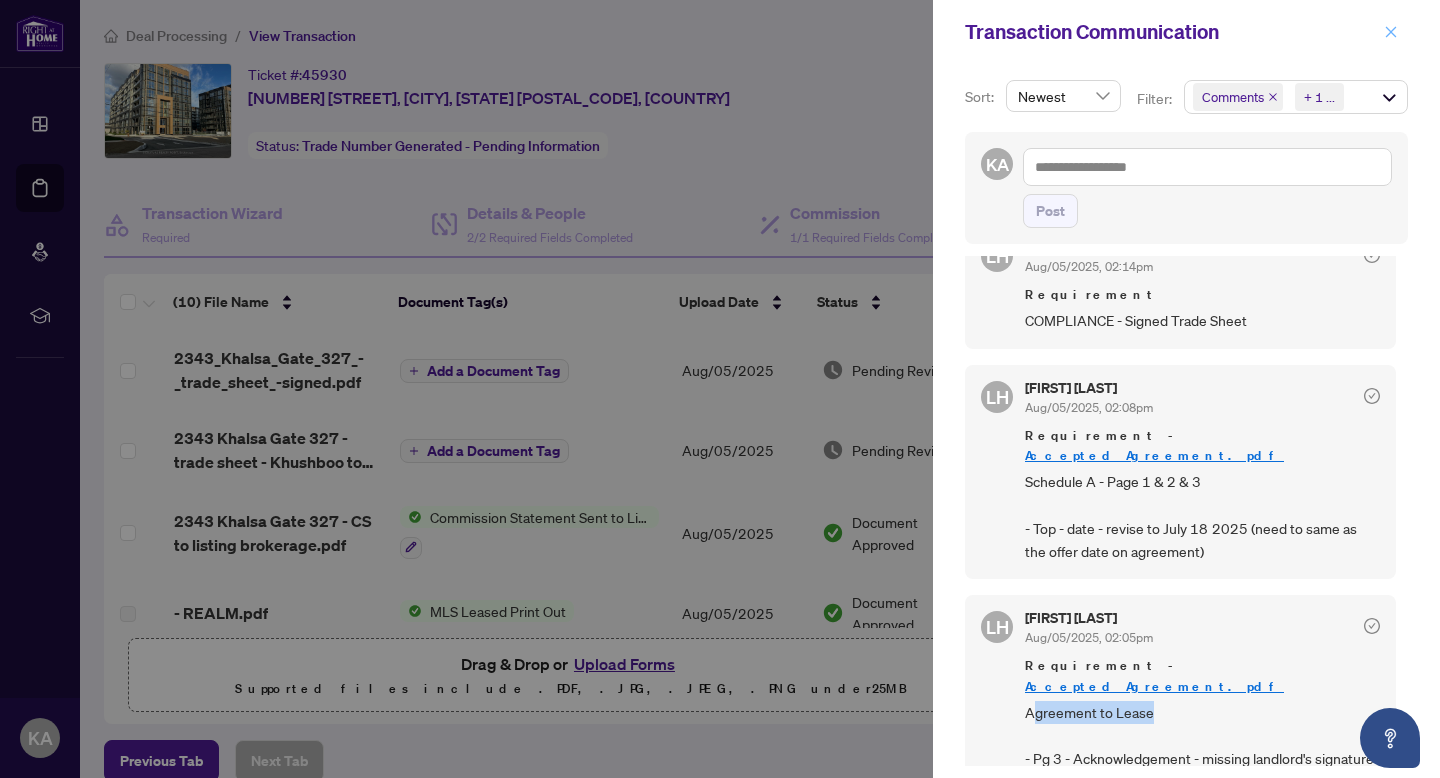click 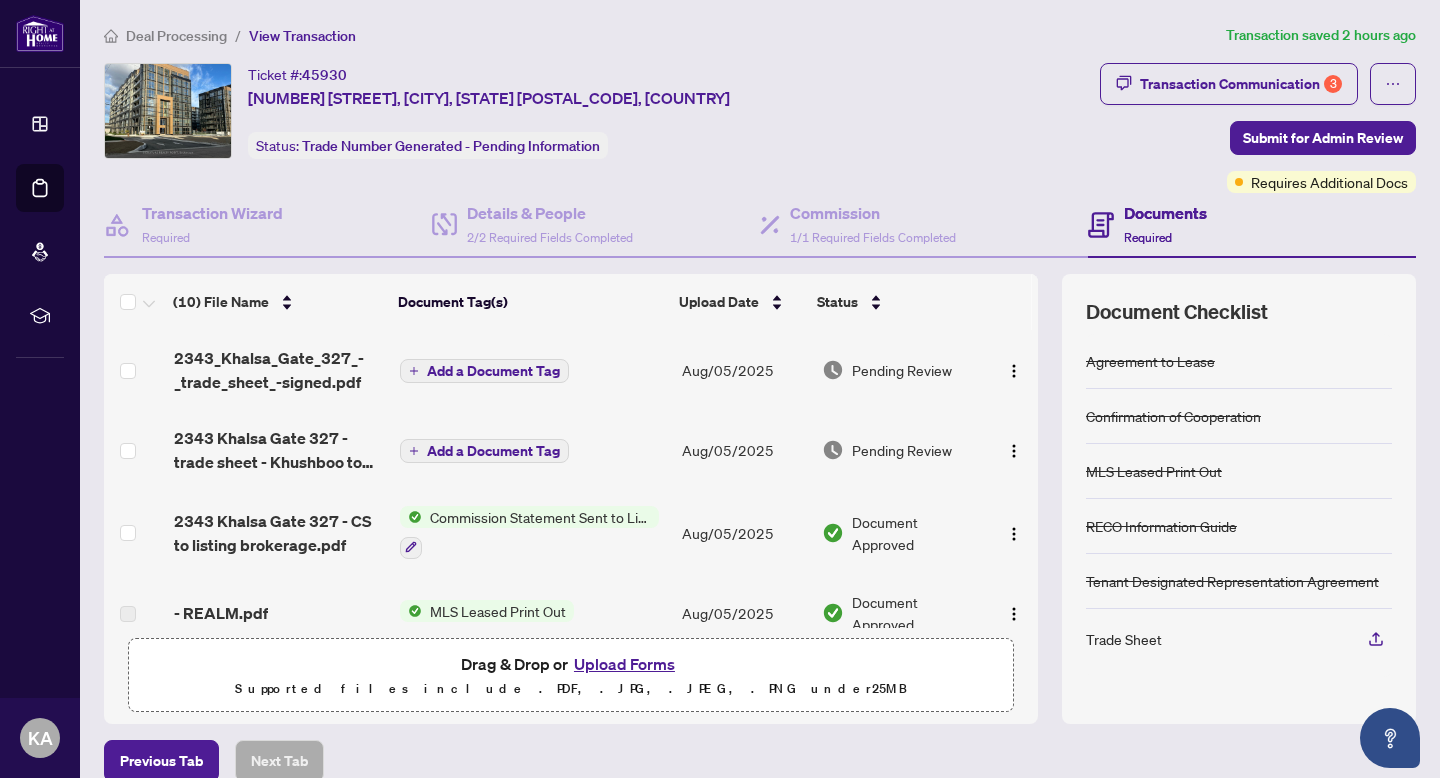 click on "Upload Forms" at bounding box center (624, 664) 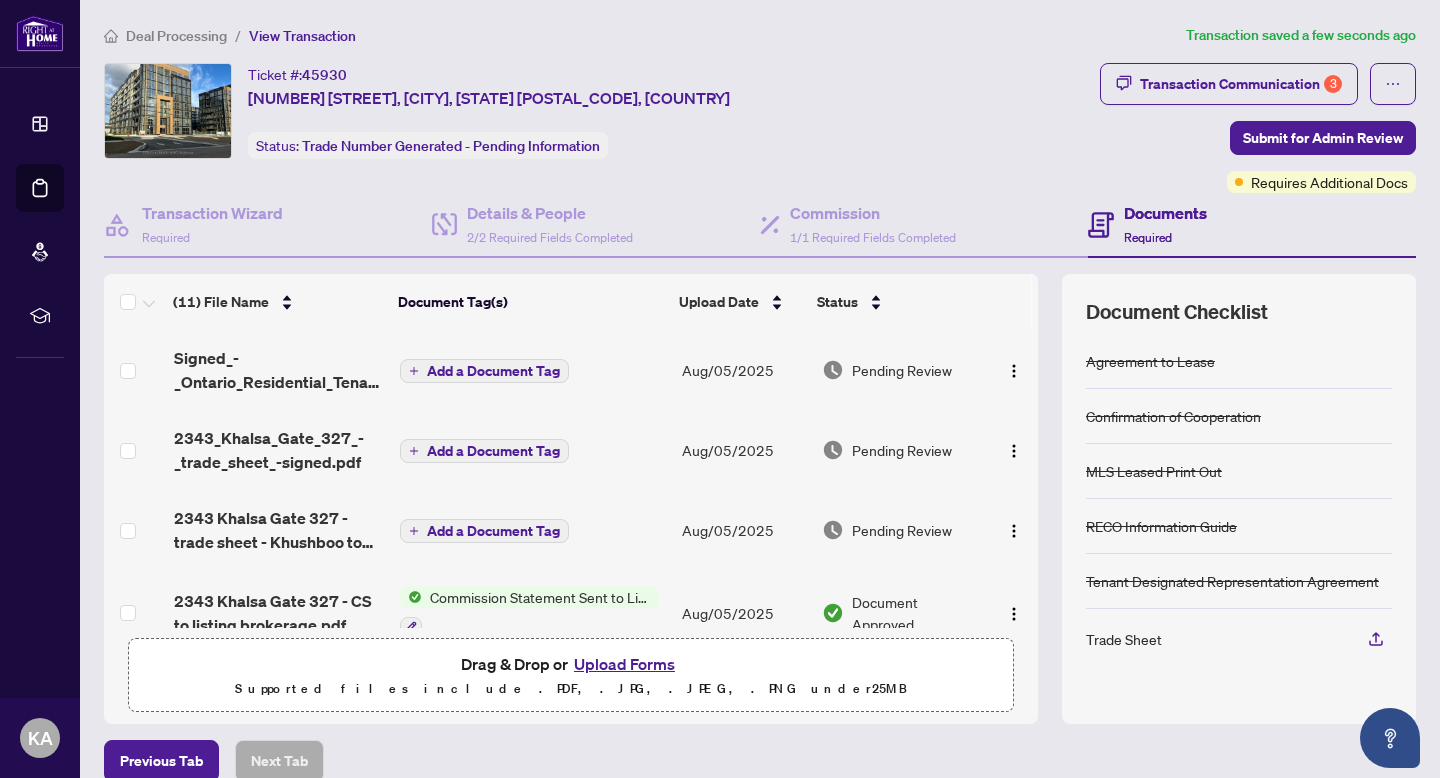 click on "Add a Document Tag" at bounding box center [493, 371] 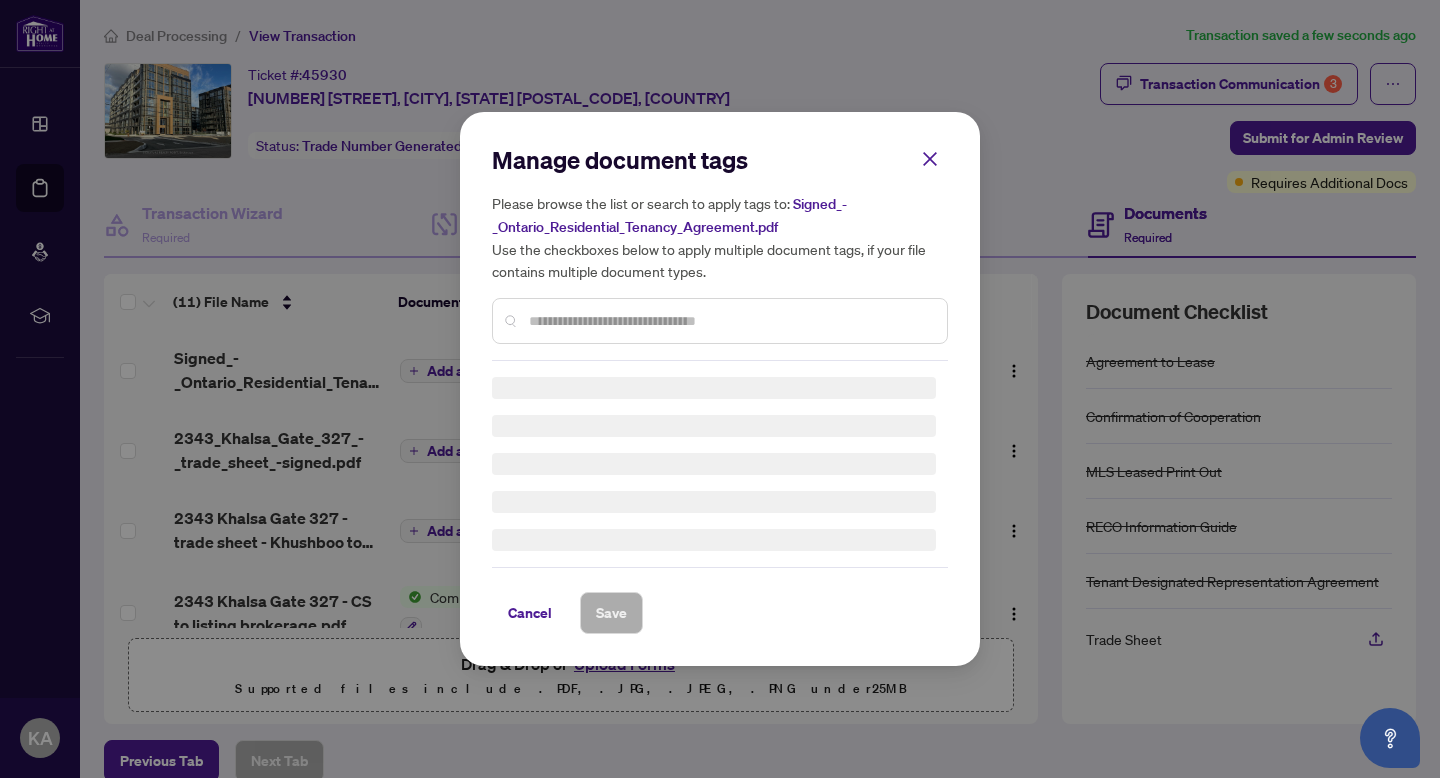 click at bounding box center [730, 321] 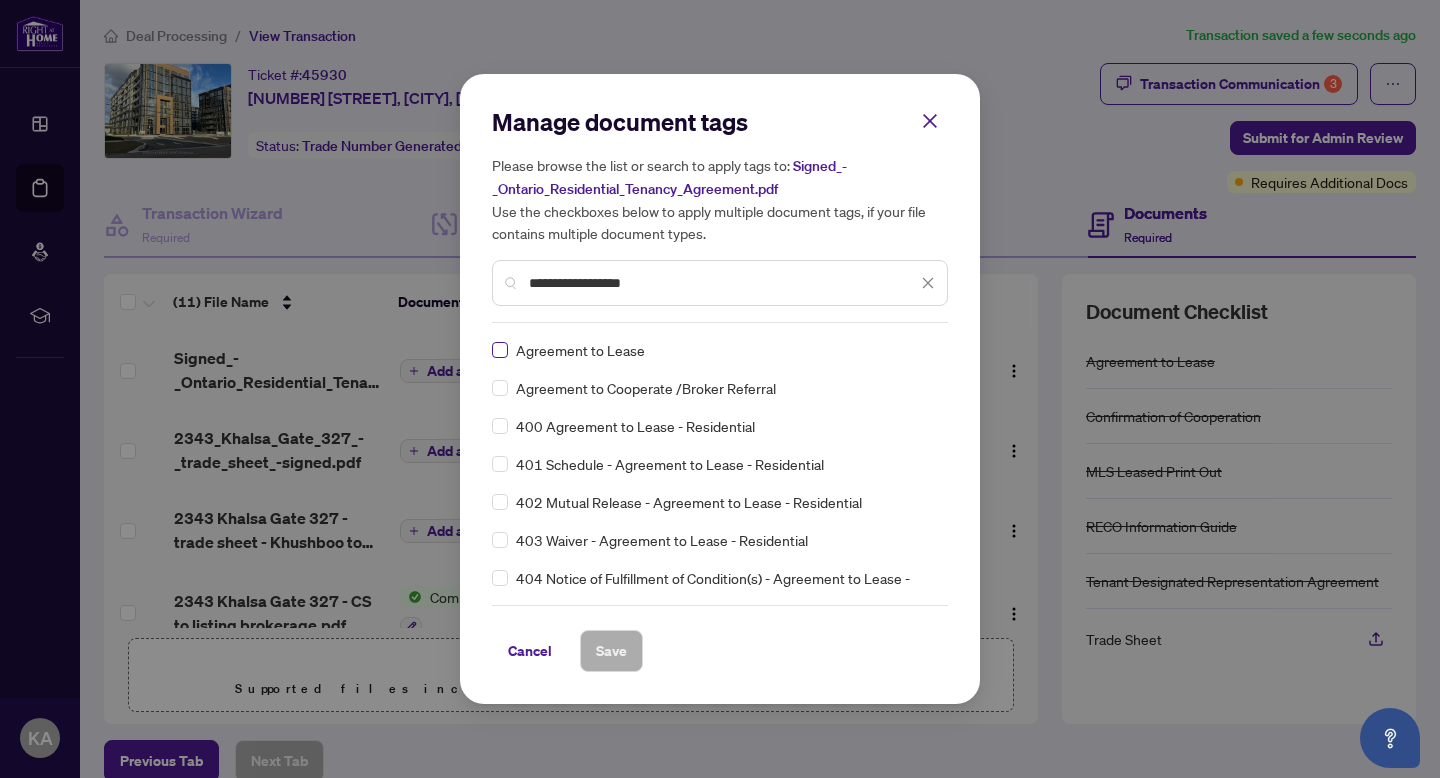type on "**********" 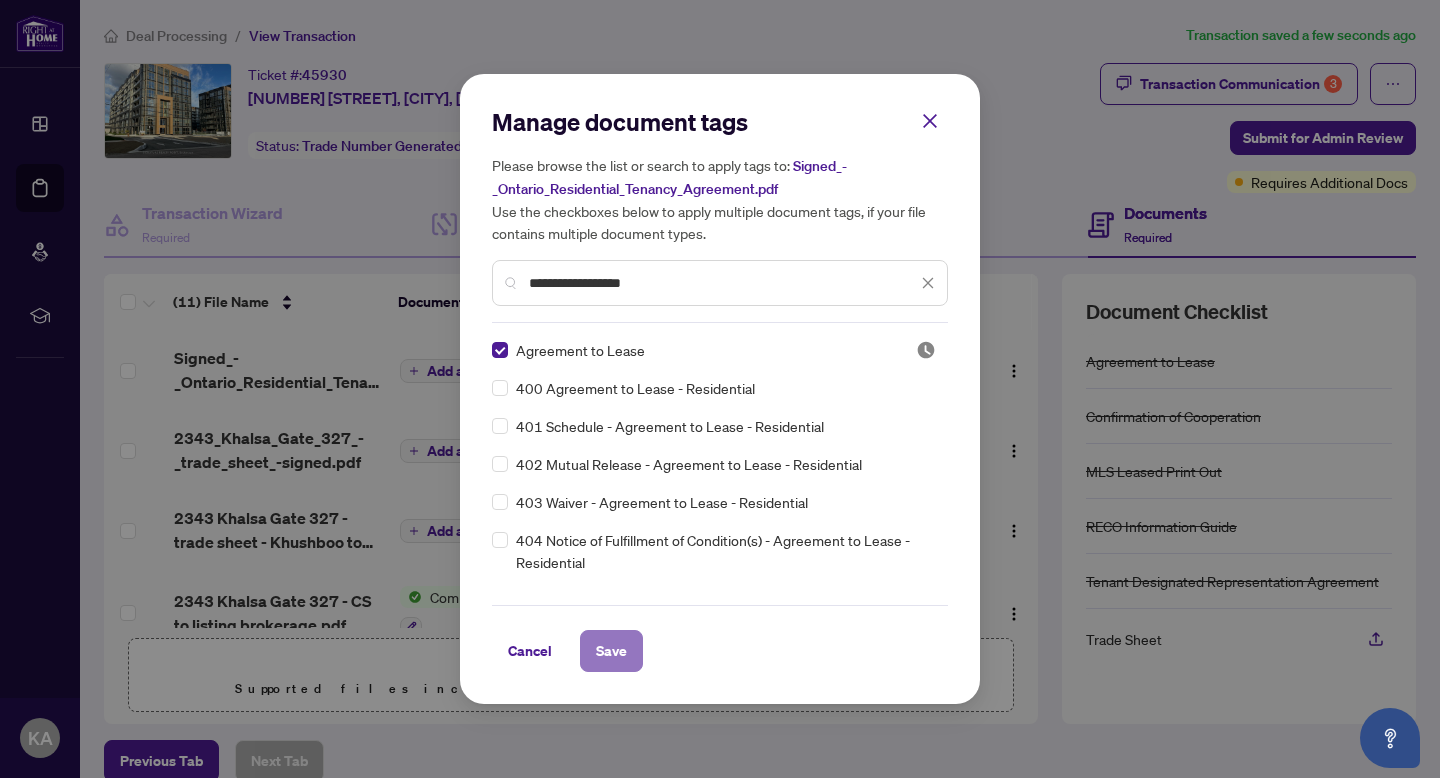 click on "Save" at bounding box center [611, 651] 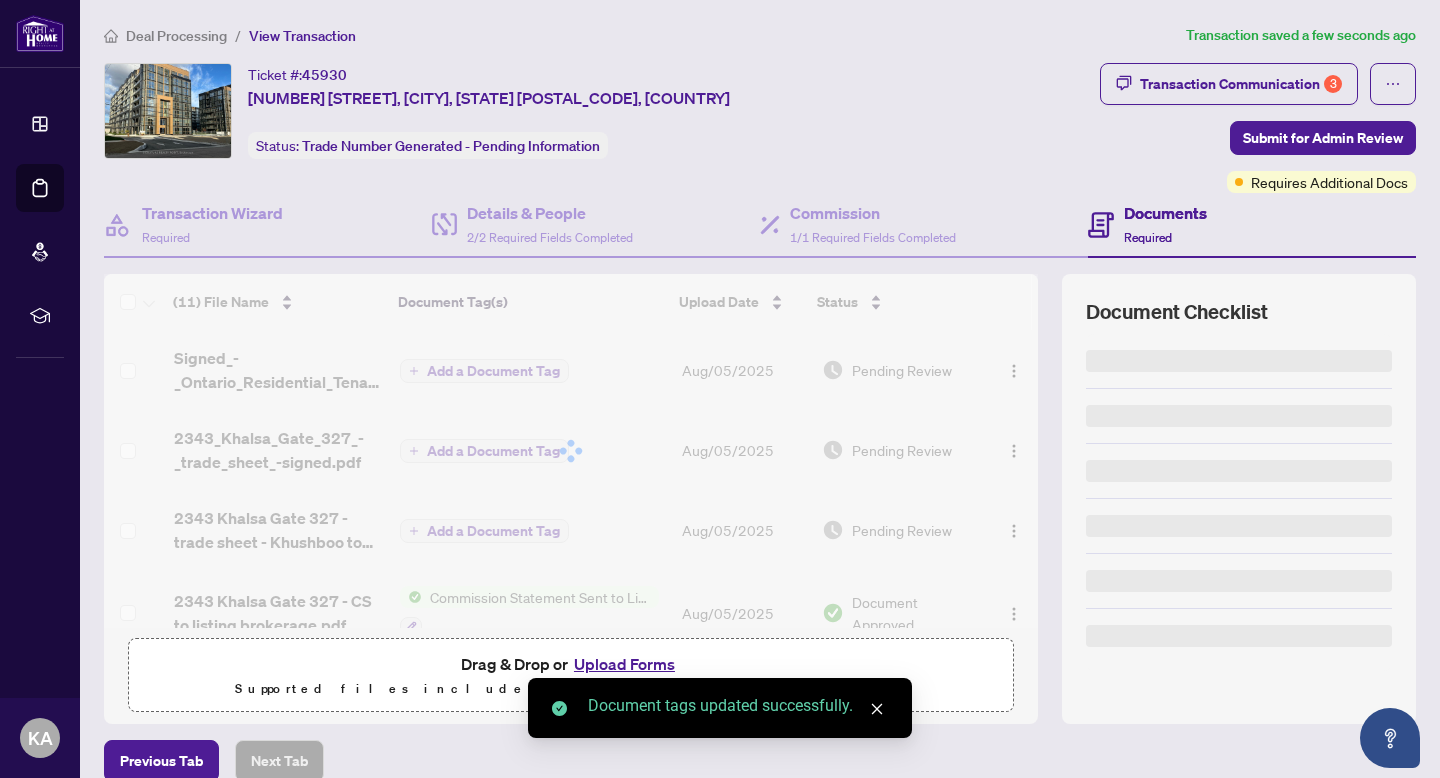 click on "Transaction Communication 3" at bounding box center [1241, 84] 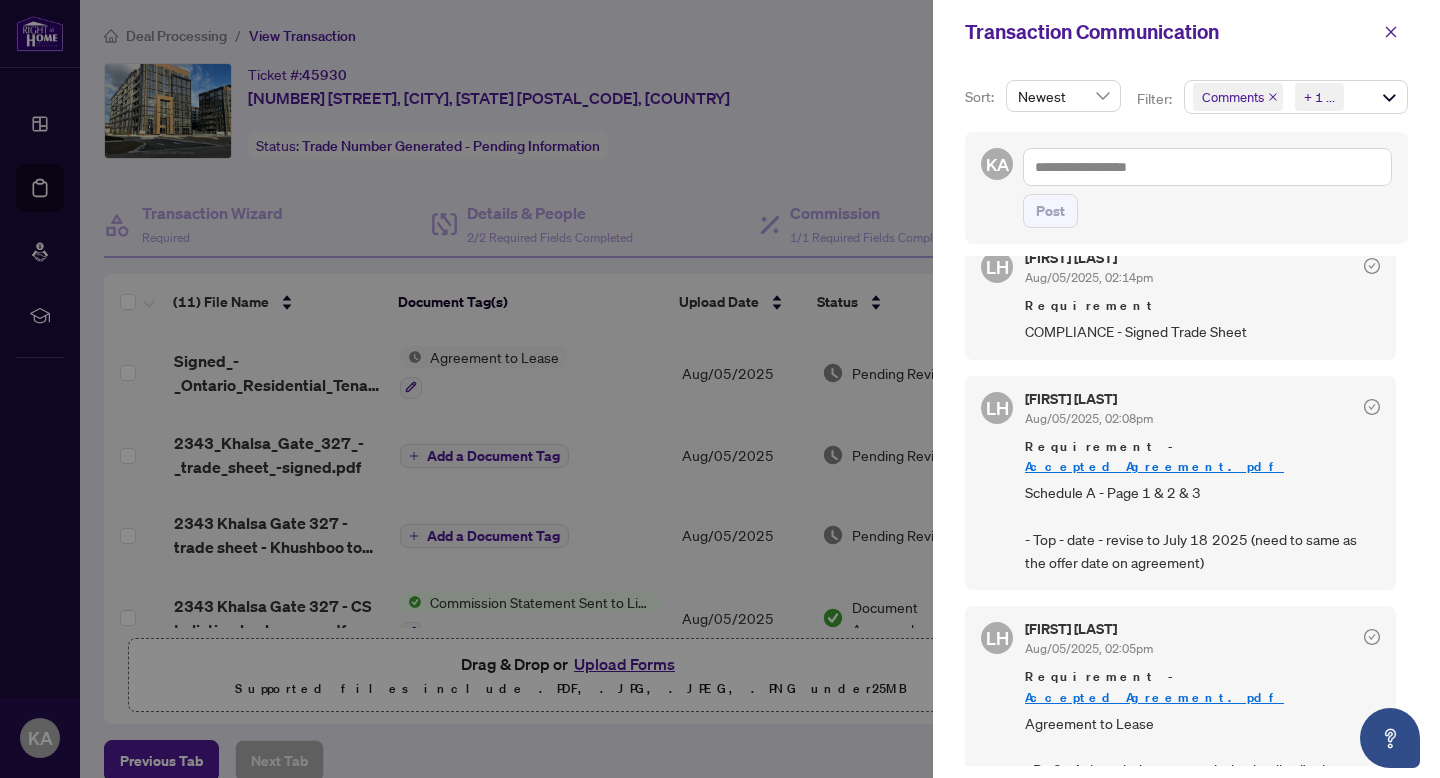 scroll, scrollTop: 347, scrollLeft: 0, axis: vertical 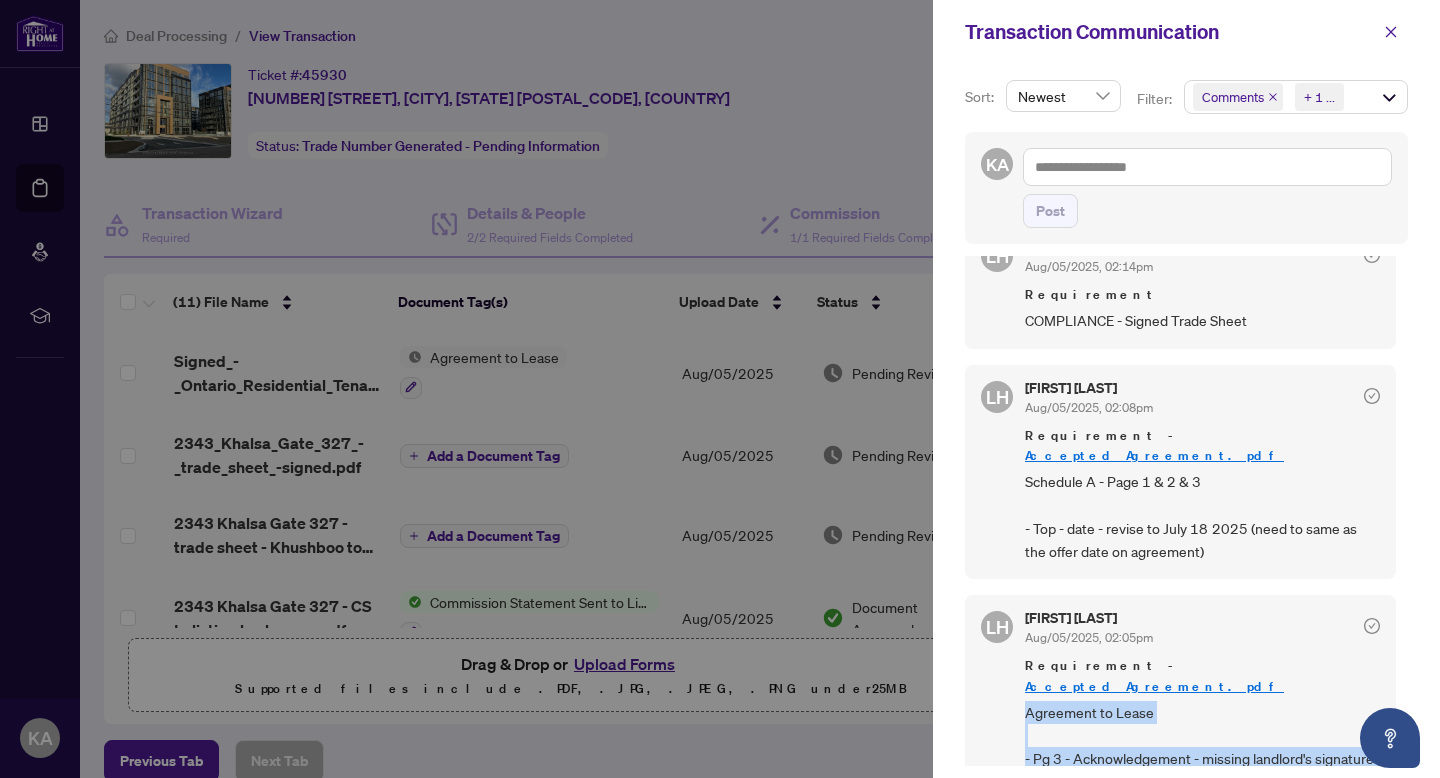 drag, startPoint x: 1027, startPoint y: 667, endPoint x: 1137, endPoint y: 738, distance: 130.92365 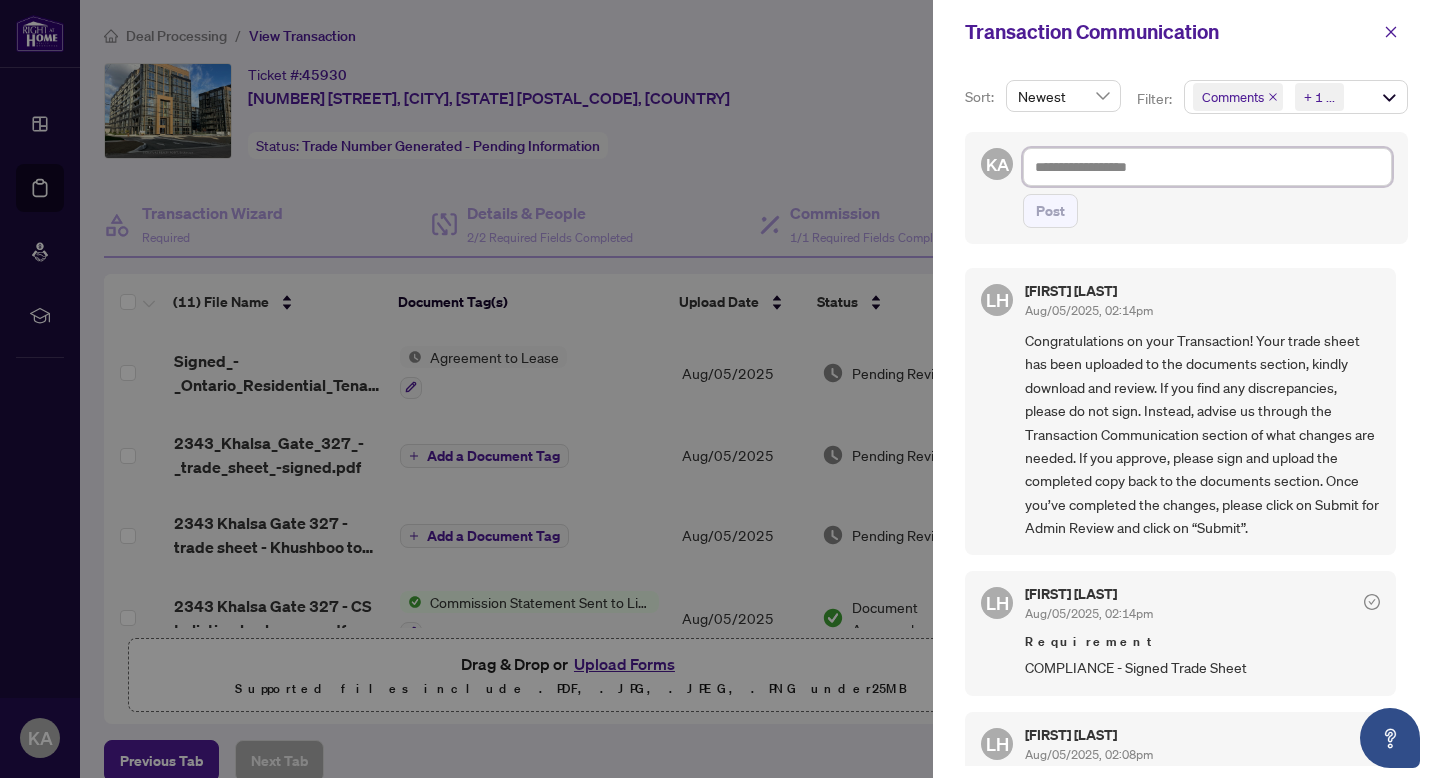 click at bounding box center [1207, 167] 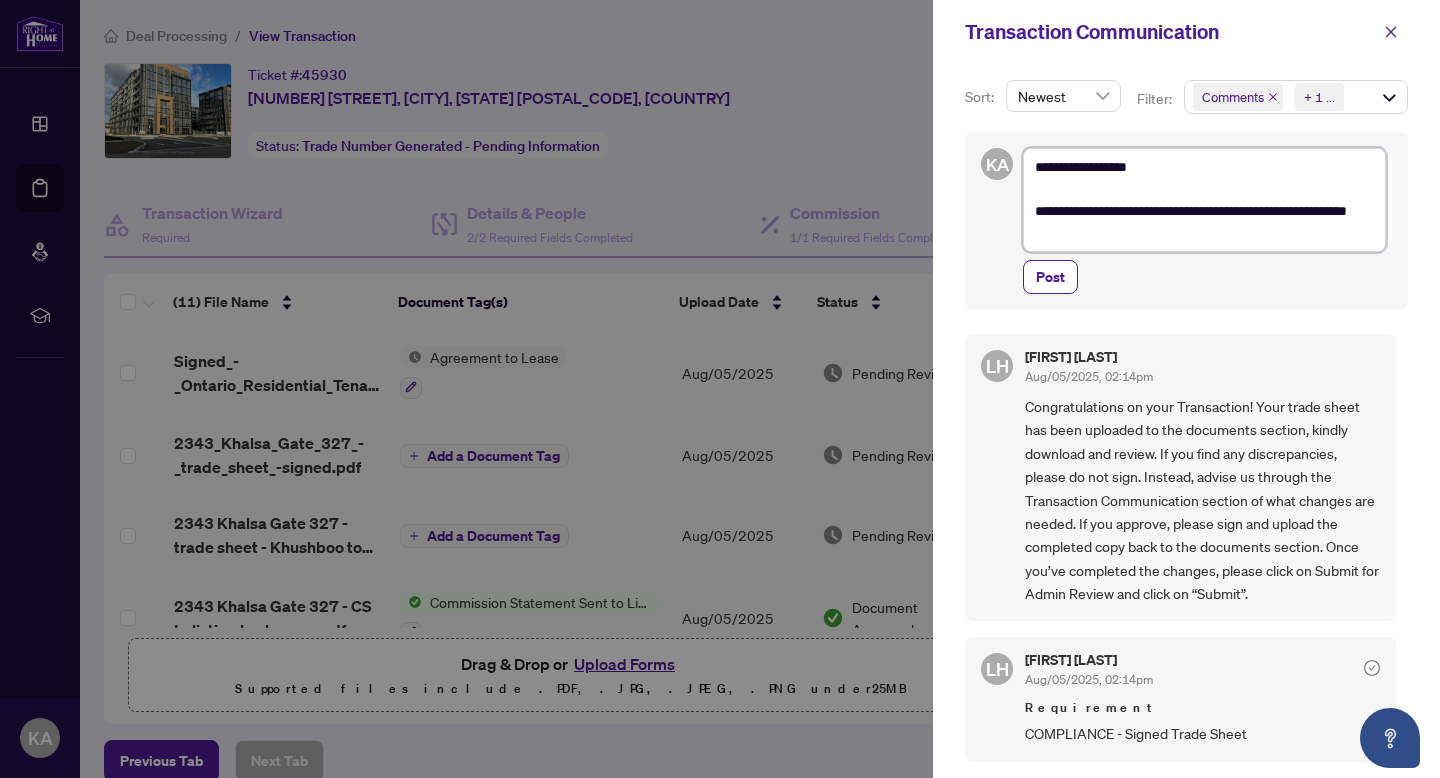 click on "**********" at bounding box center [1204, 200] 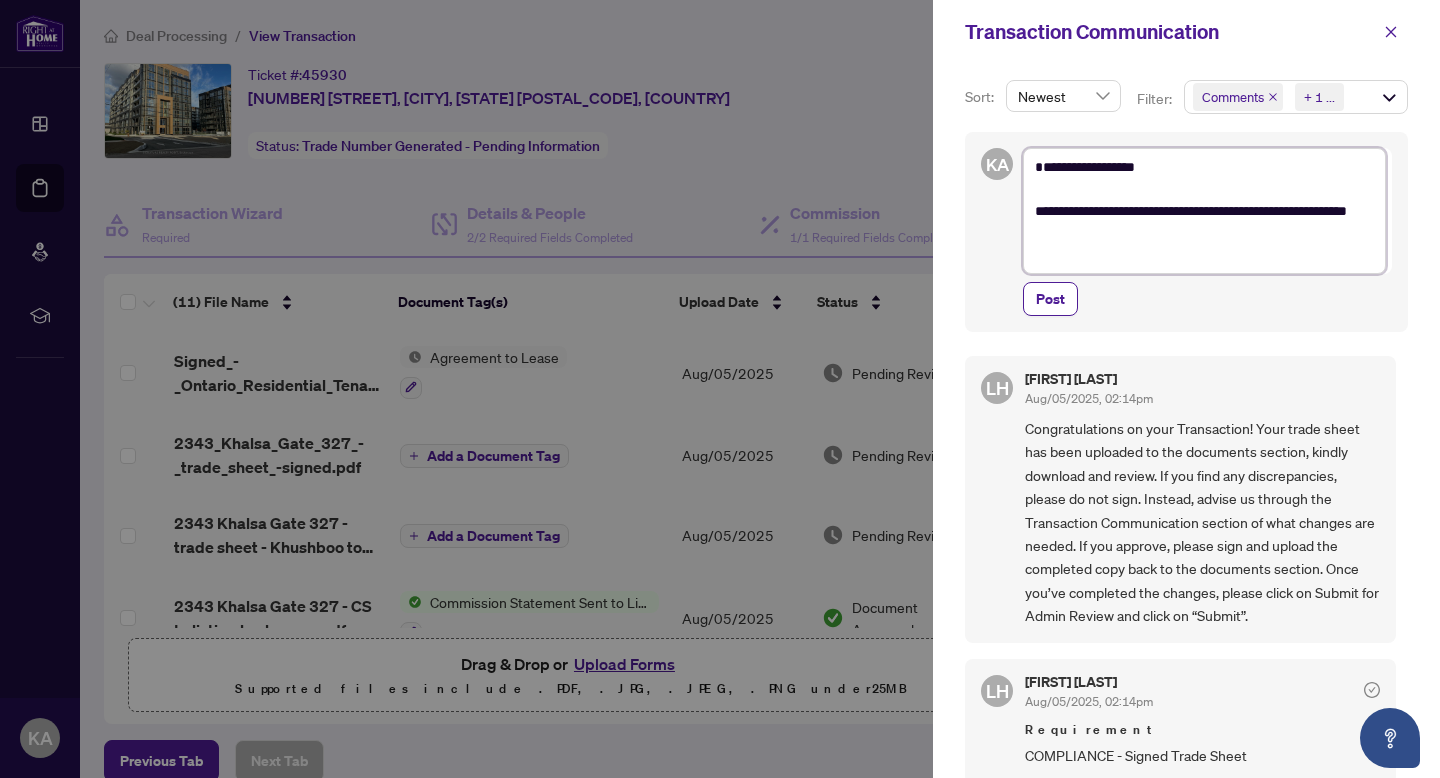 type on "**********" 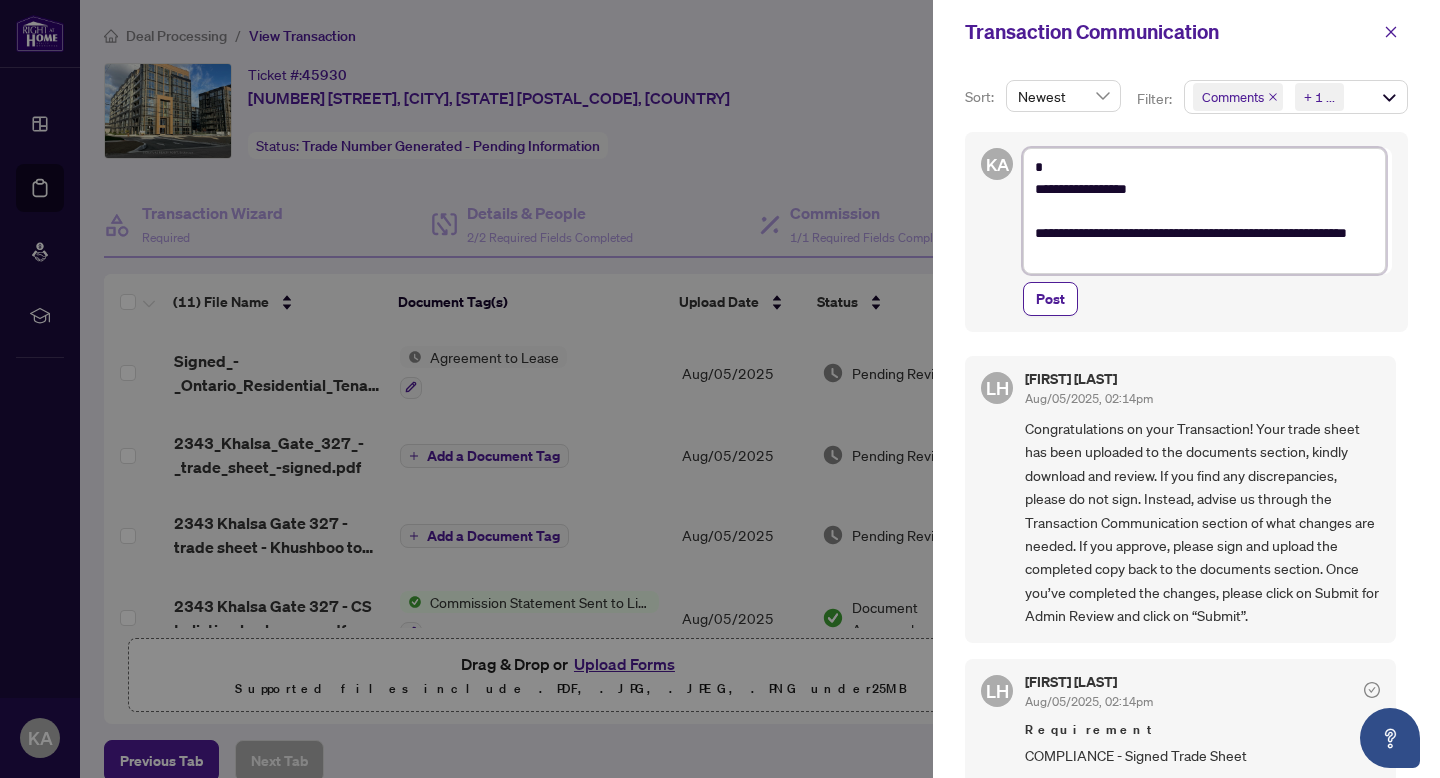 type on "**********" 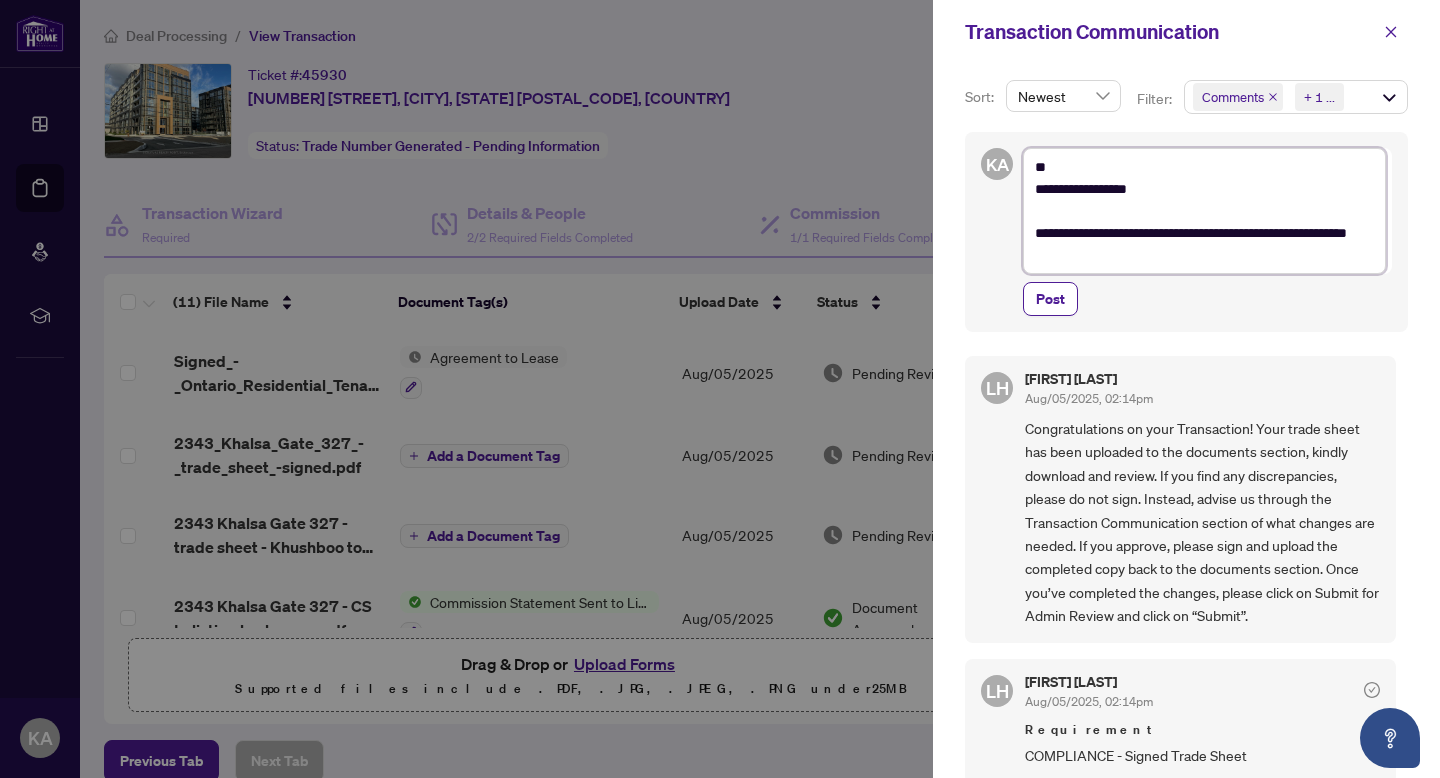 type on "**********" 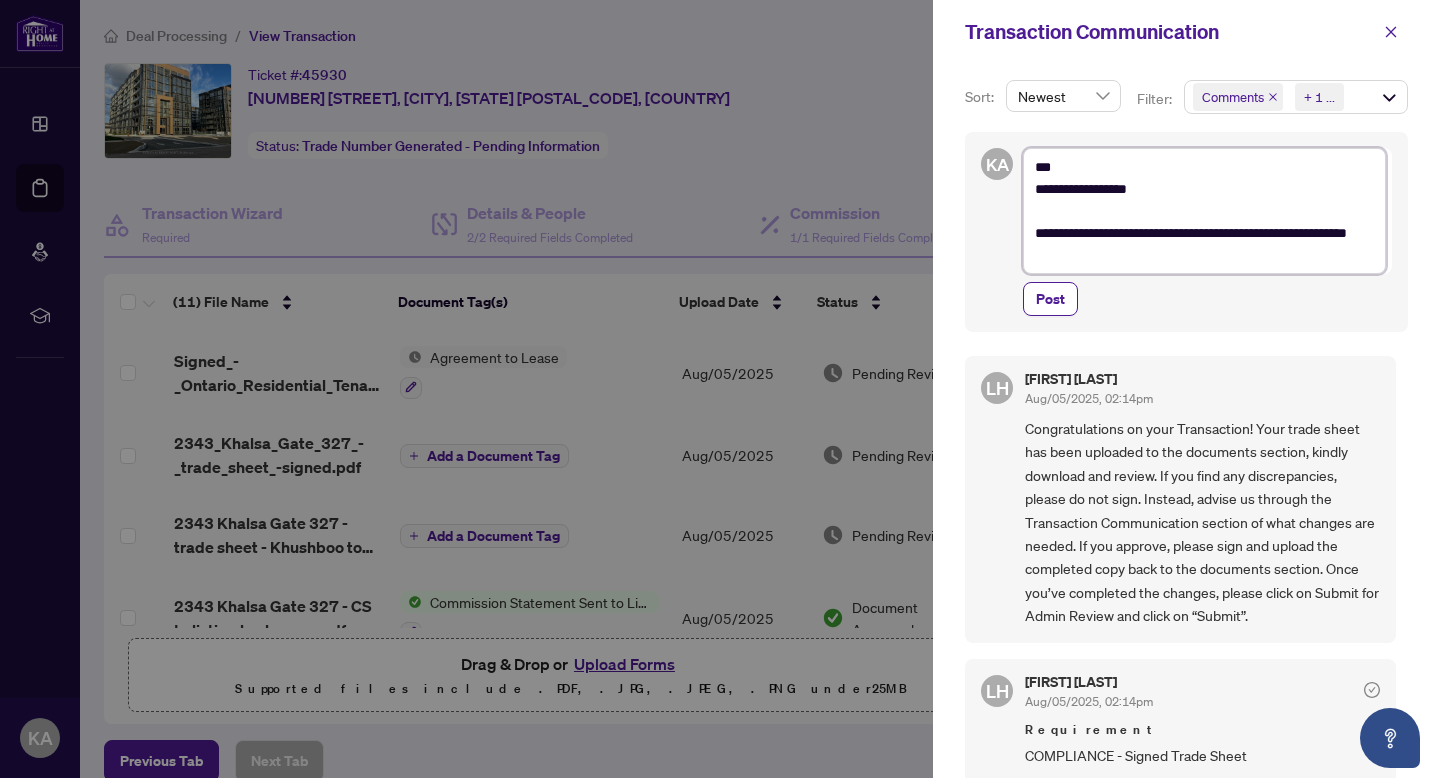 type on "**********" 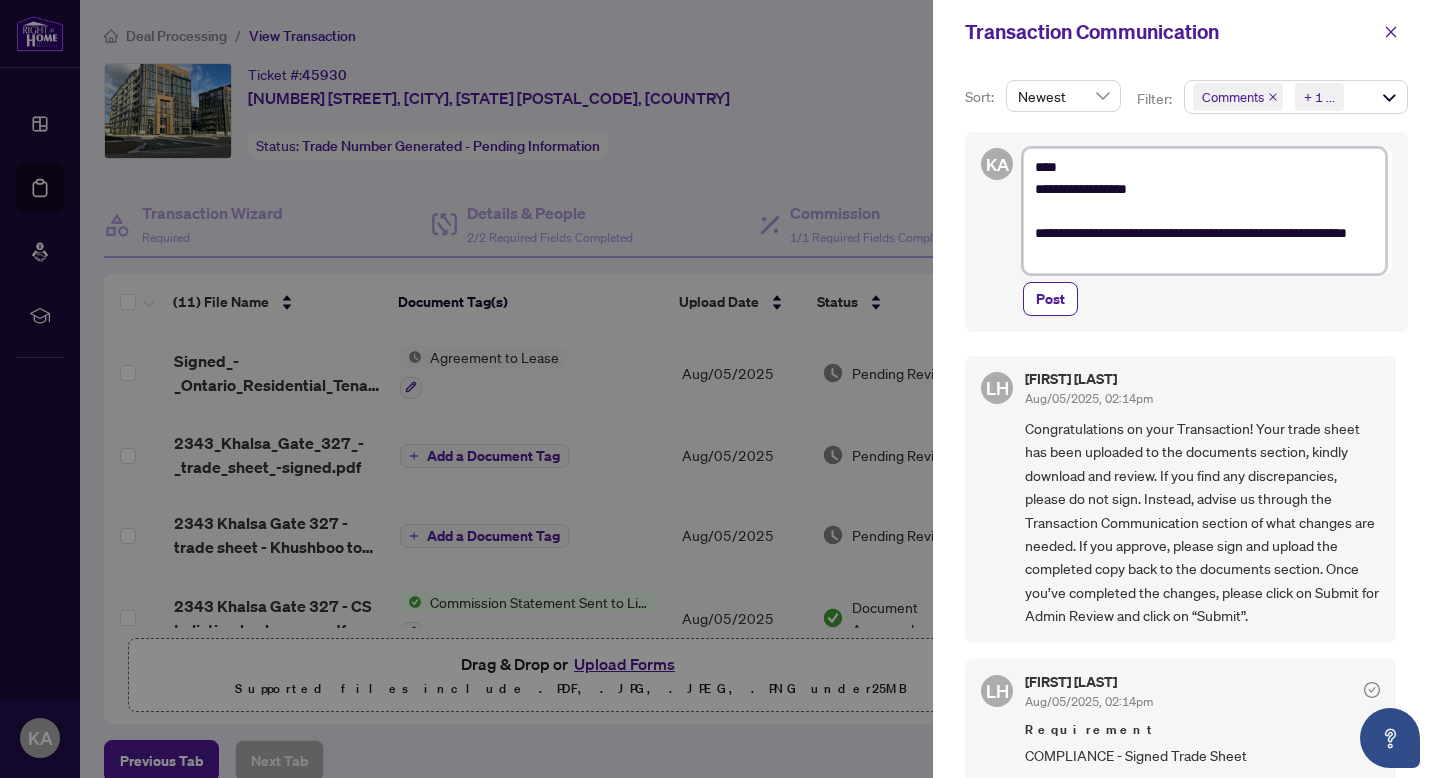 type on "**********" 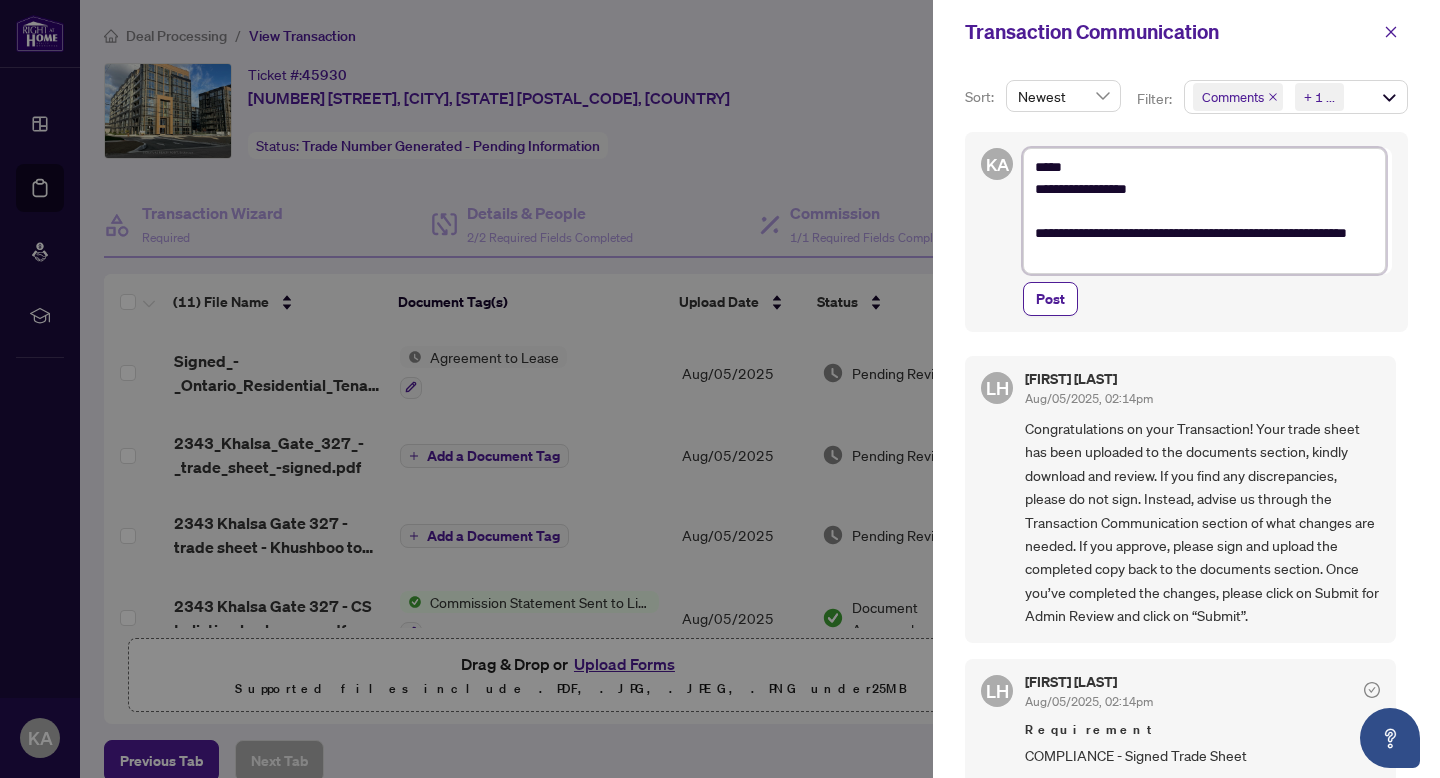 type on "**********" 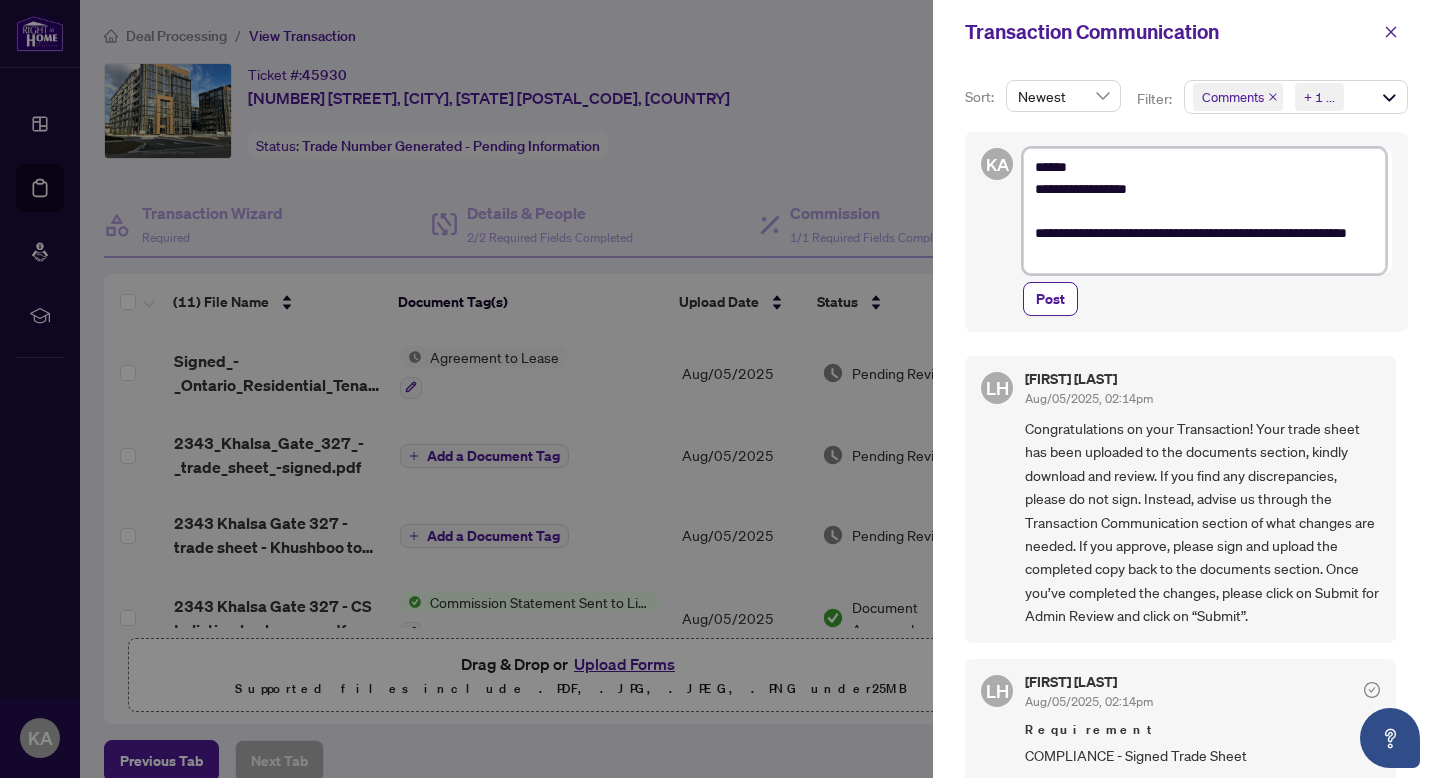 type on "**********" 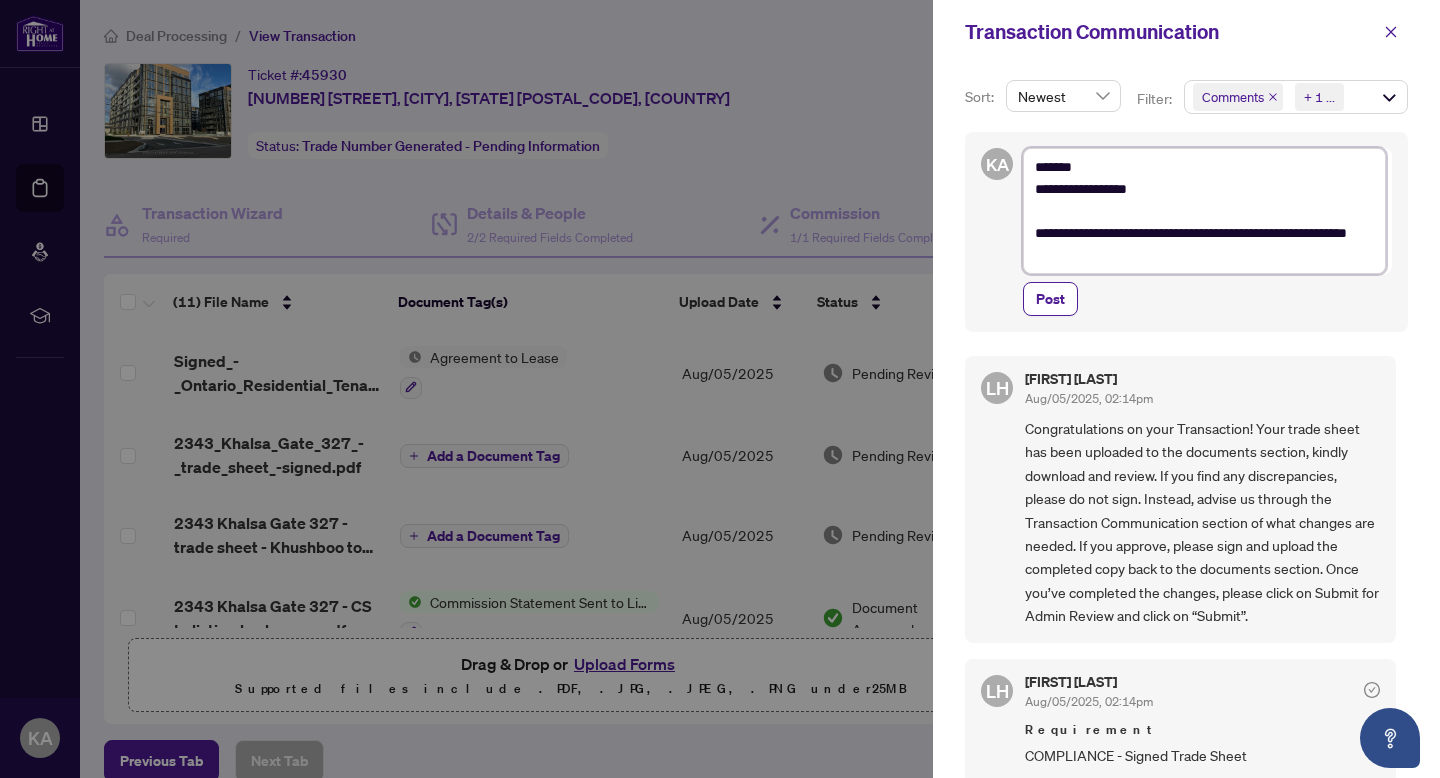 type on "**********" 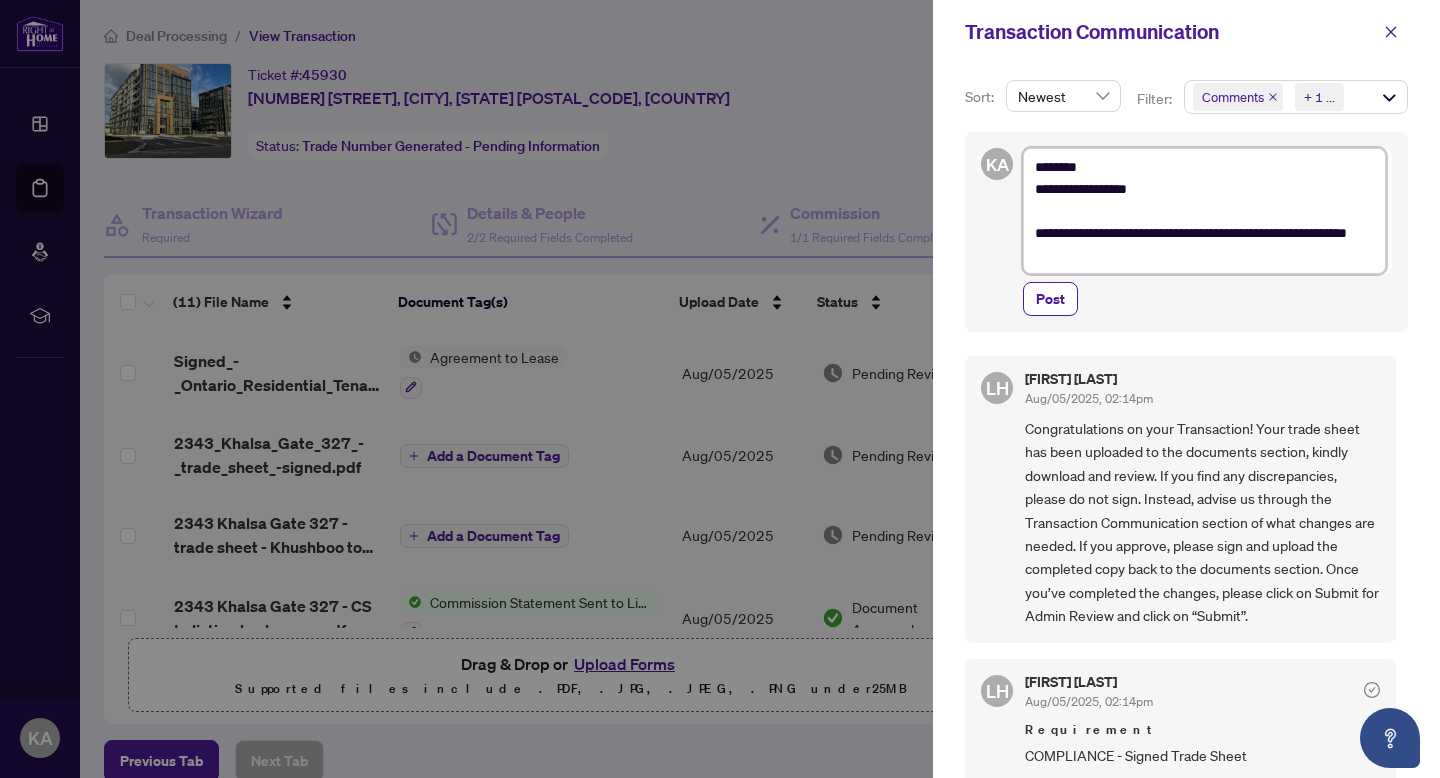 type on "**********" 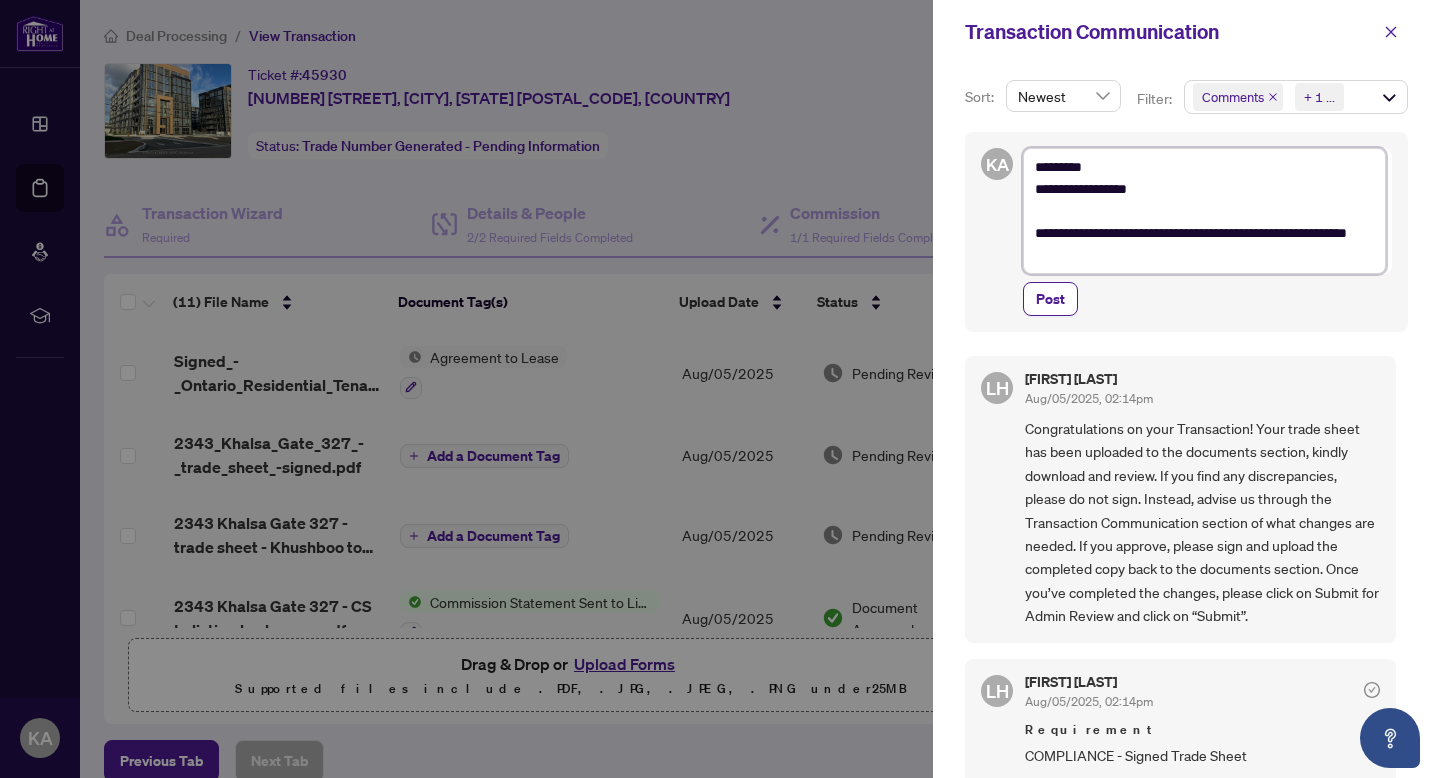 type on "**********" 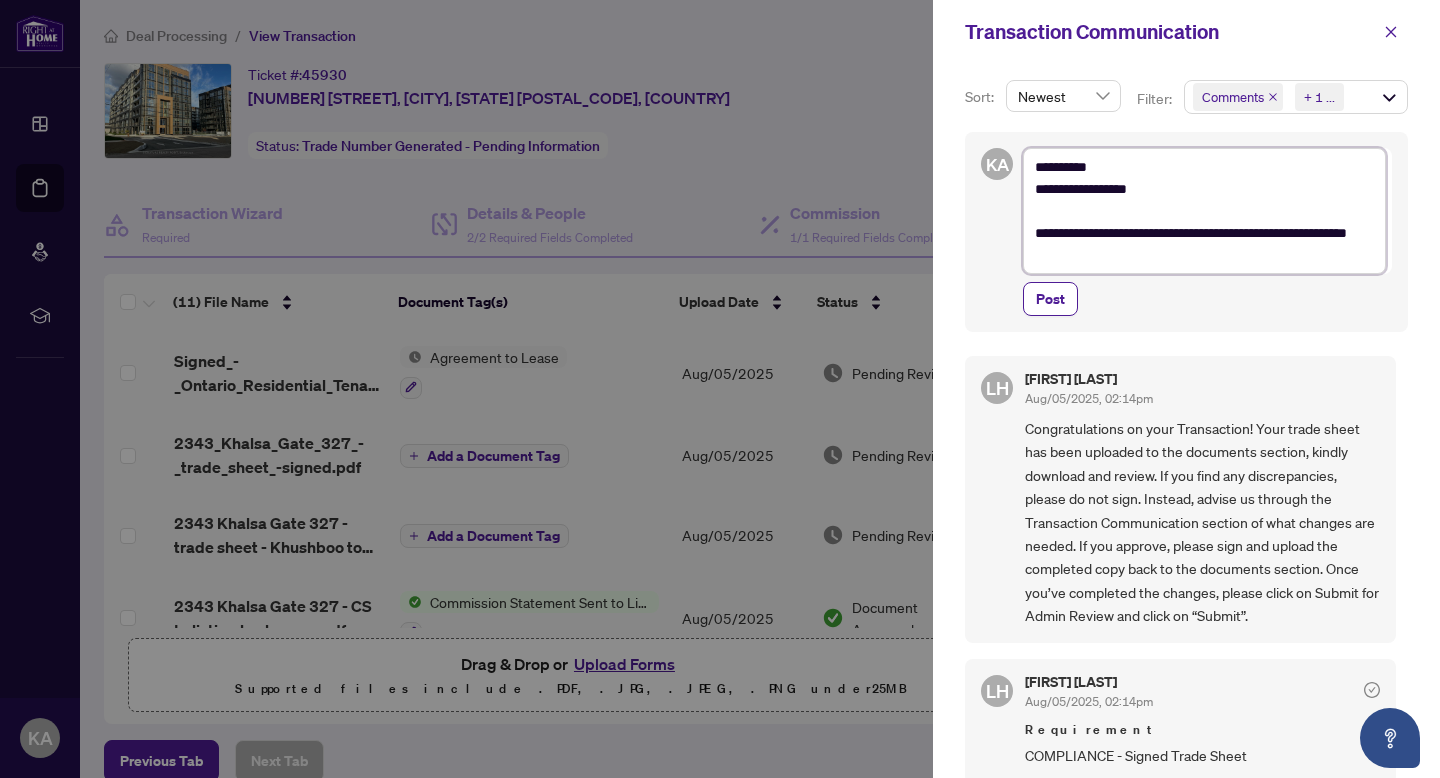type on "**********" 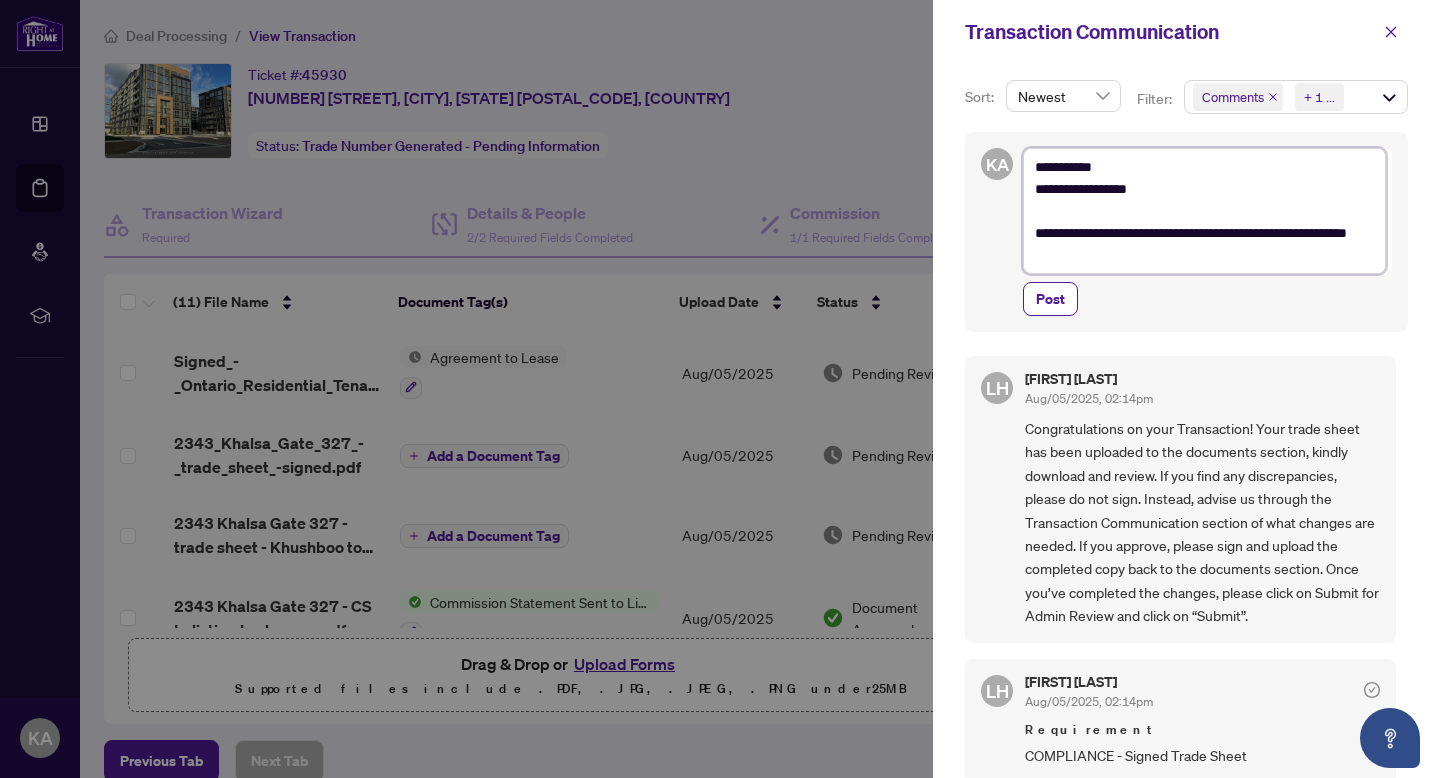 type on "**********" 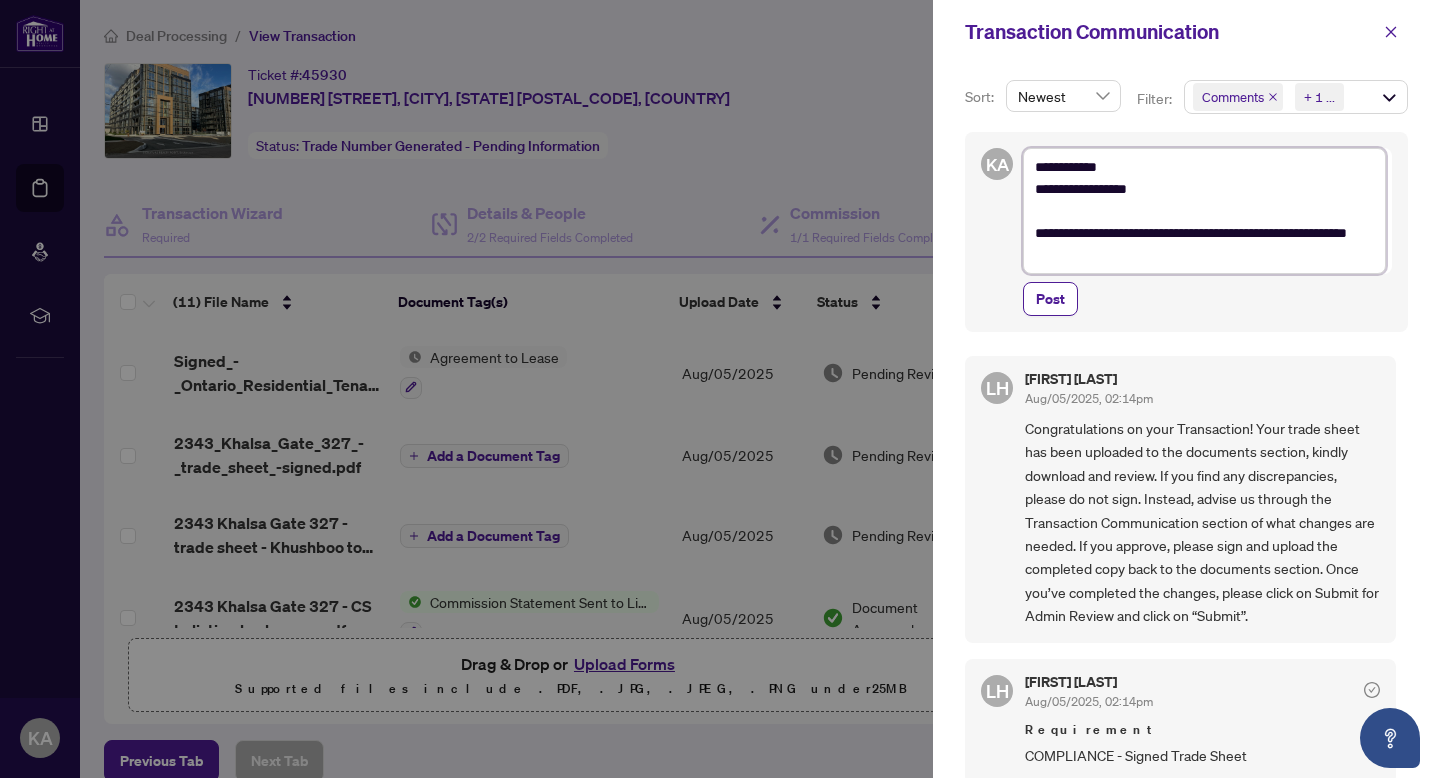 type on "**********" 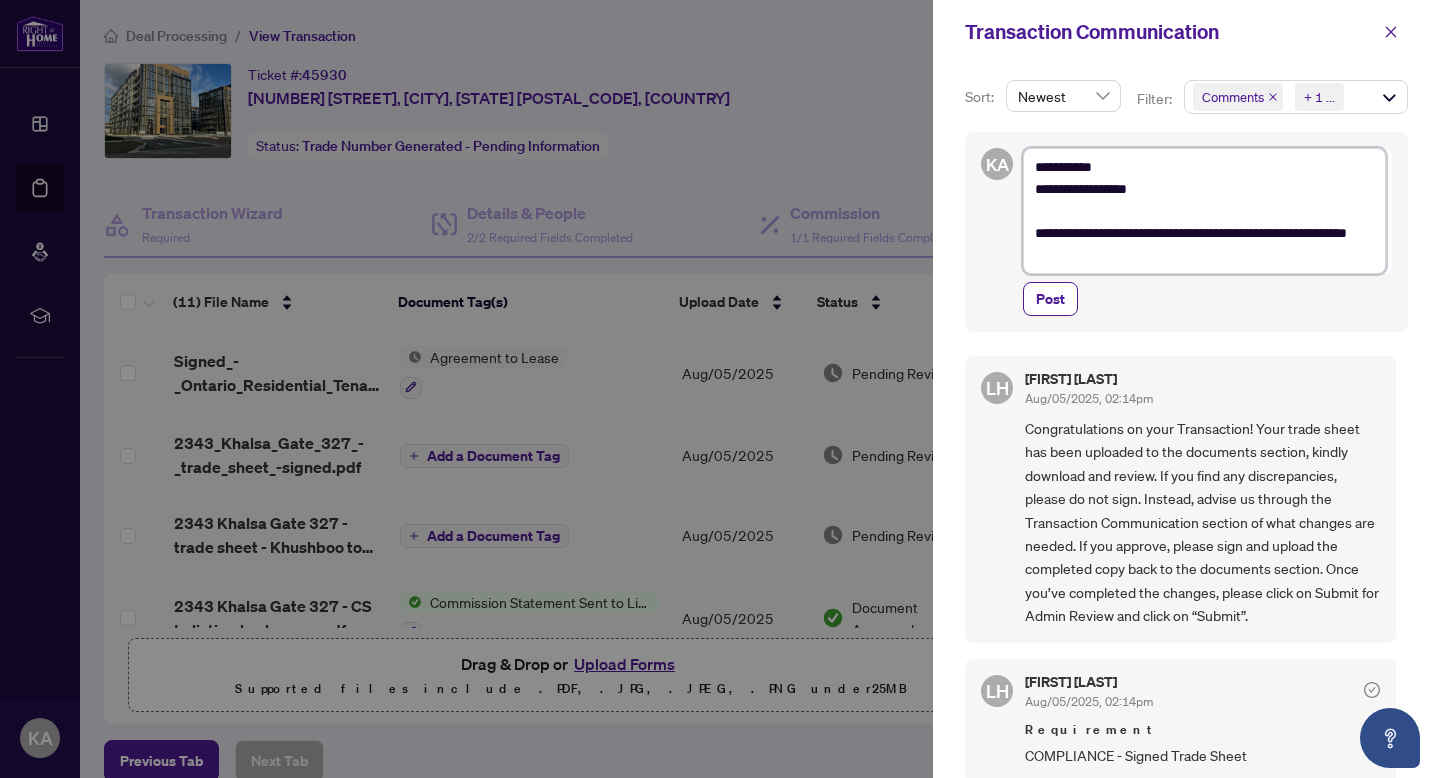 type on "**********" 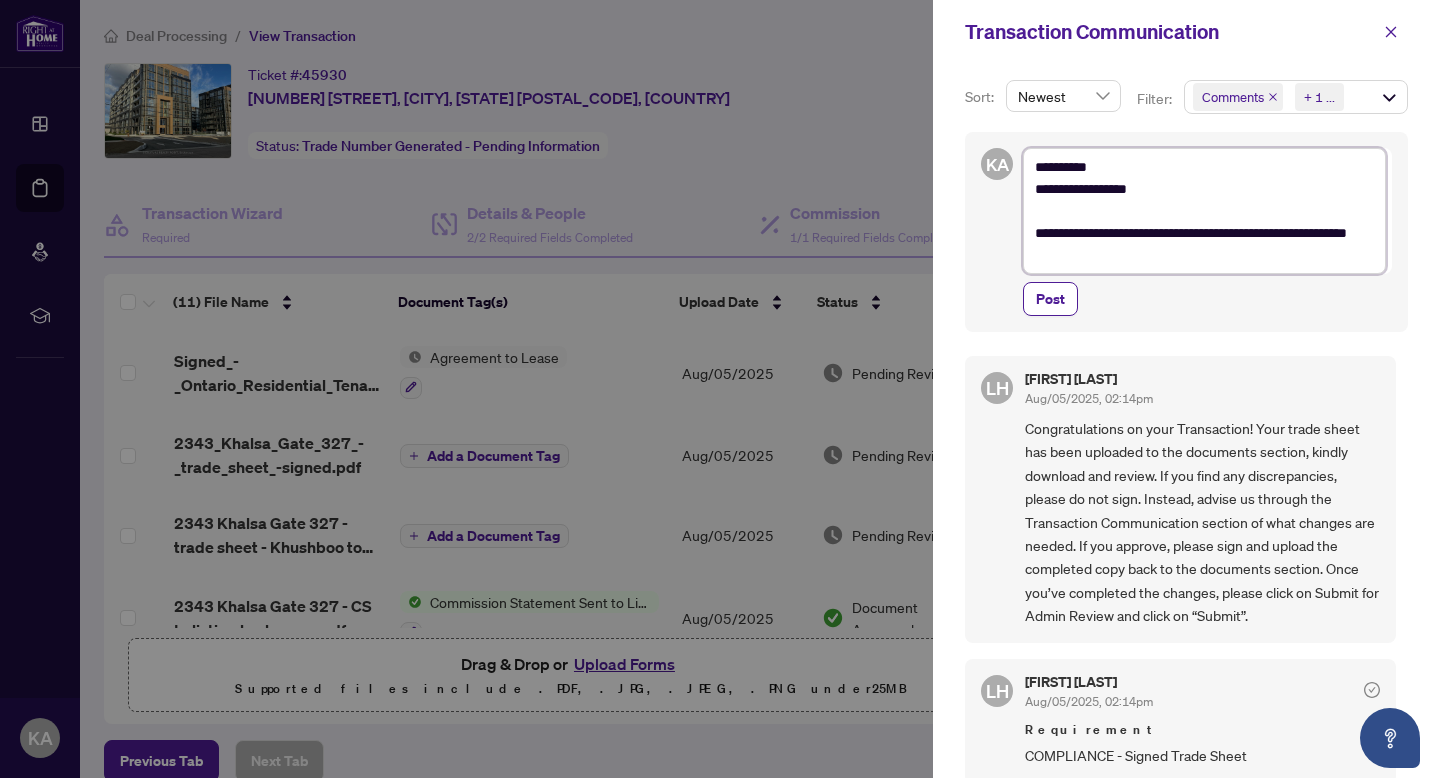 type on "**********" 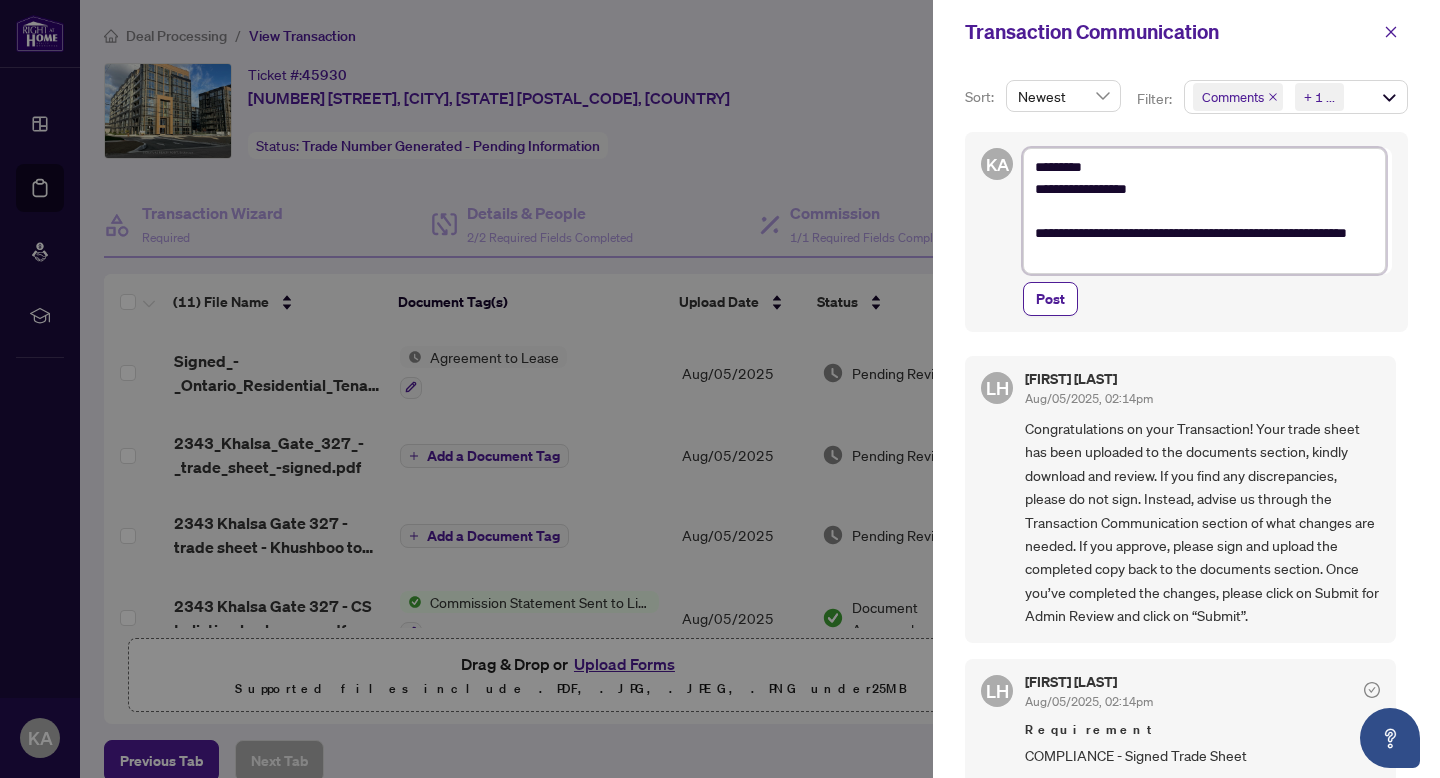 type on "**********" 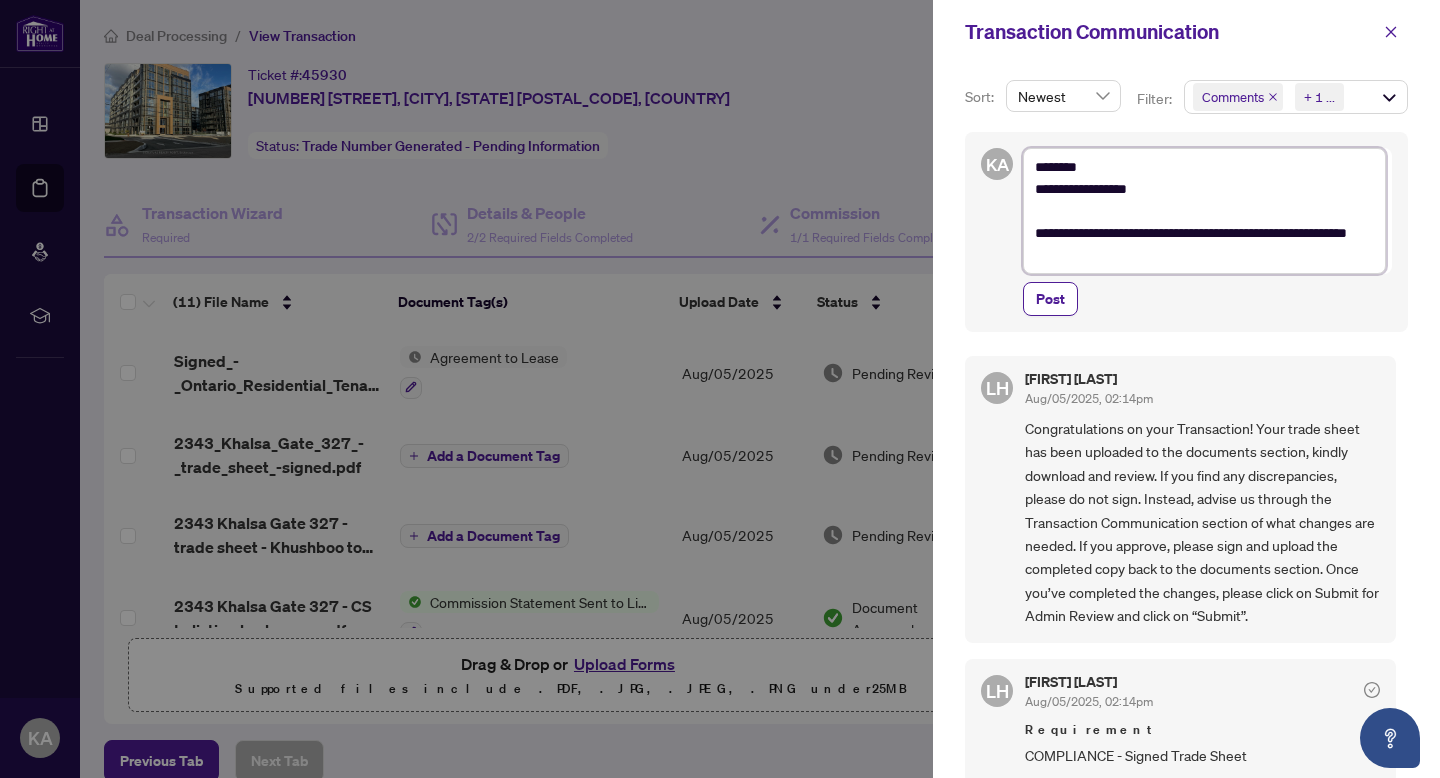 type on "**********" 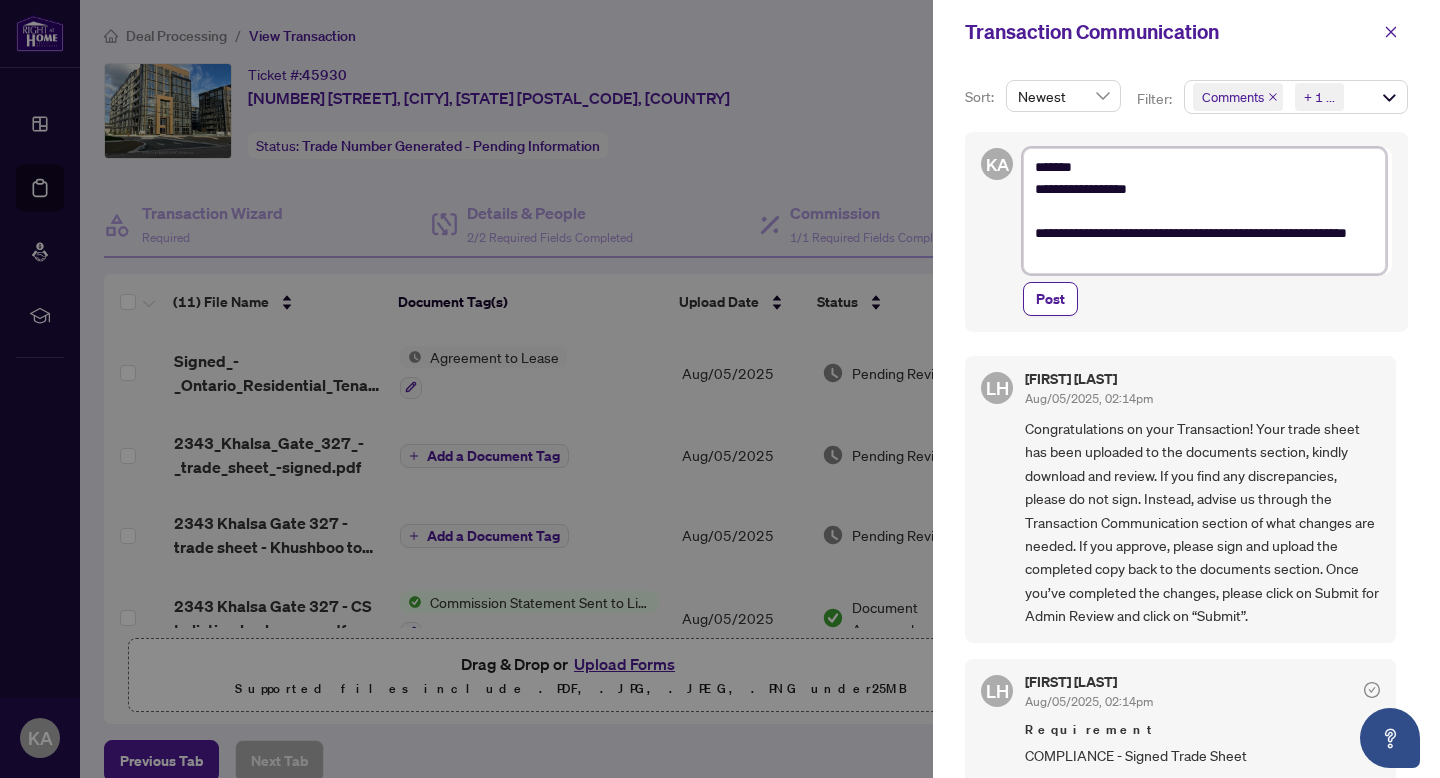 type on "**********" 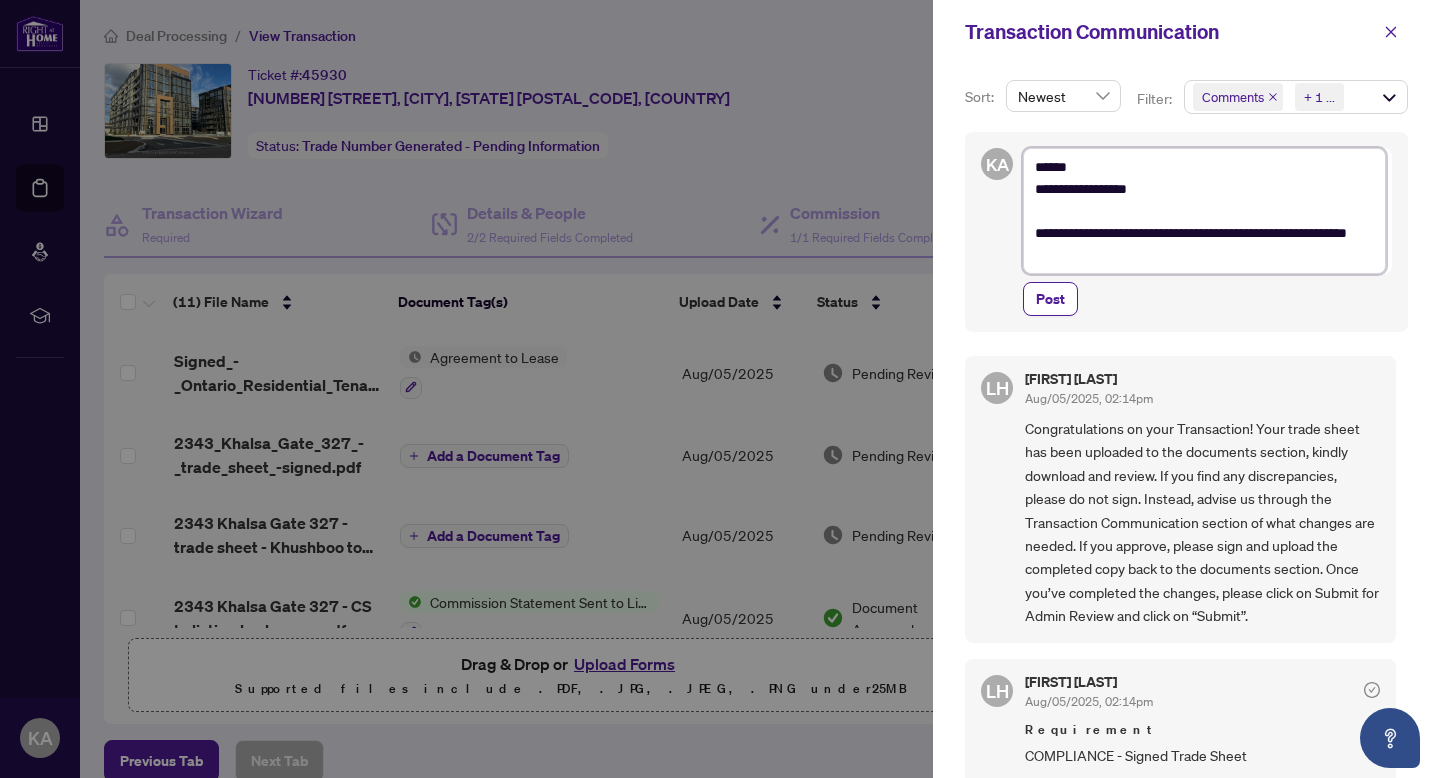 type on "**********" 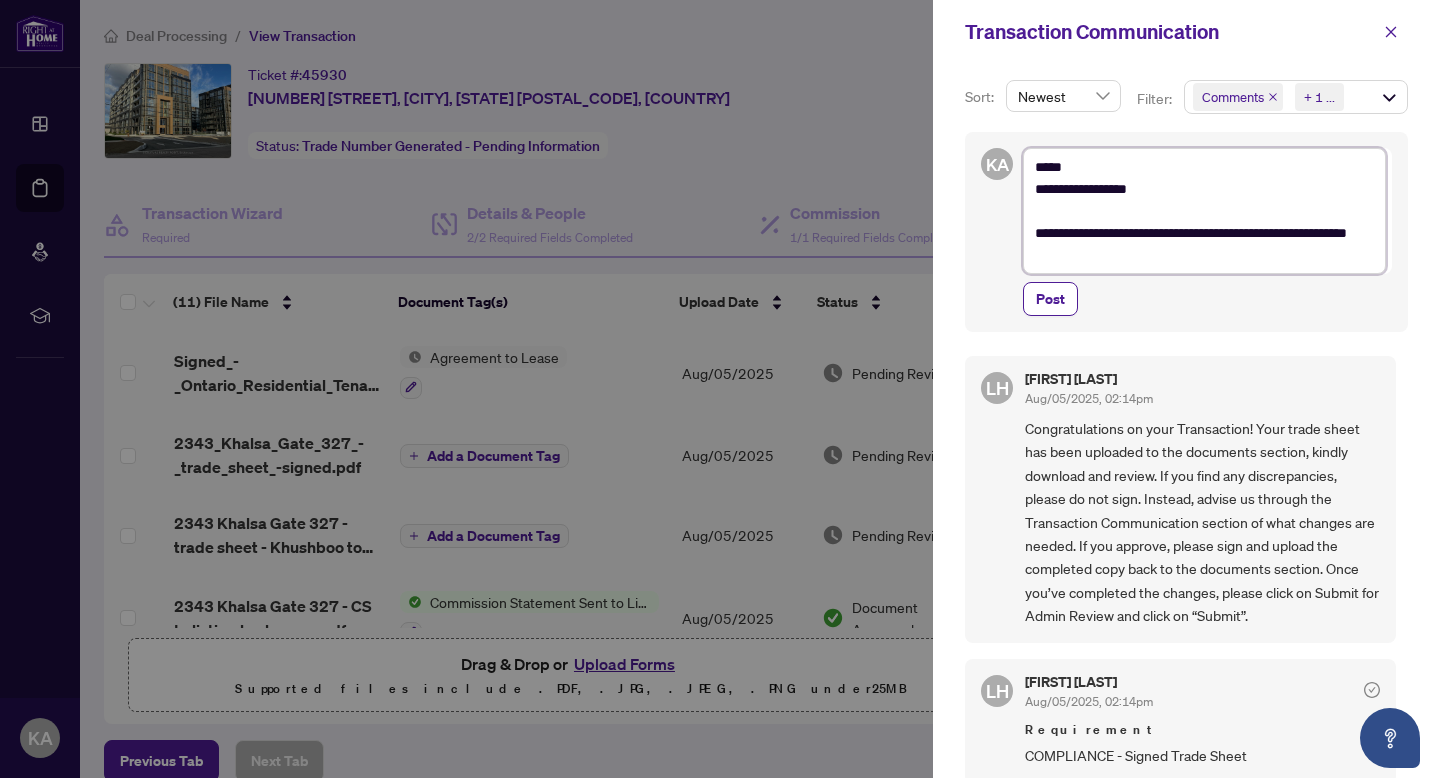 type on "**********" 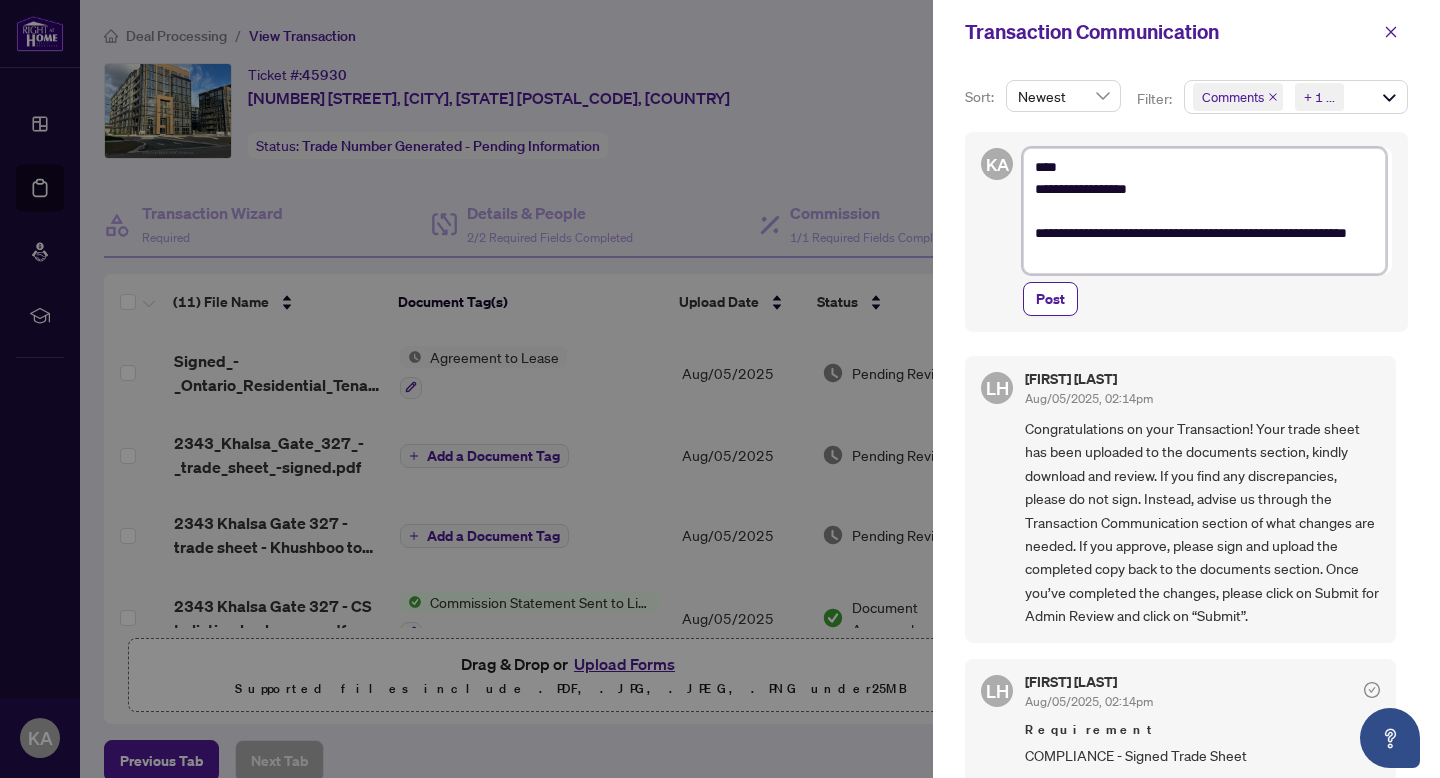 type on "**********" 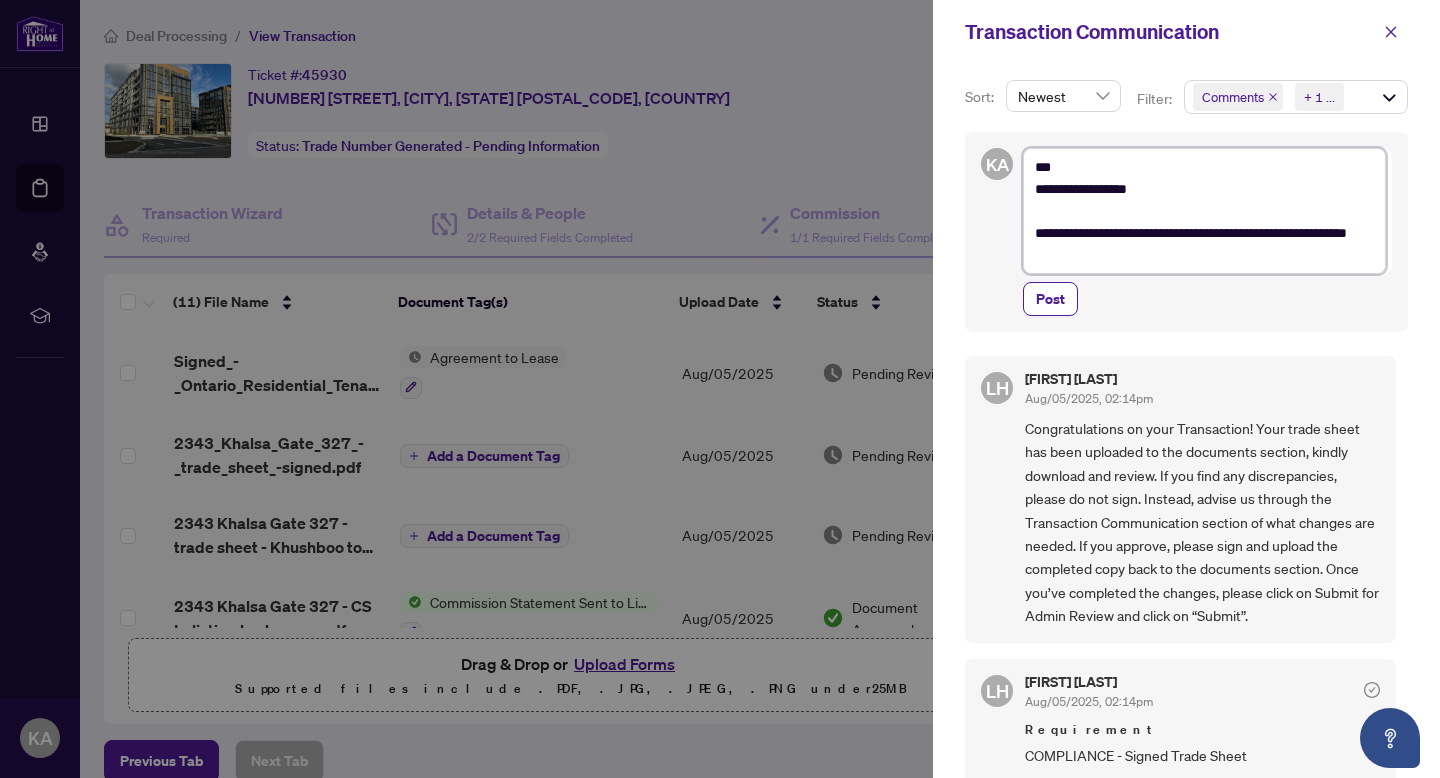 type on "**********" 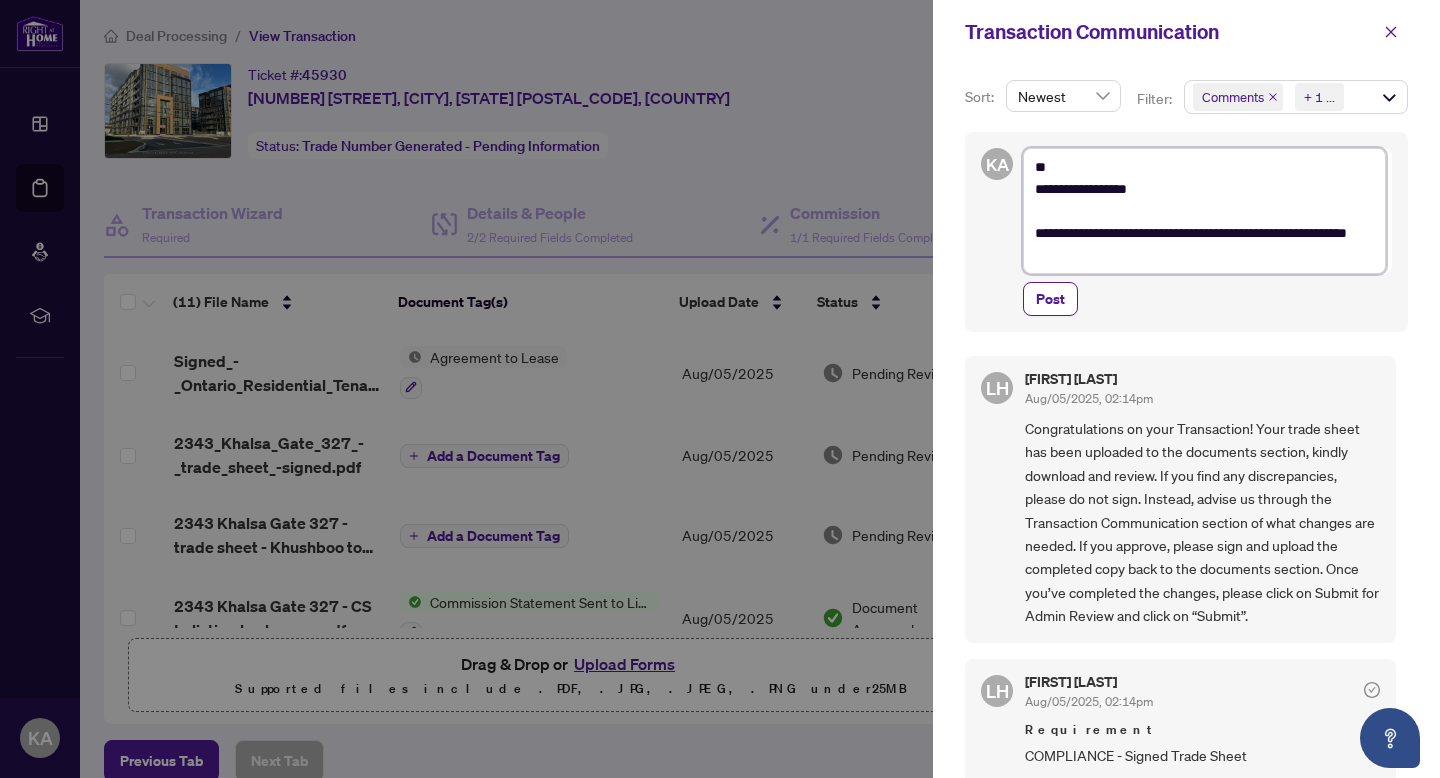 type on "**********" 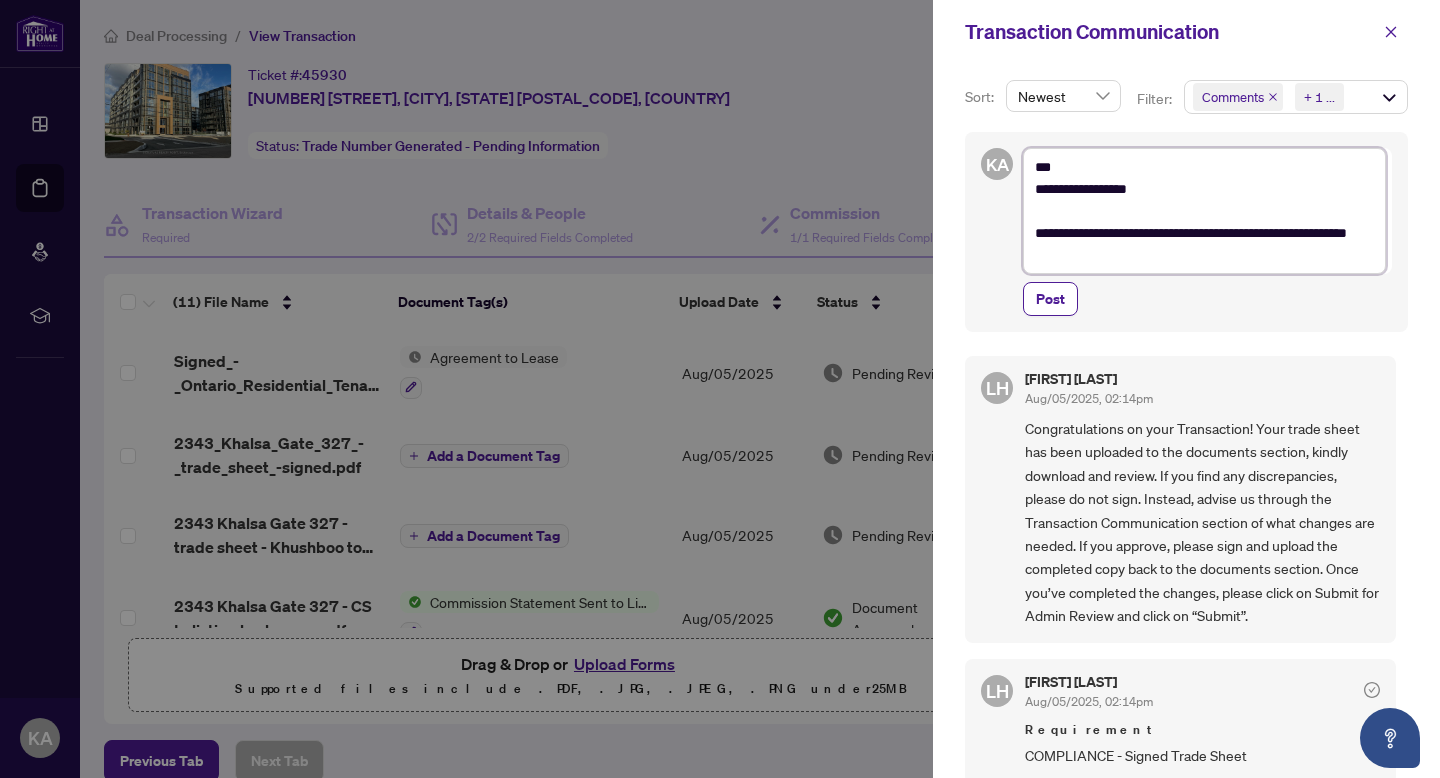 type on "**********" 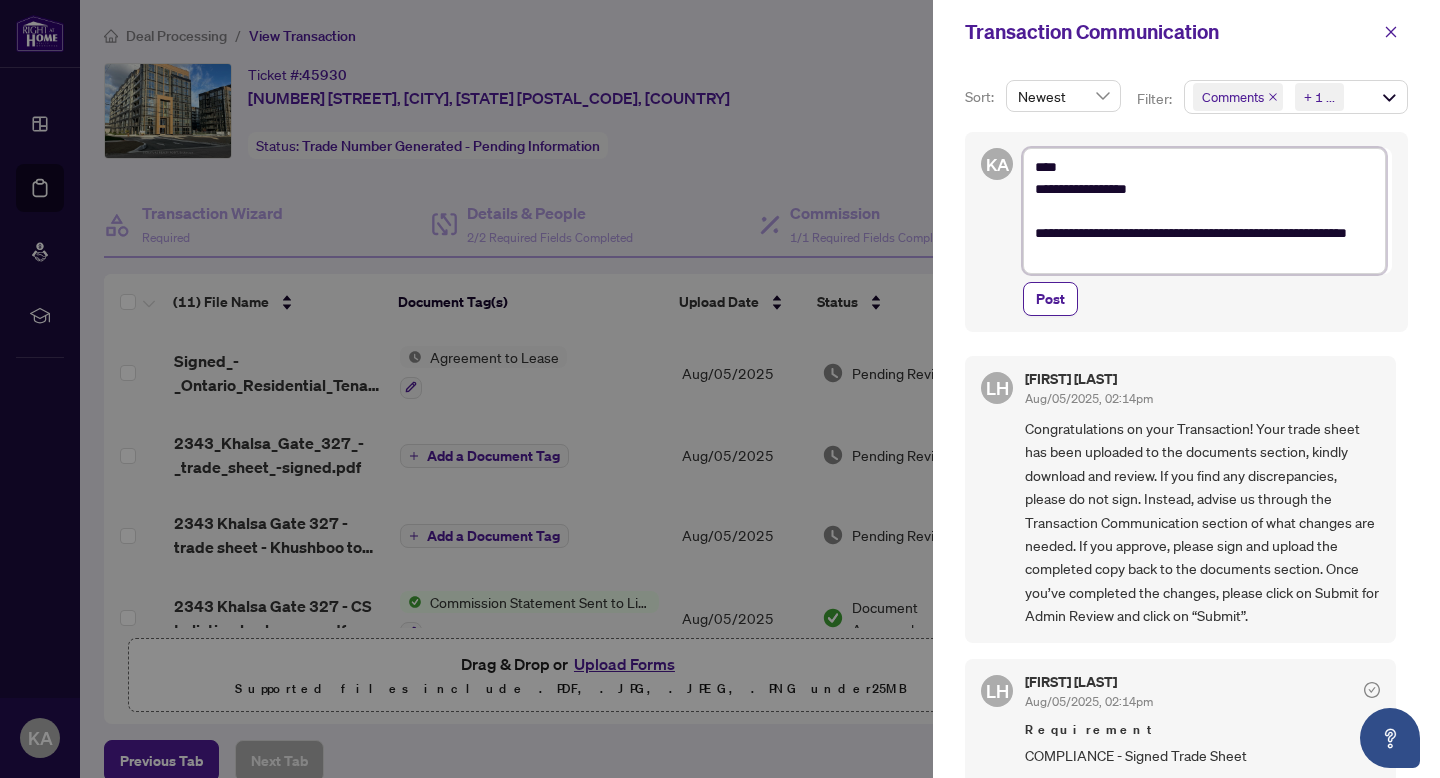 type on "**********" 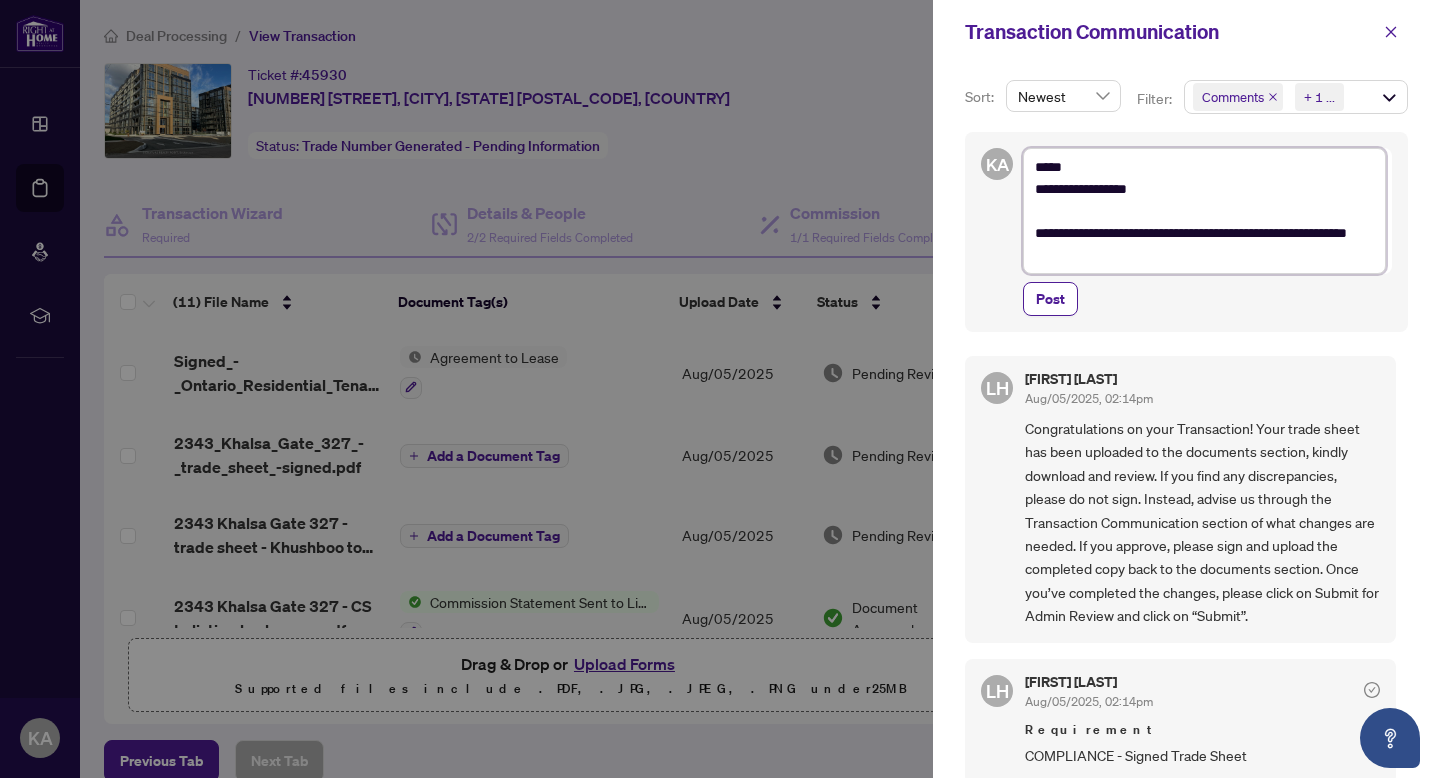 type on "**********" 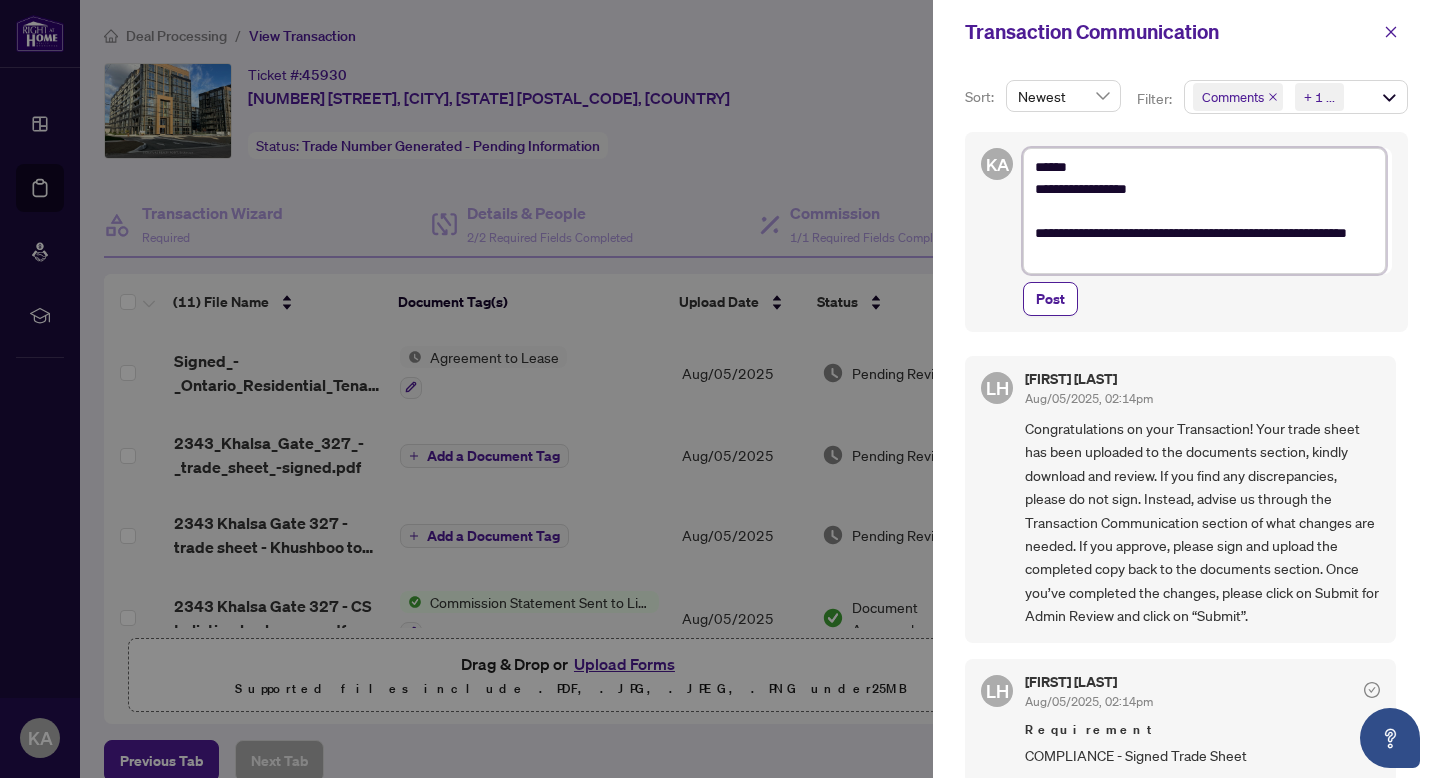 type on "**********" 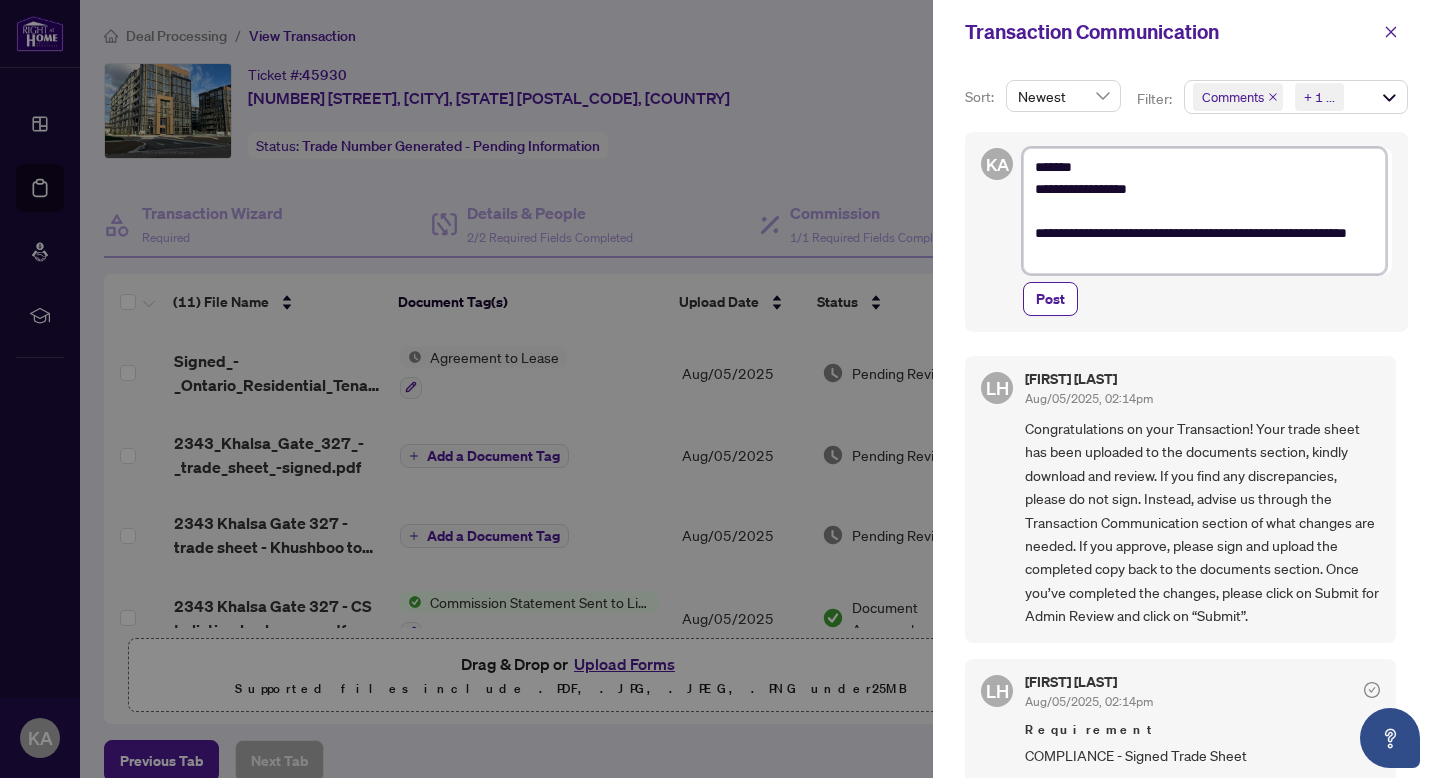 type on "**********" 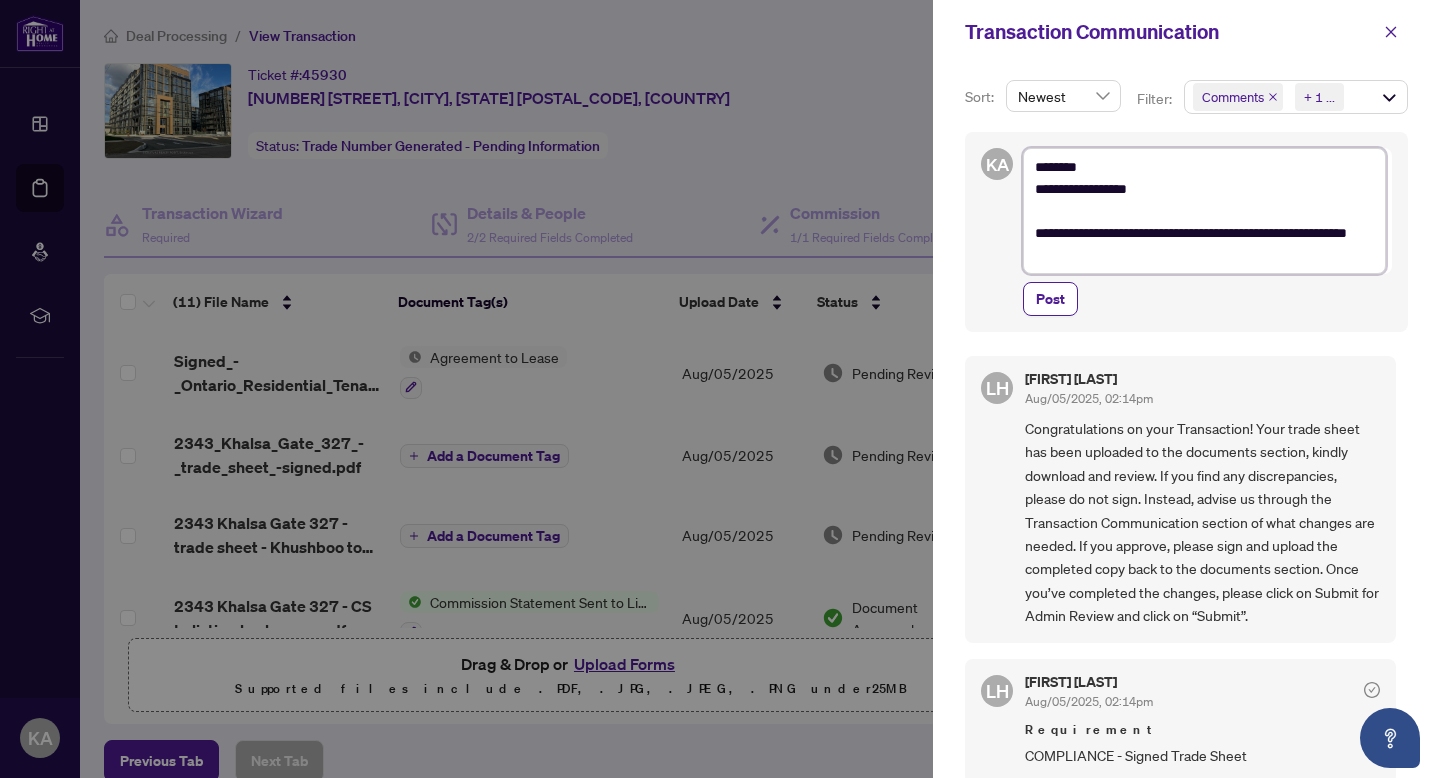 type on "**********" 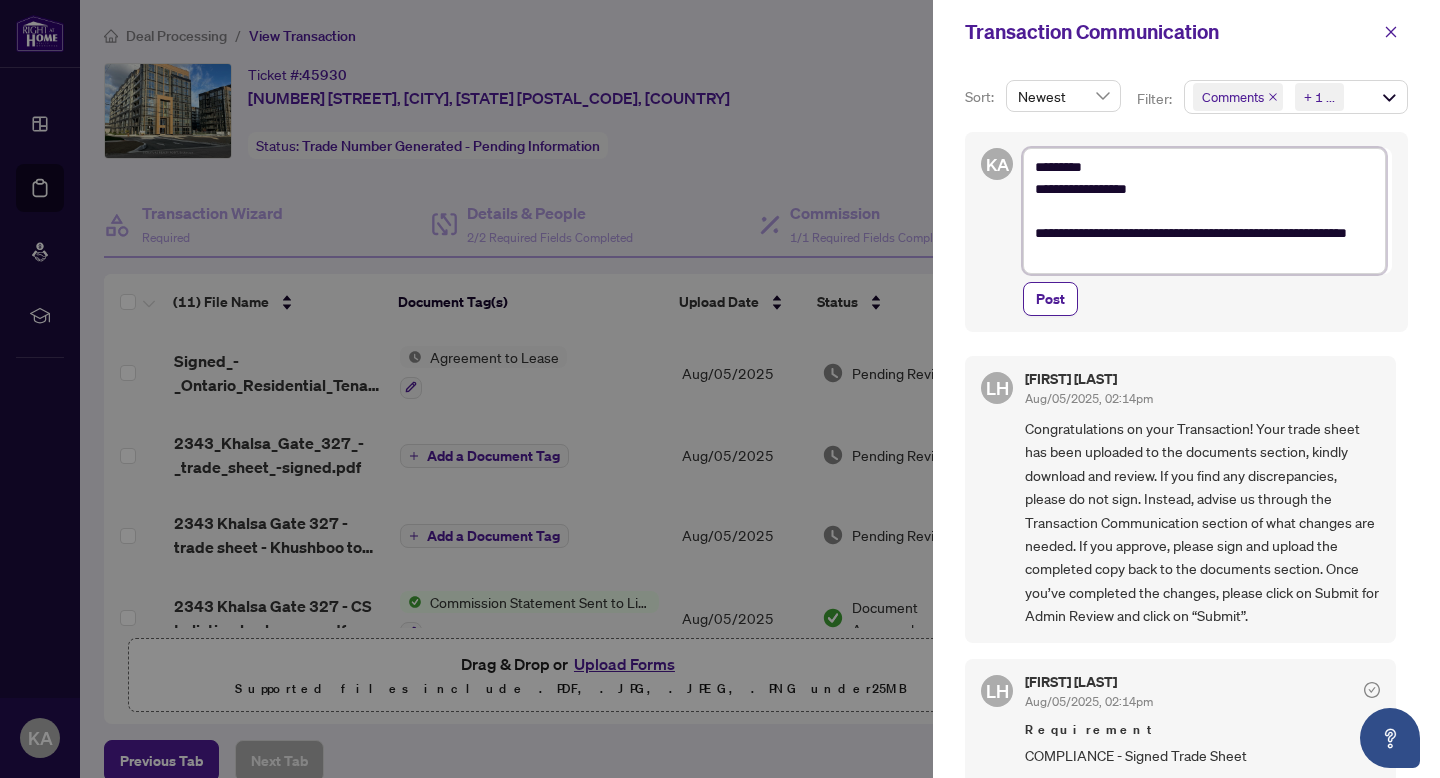 type on "**********" 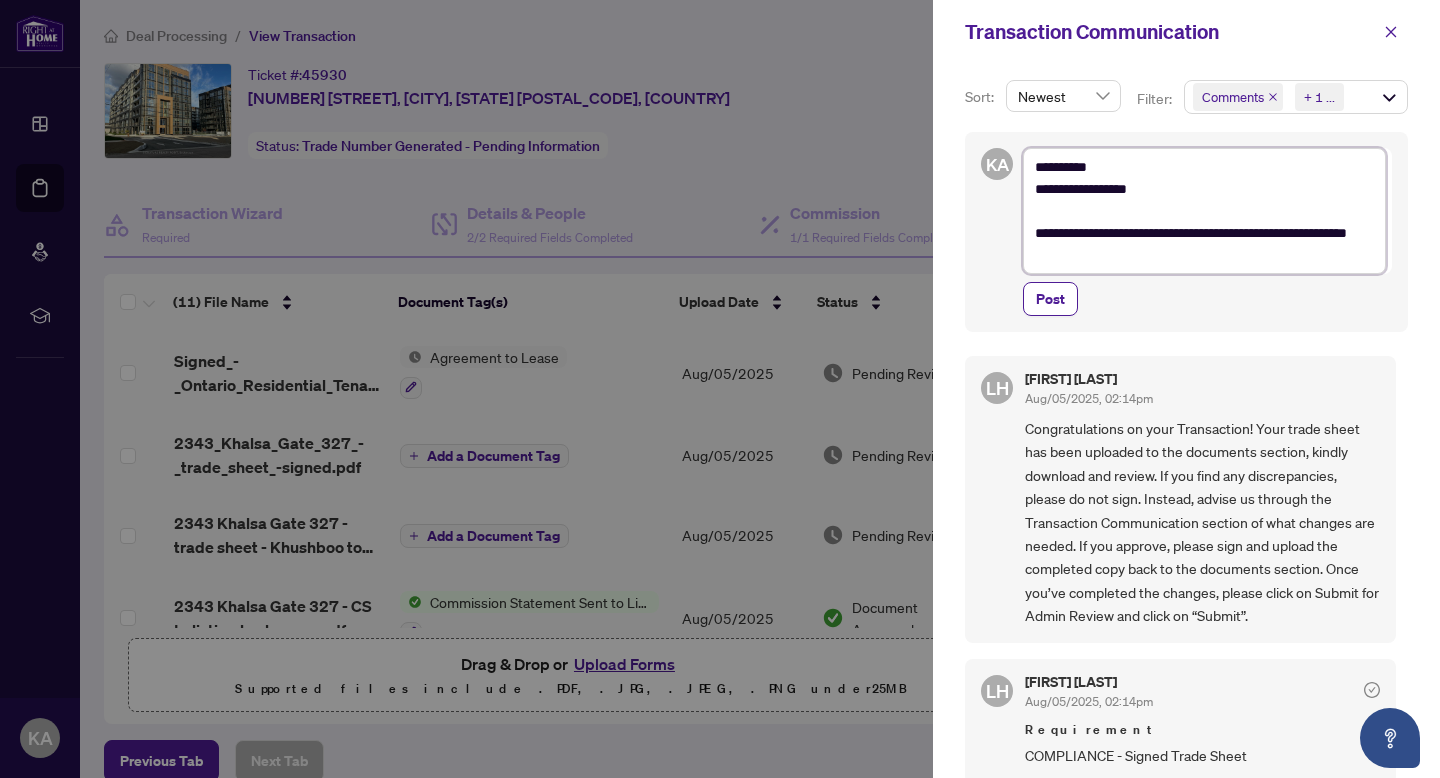 type on "**********" 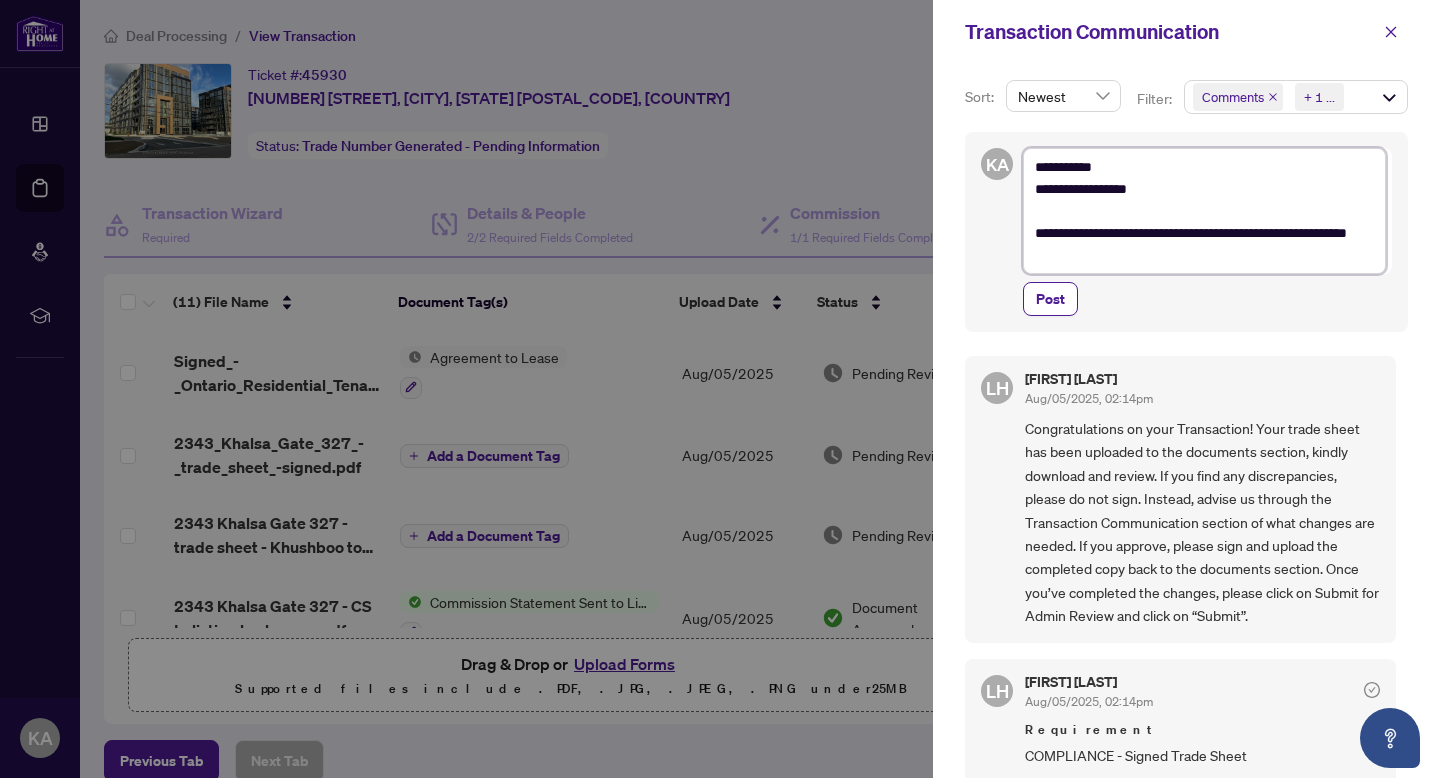 type on "**********" 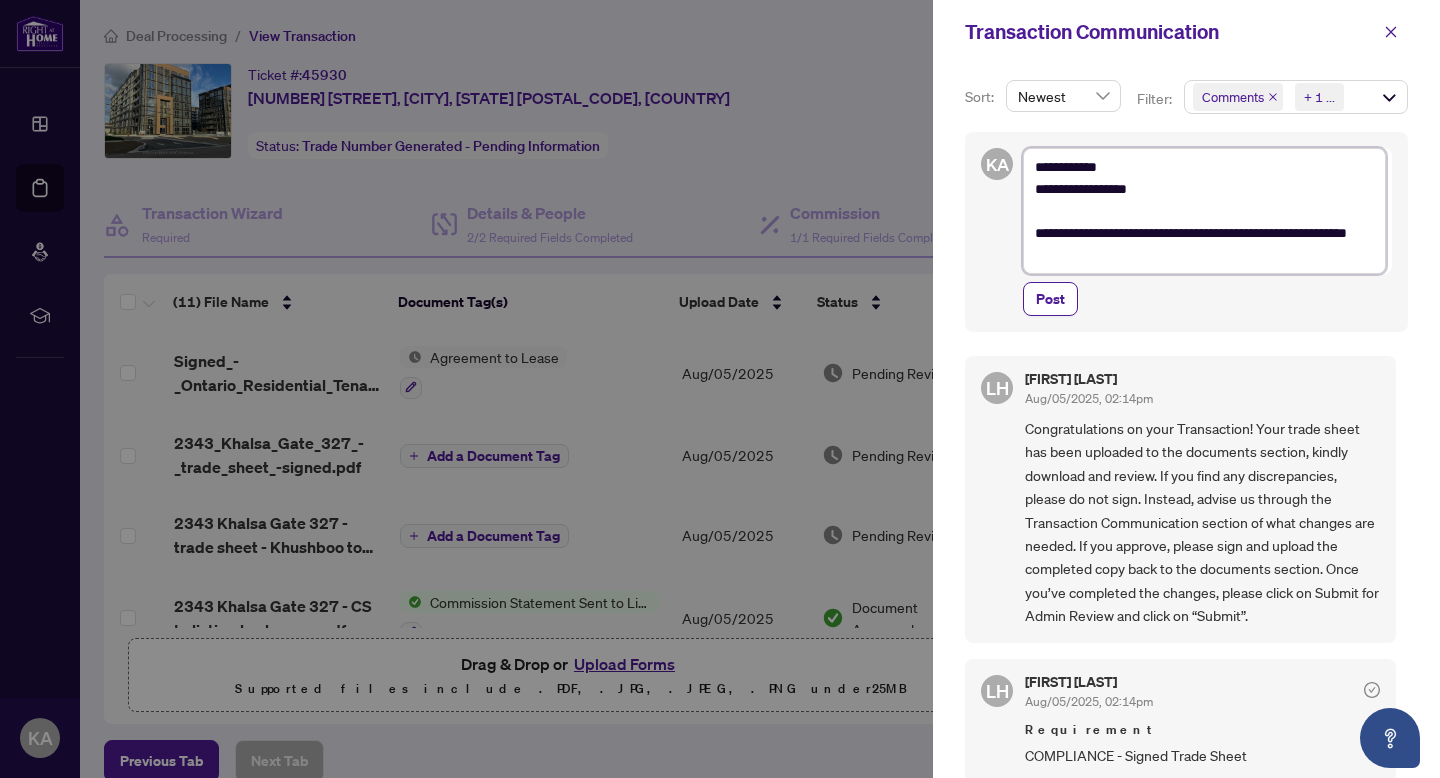 type on "**********" 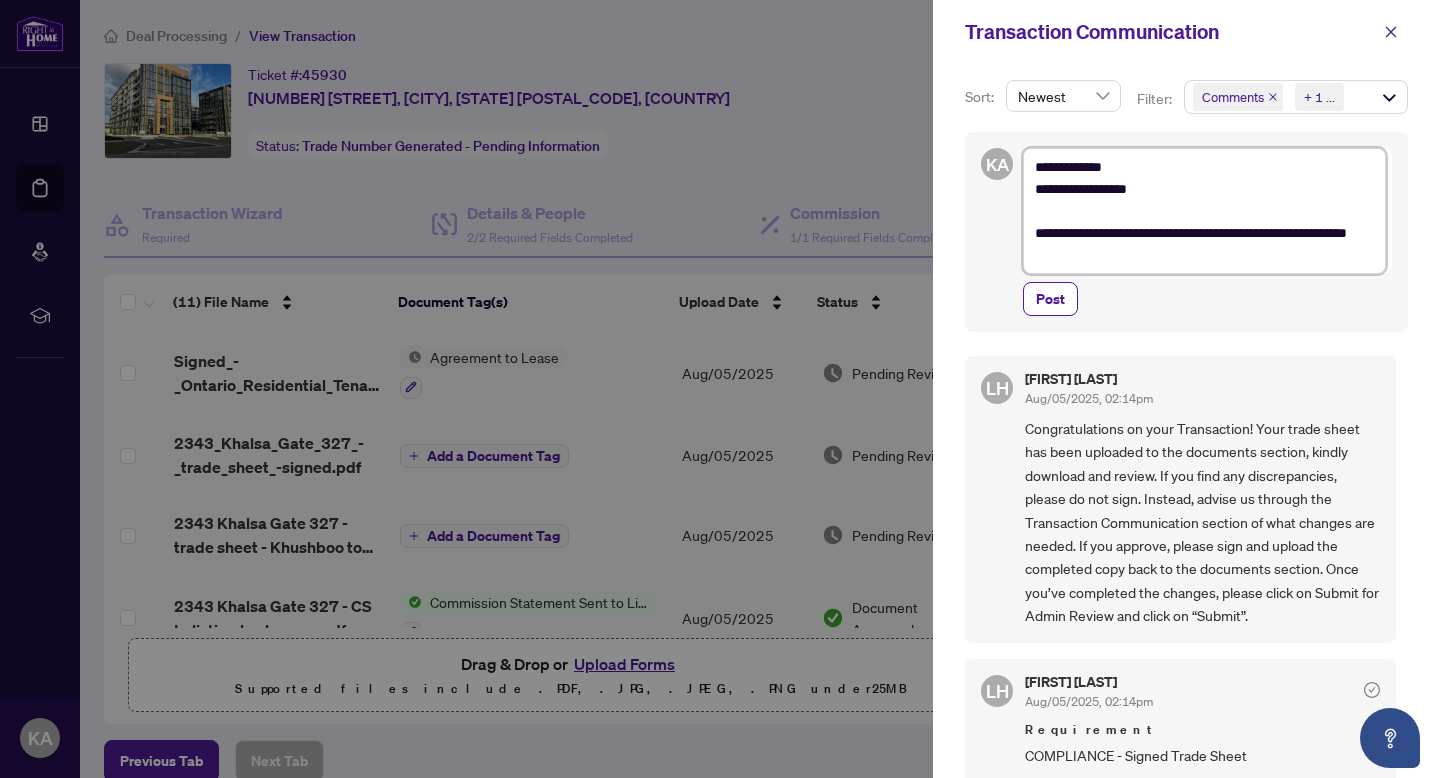 type on "**********" 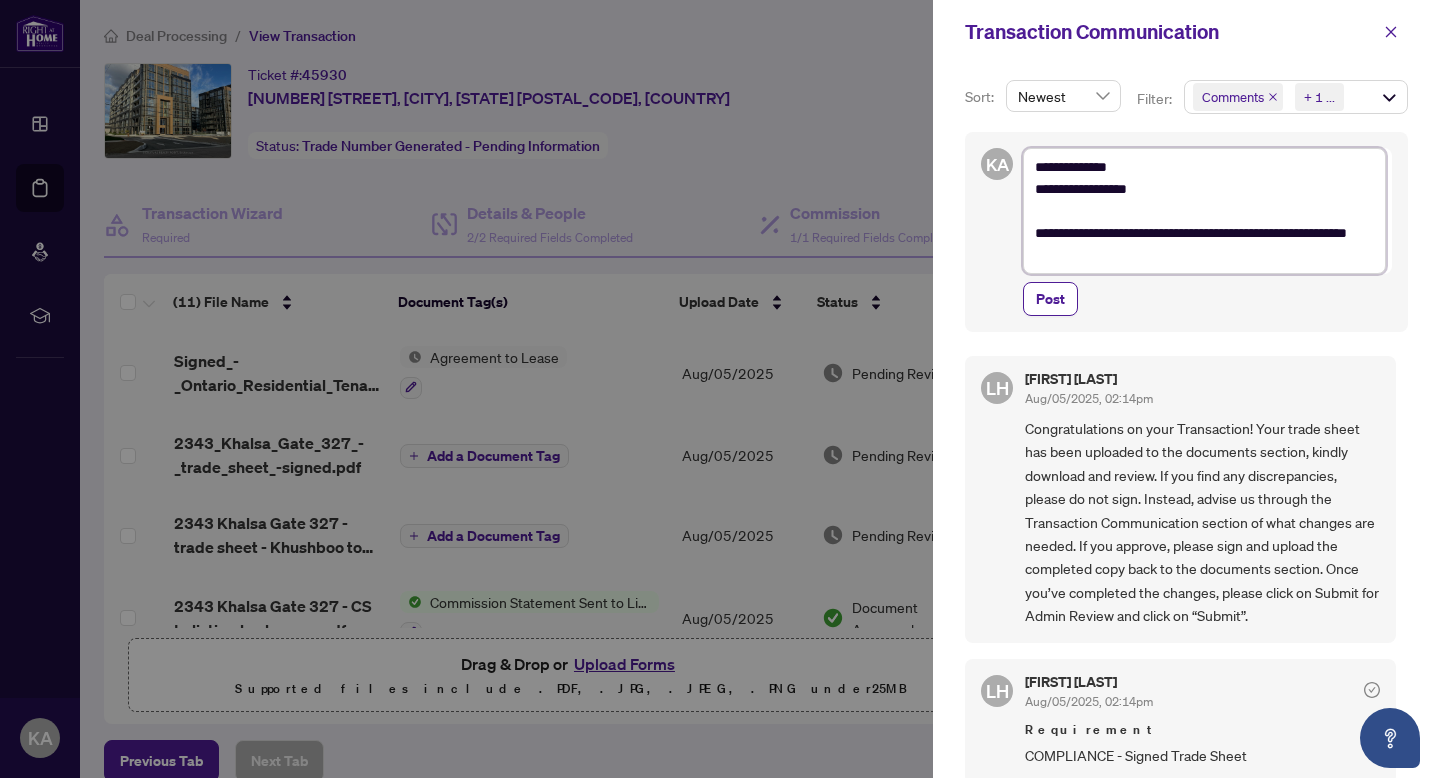 type on "**********" 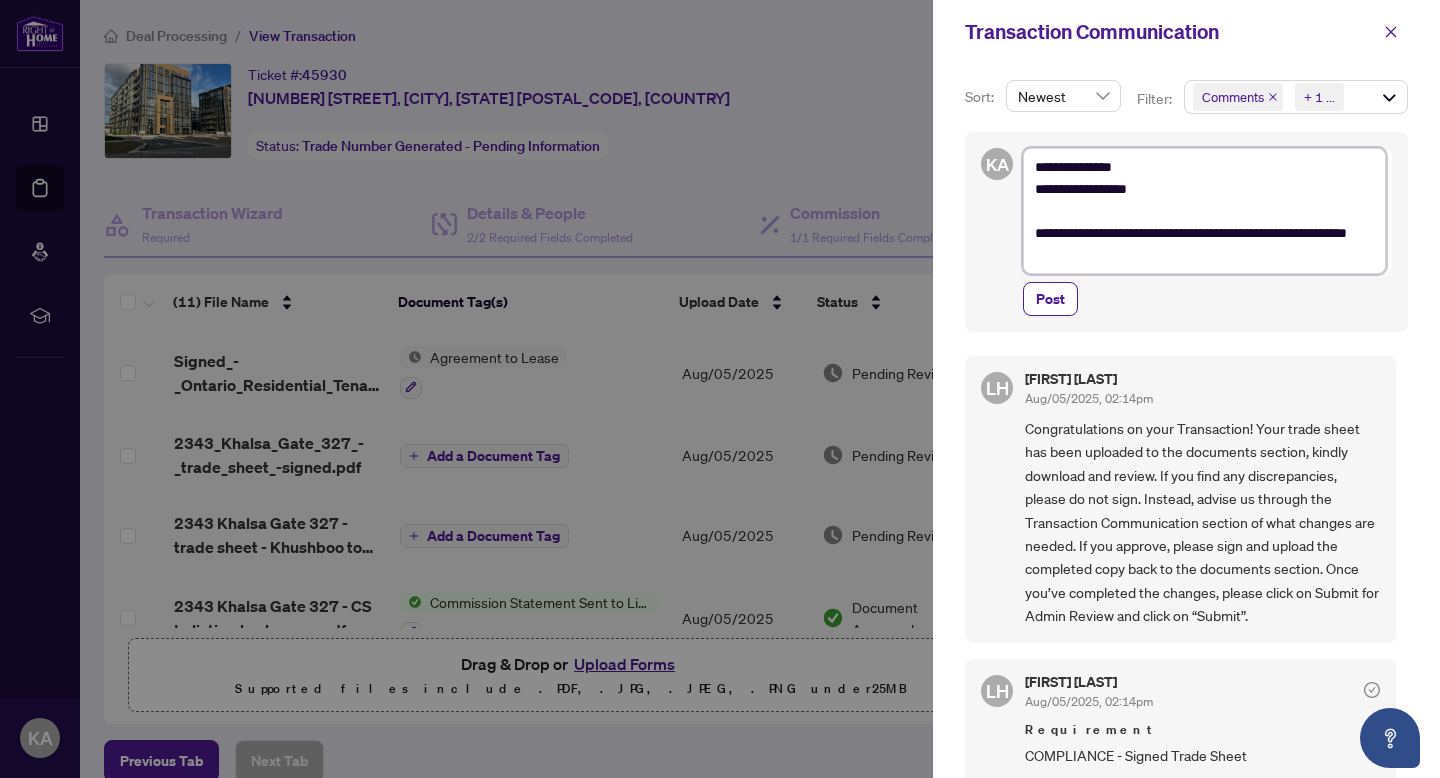 type on "**********" 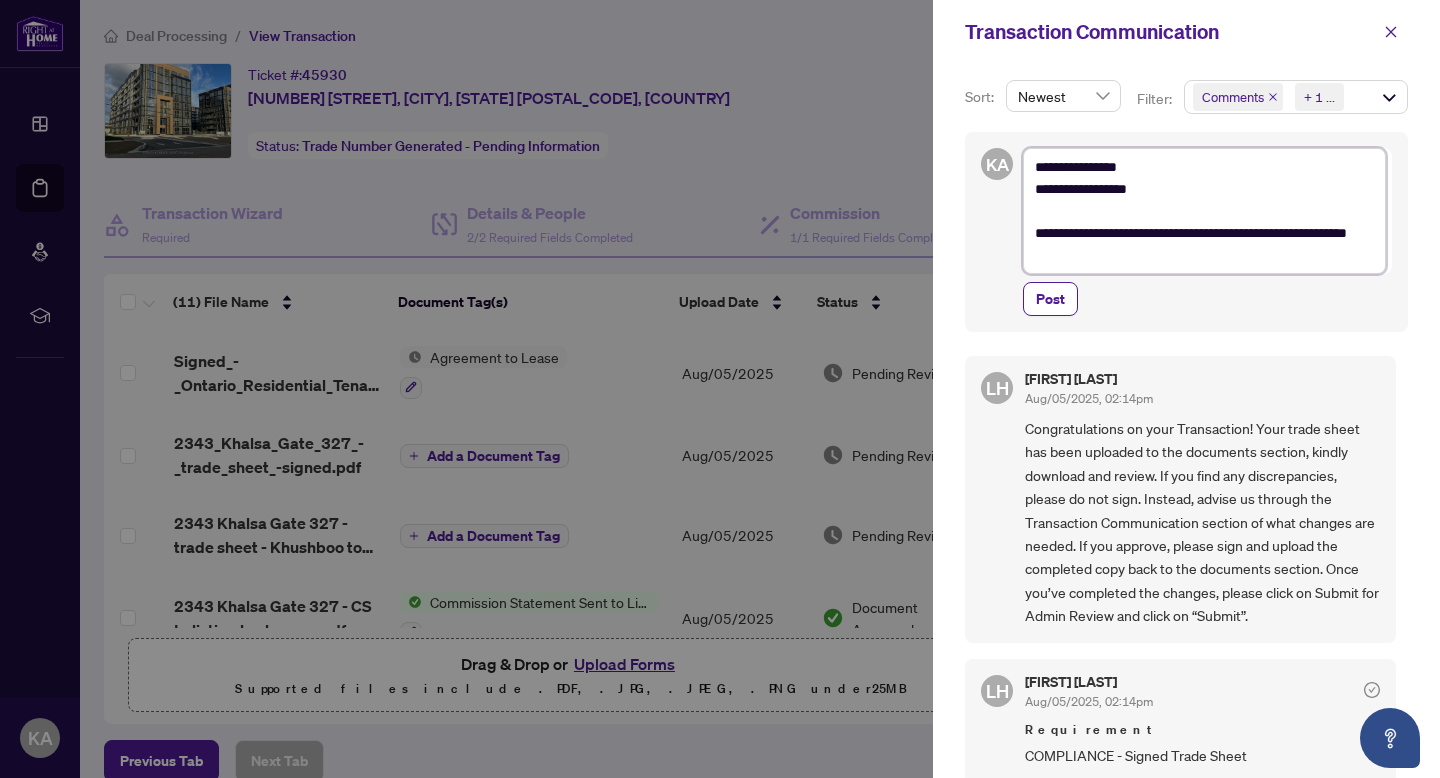 type on "**********" 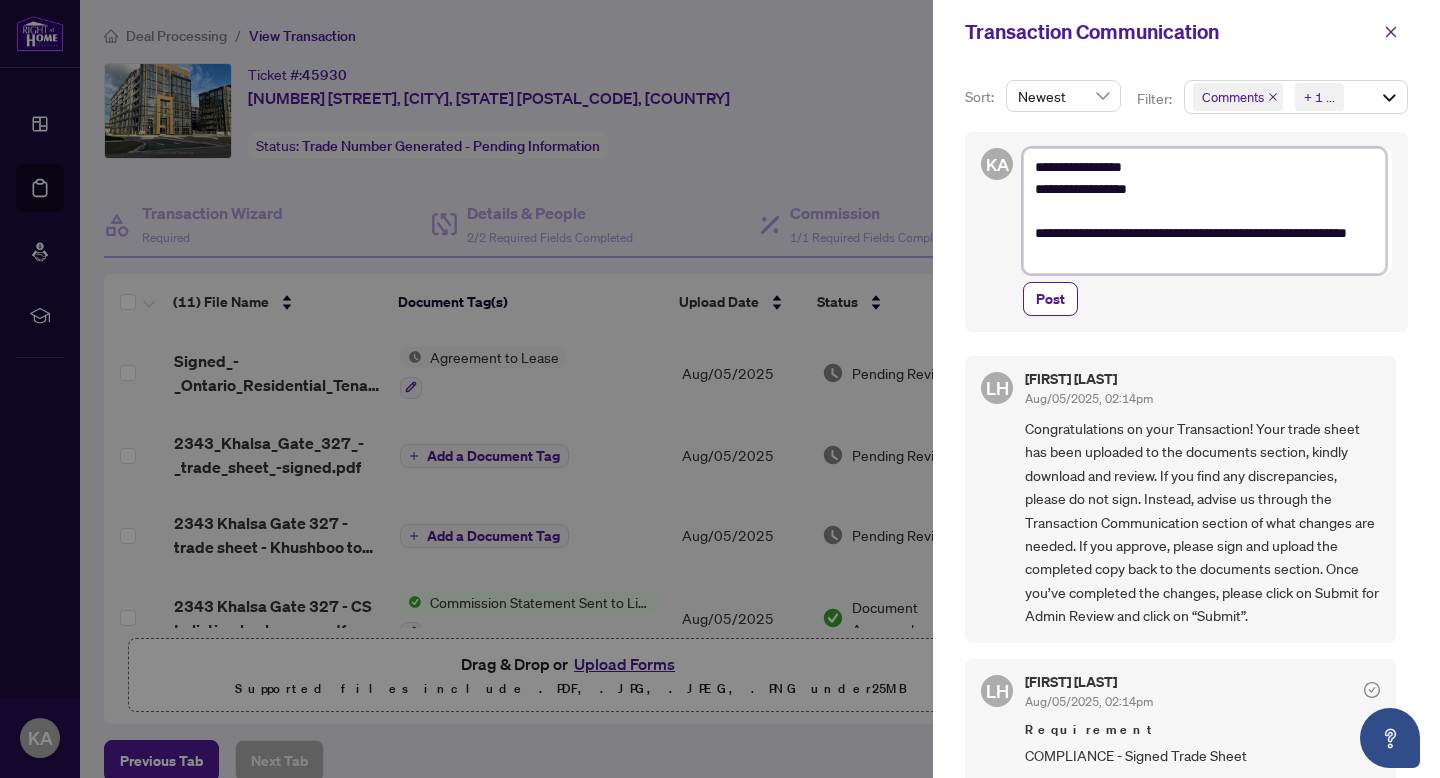 type on "**********" 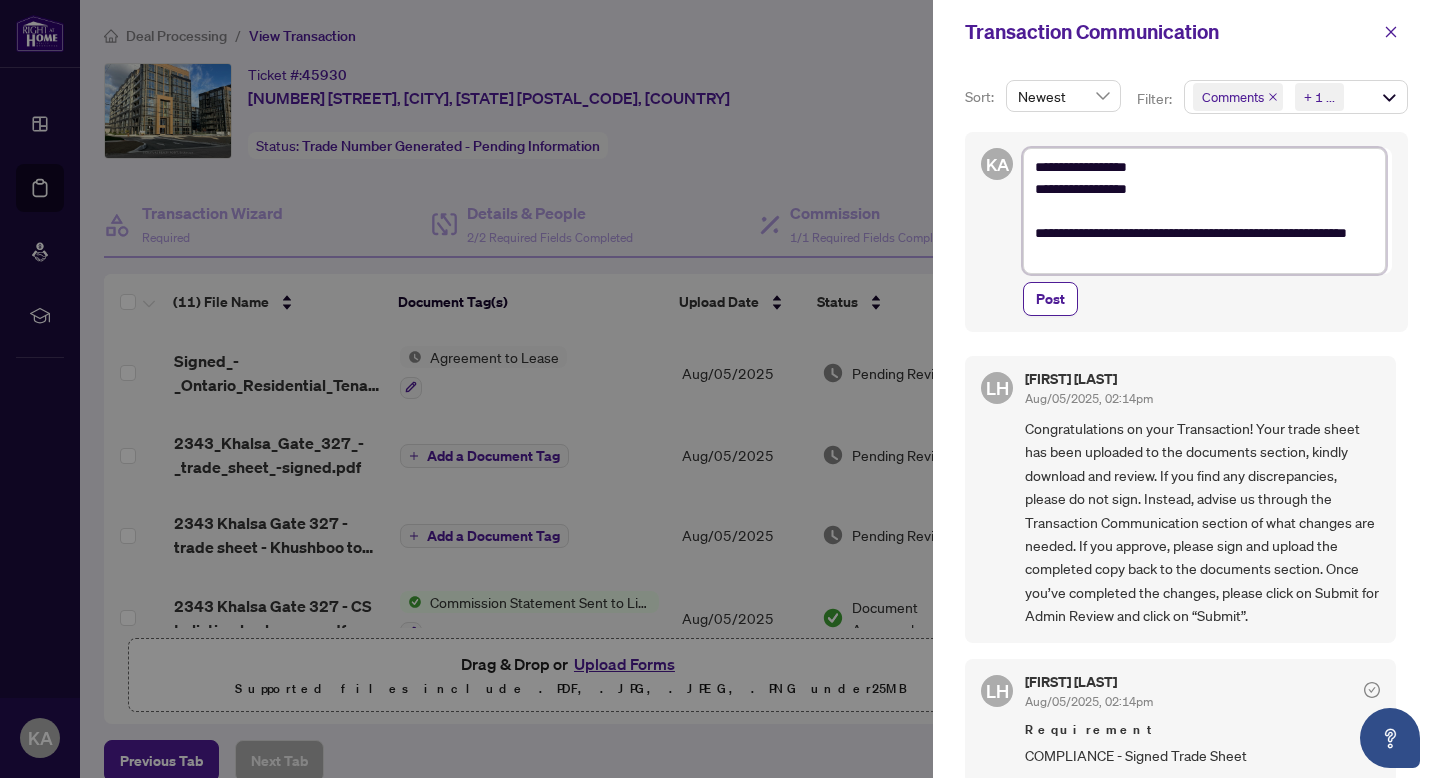 type on "**********" 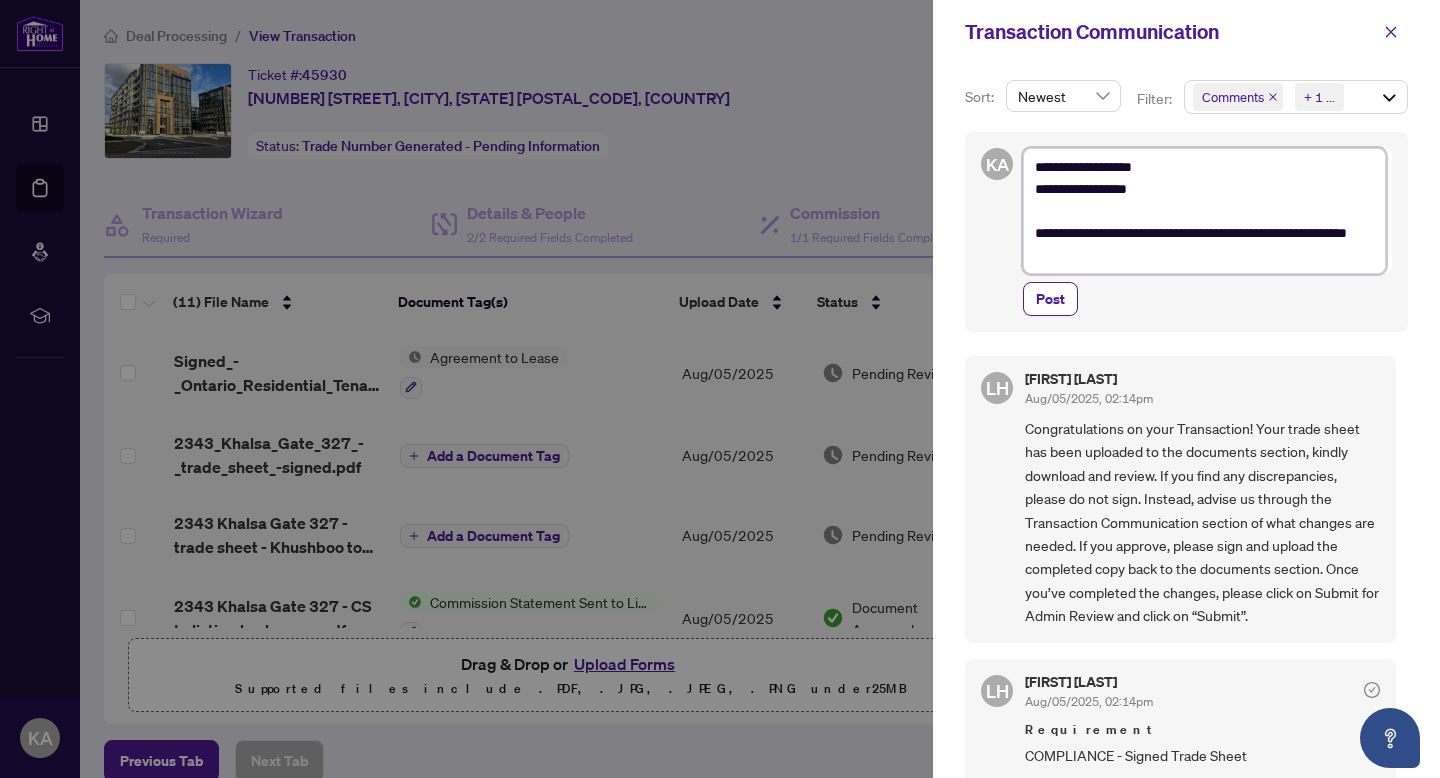 type on "**********" 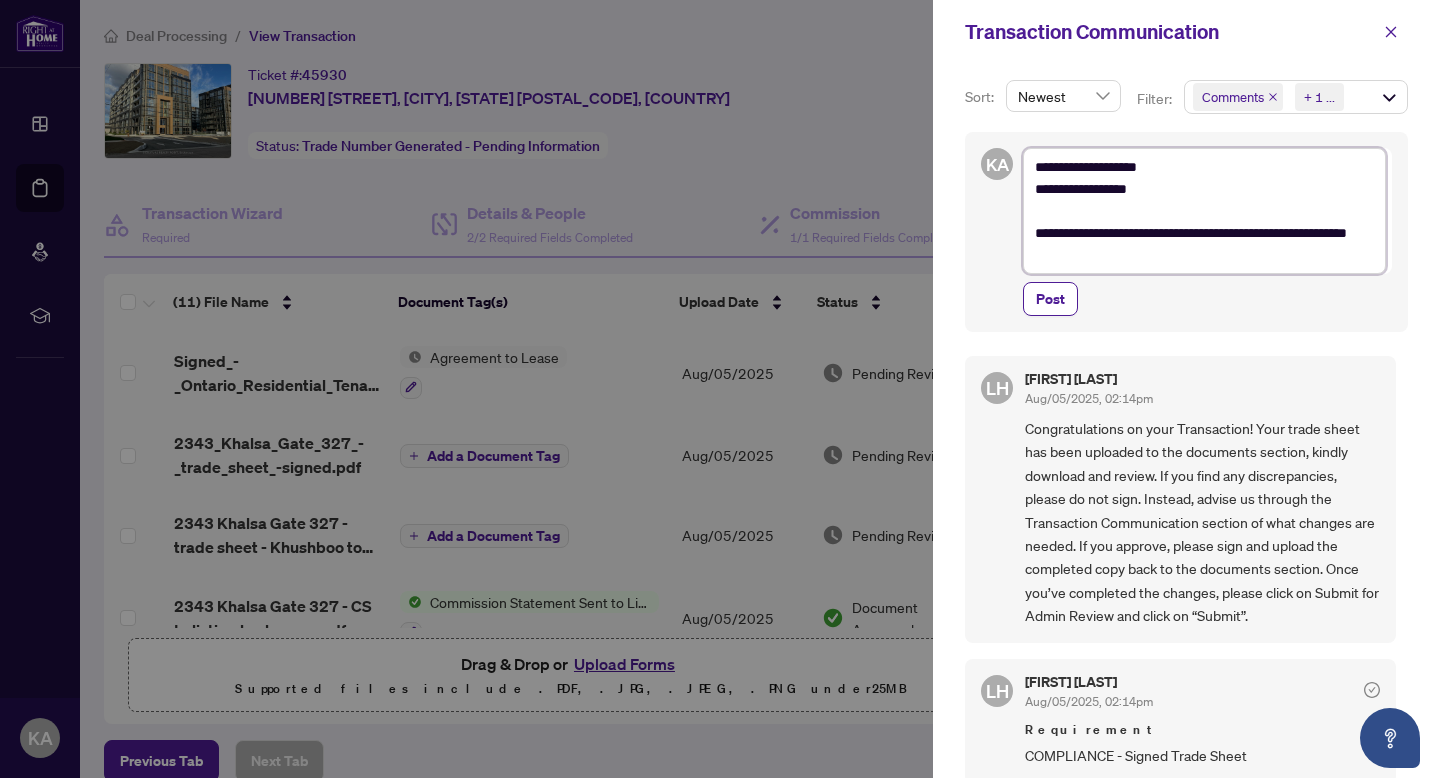 type on "**********" 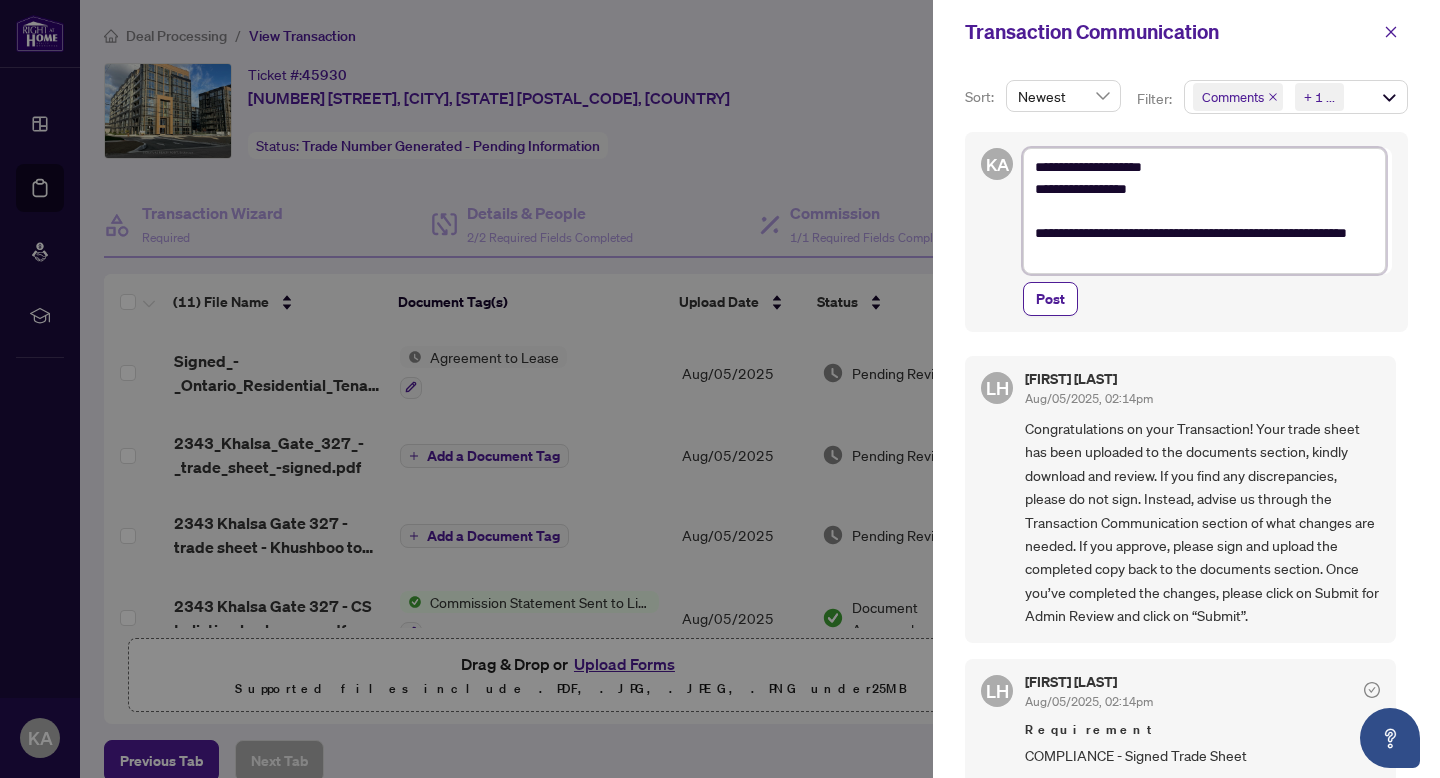 type on "**********" 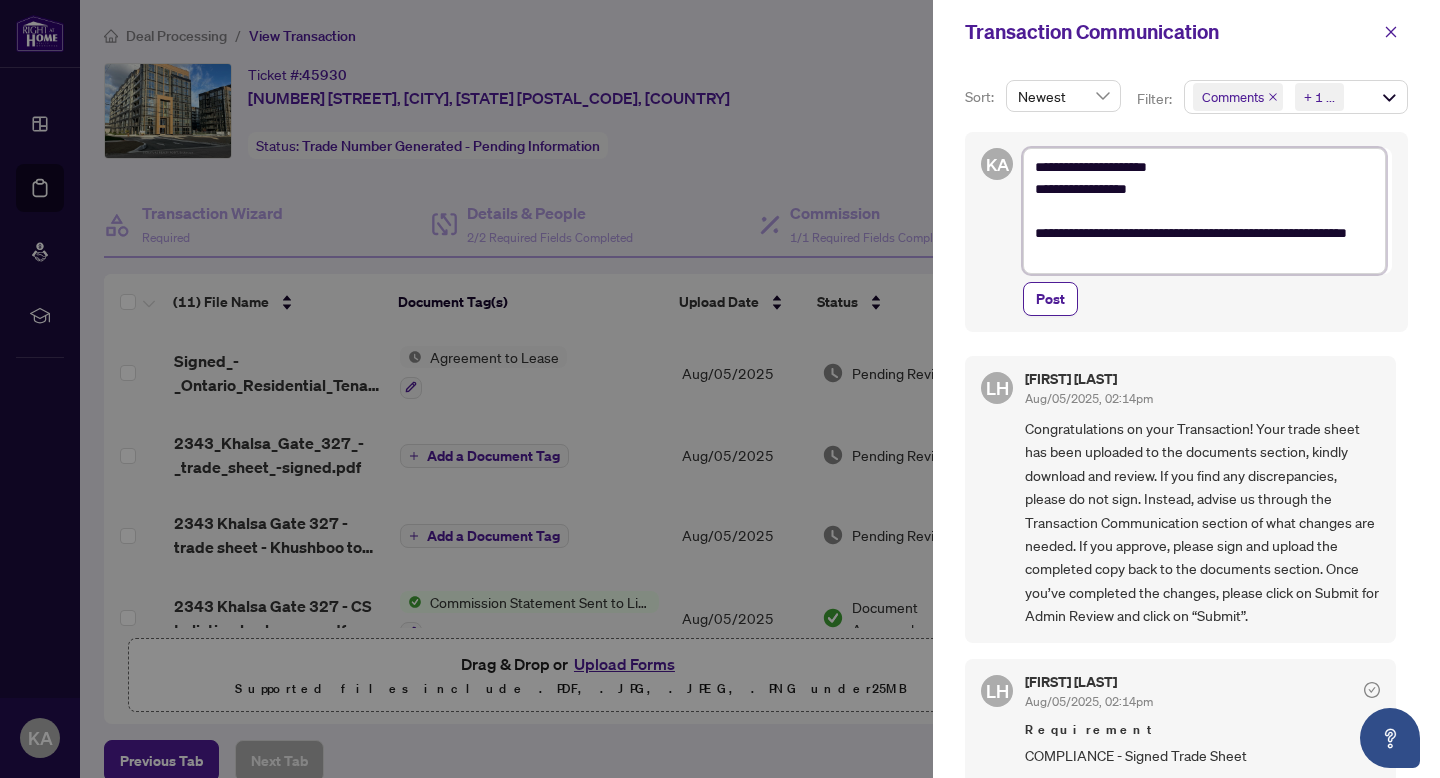 type on "**********" 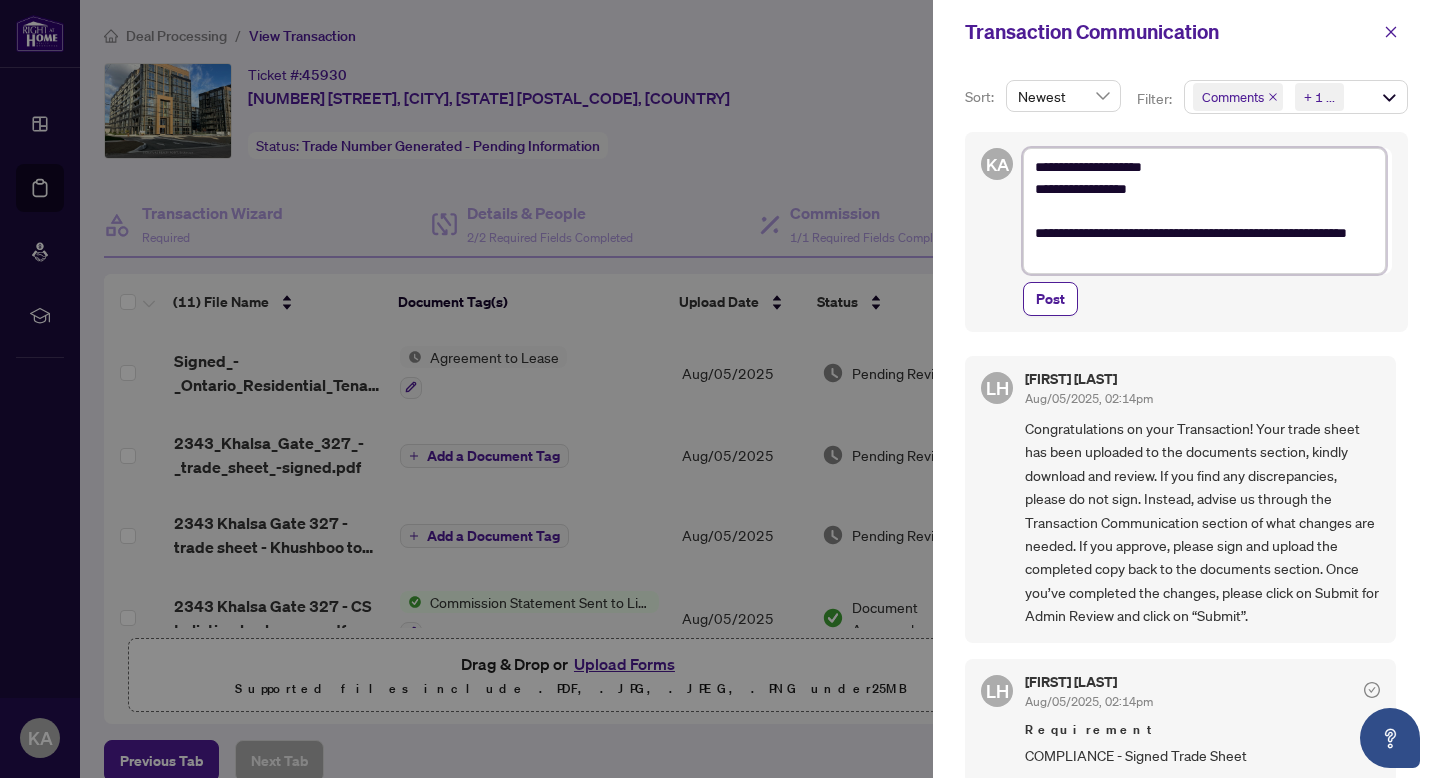 type on "**********" 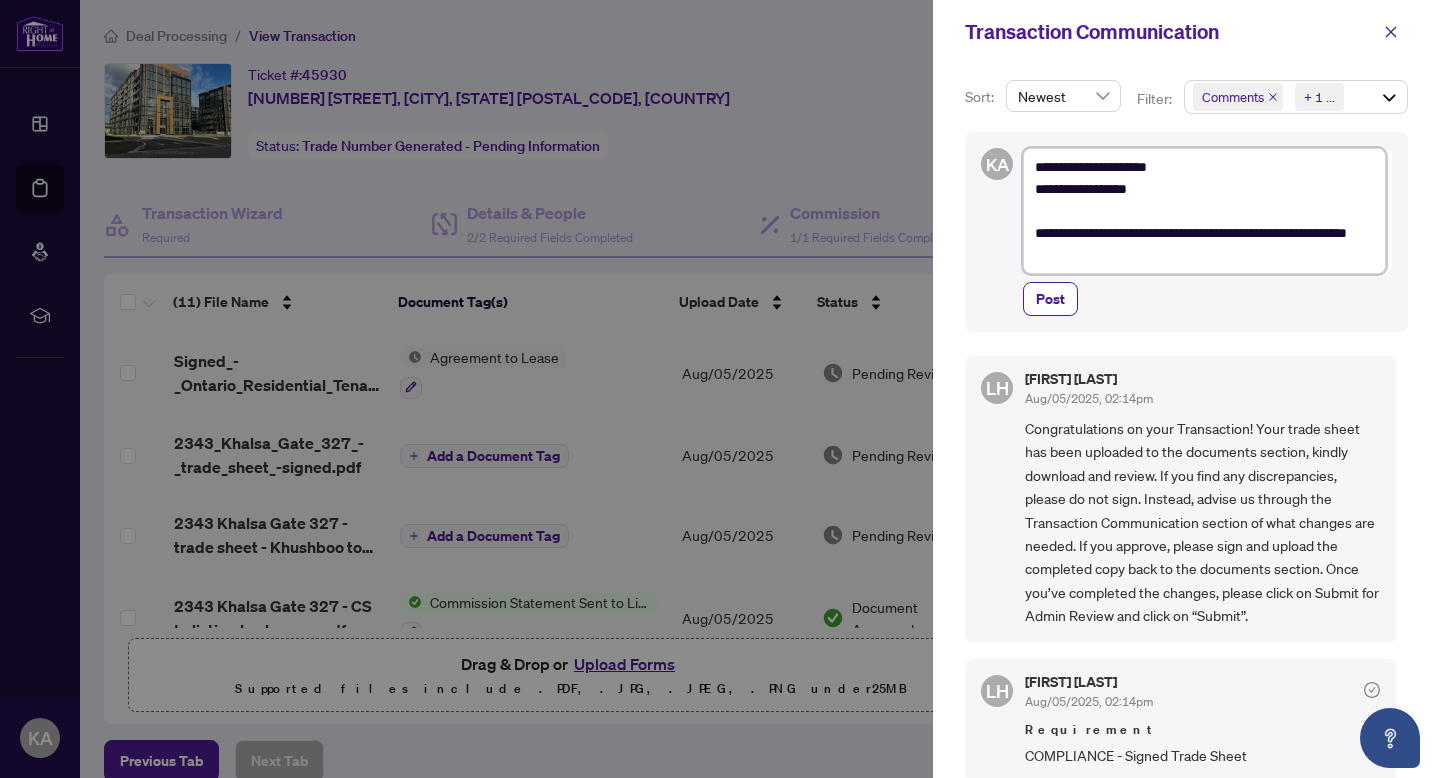 type on "**********" 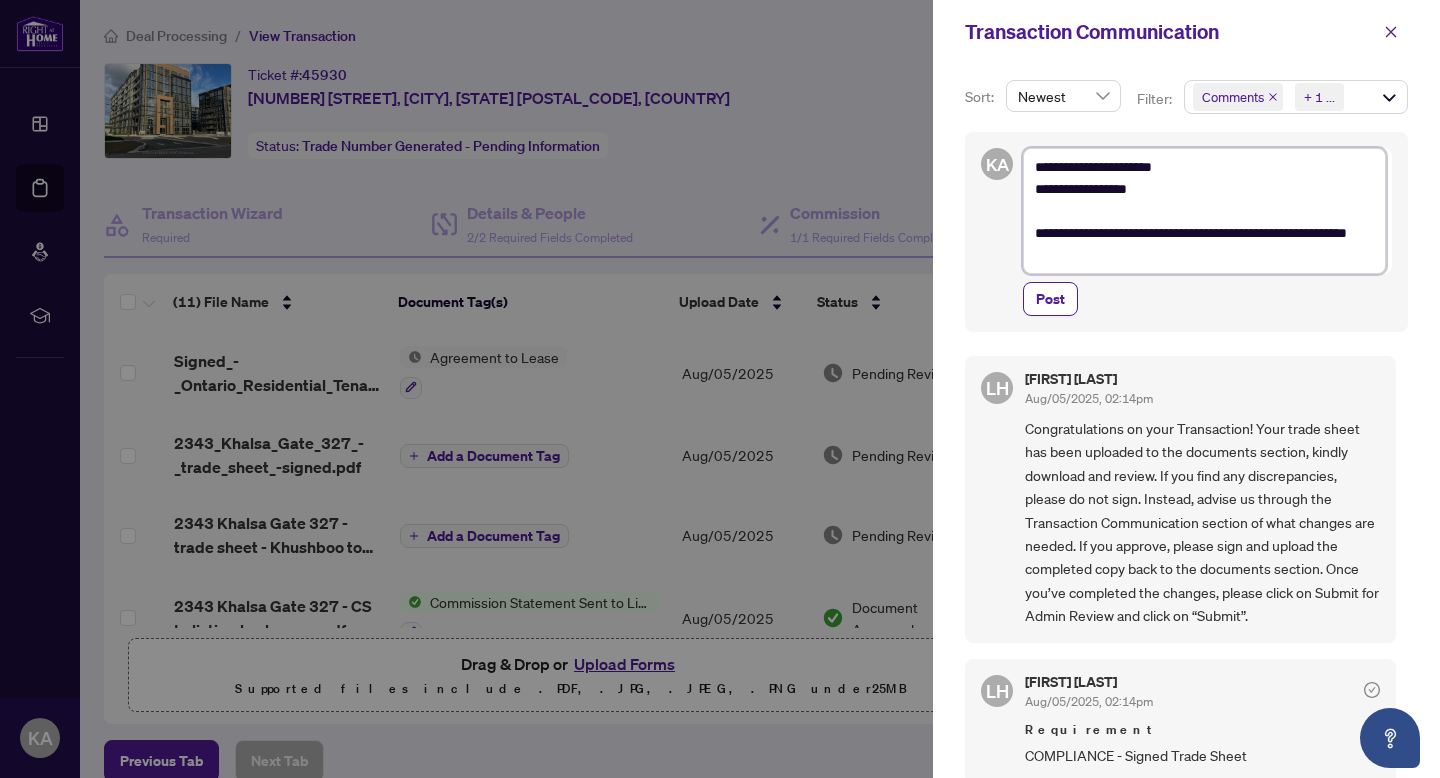type on "**********" 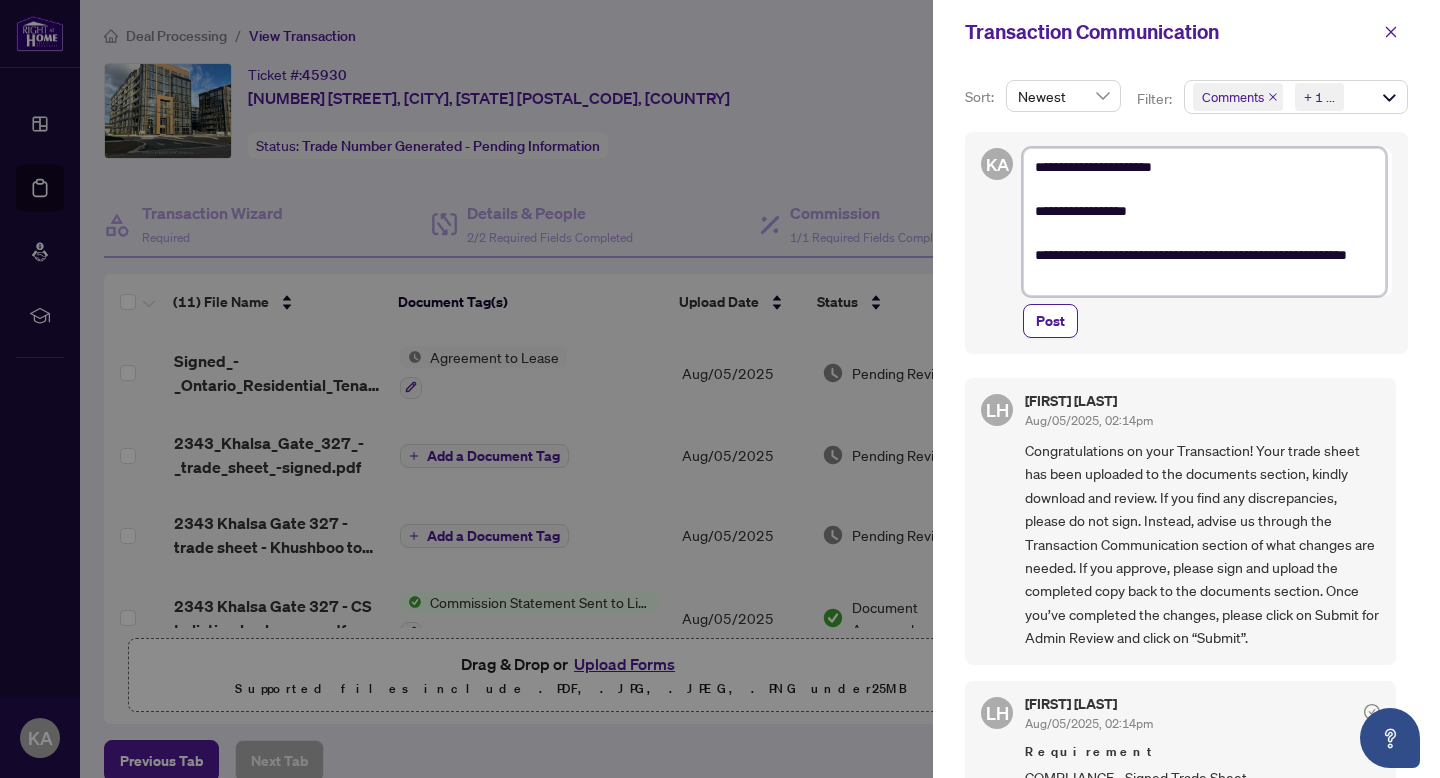 click on "**********" at bounding box center (1204, 222) 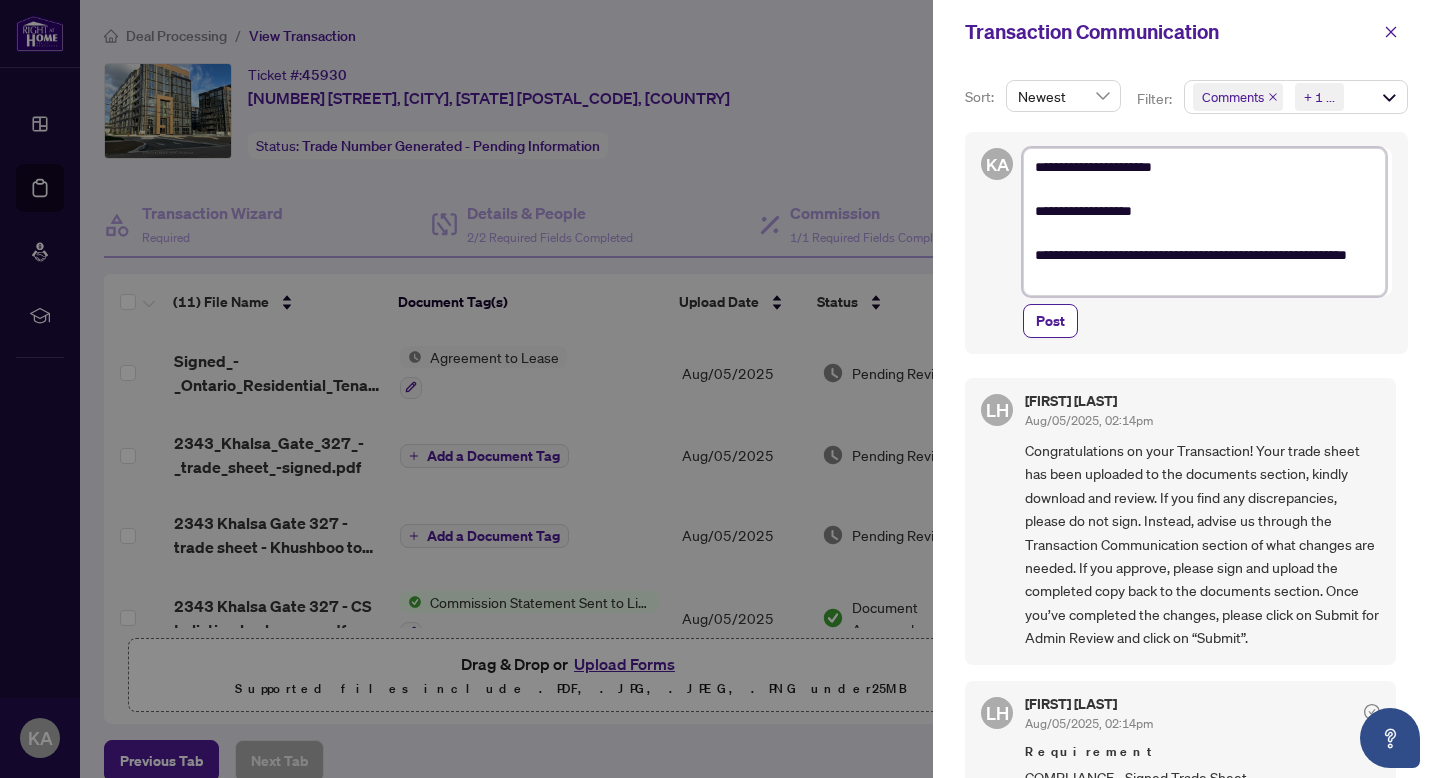 type on "**********" 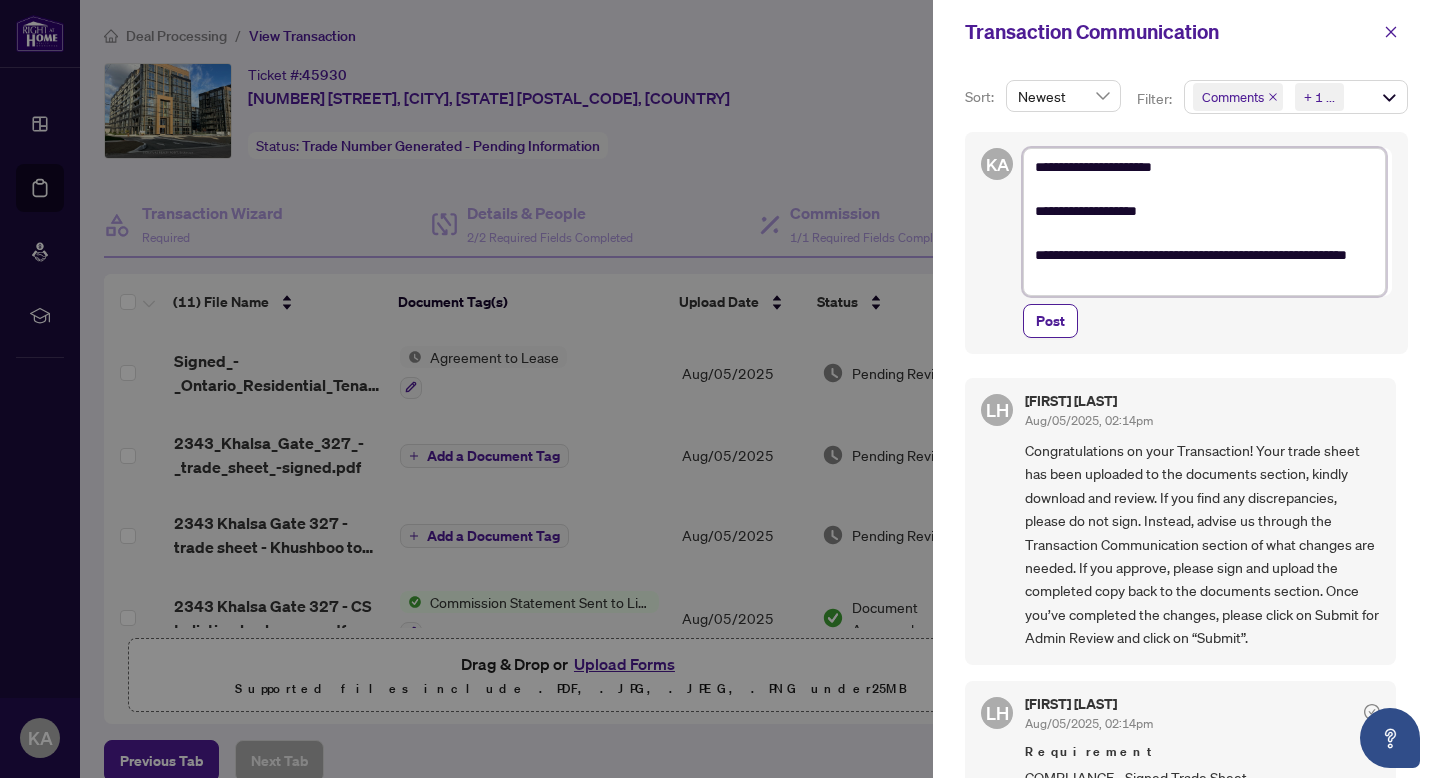 type on "**********" 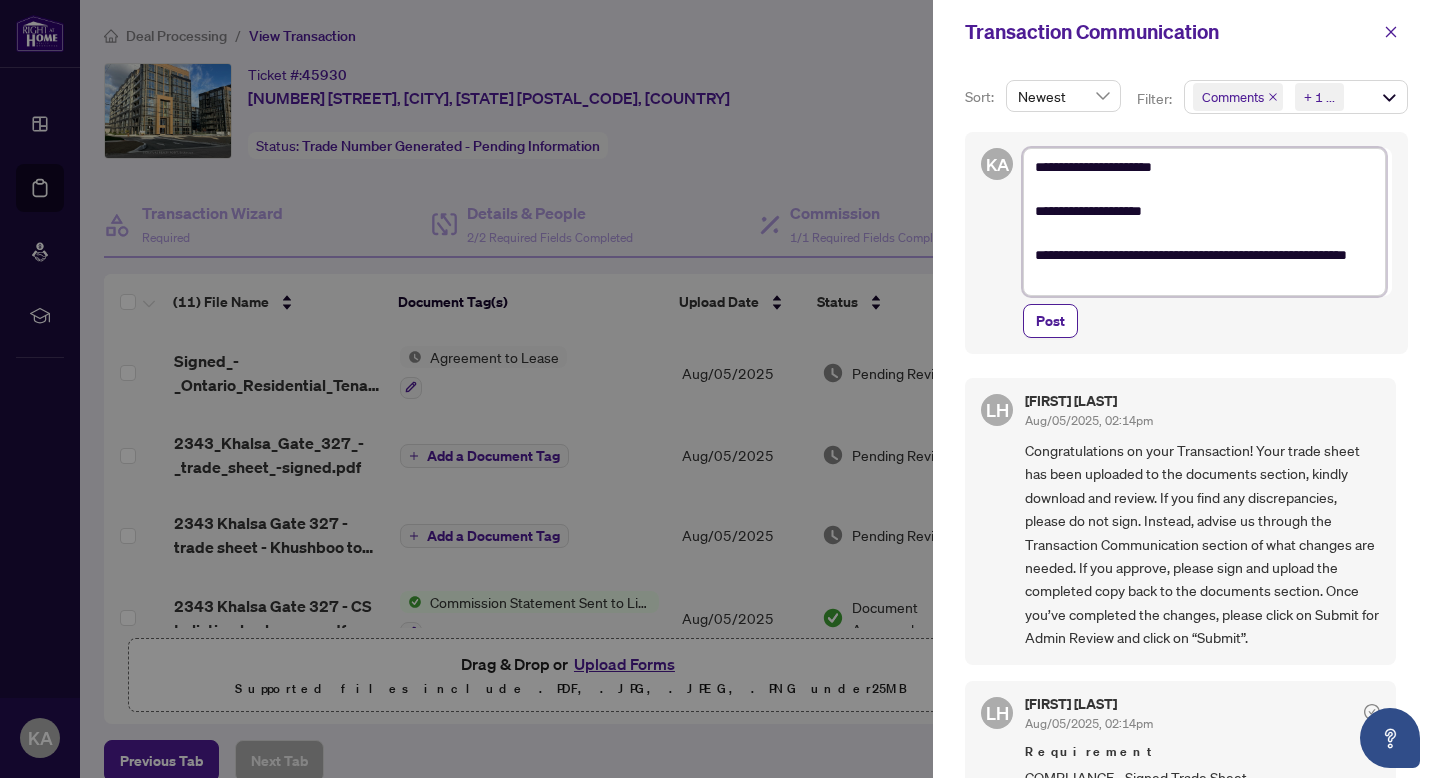 type on "**********" 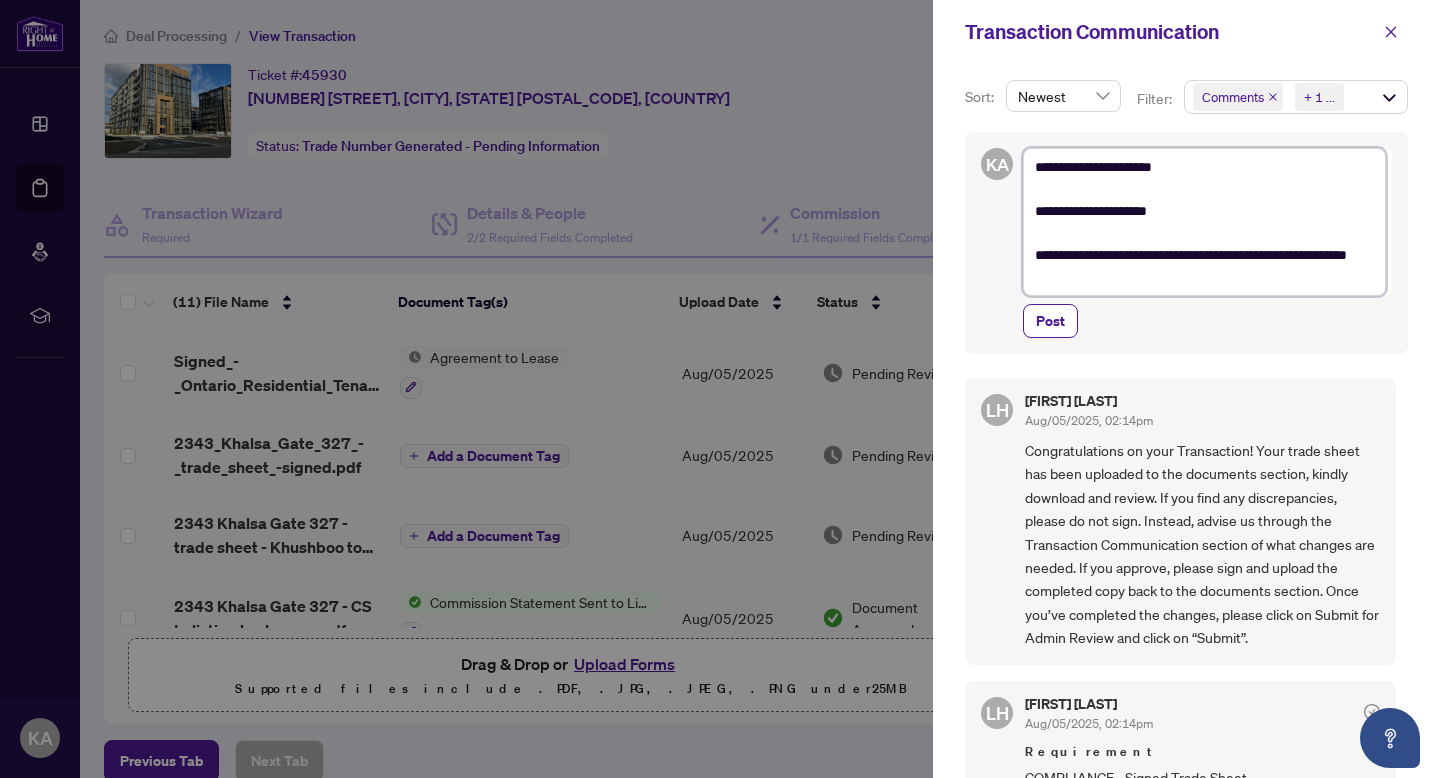 type on "**********" 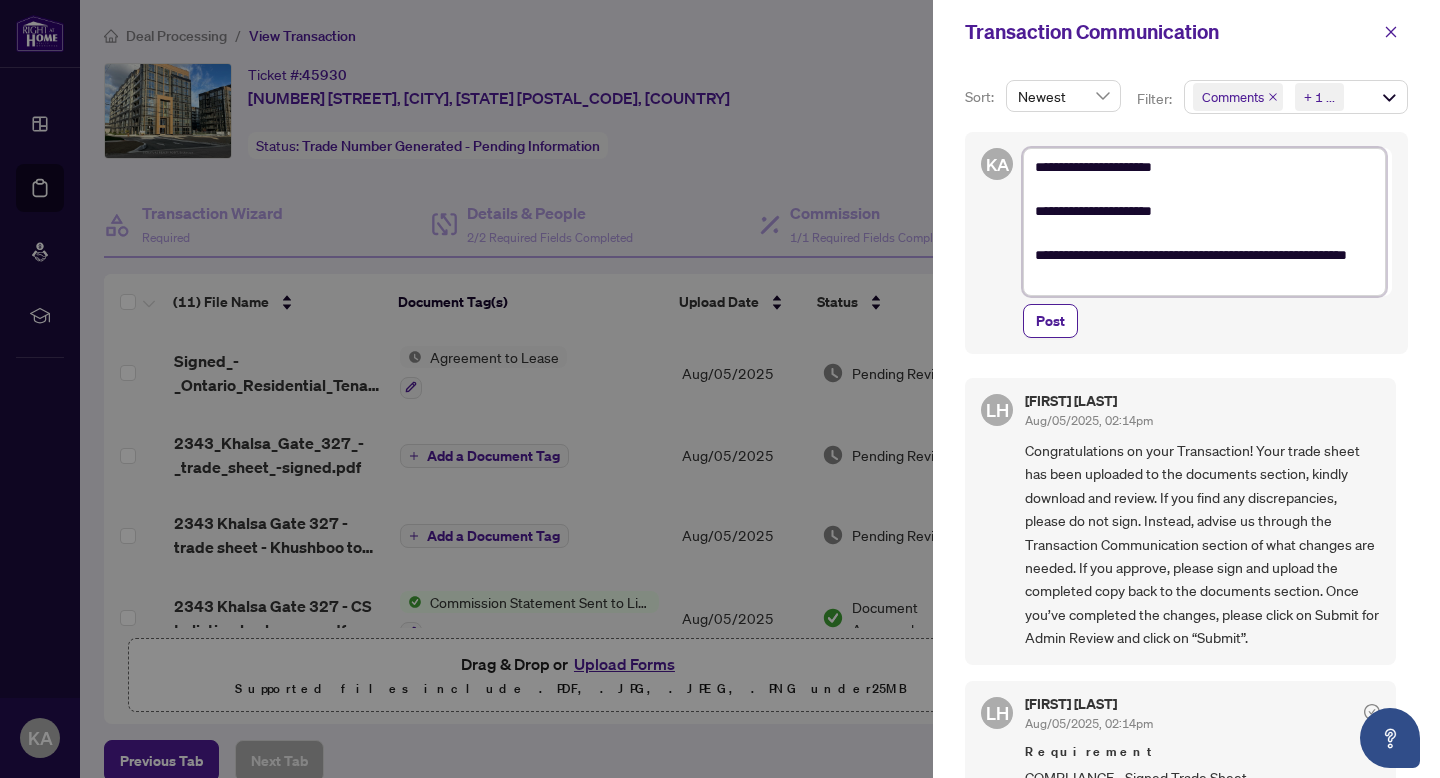 type on "**********" 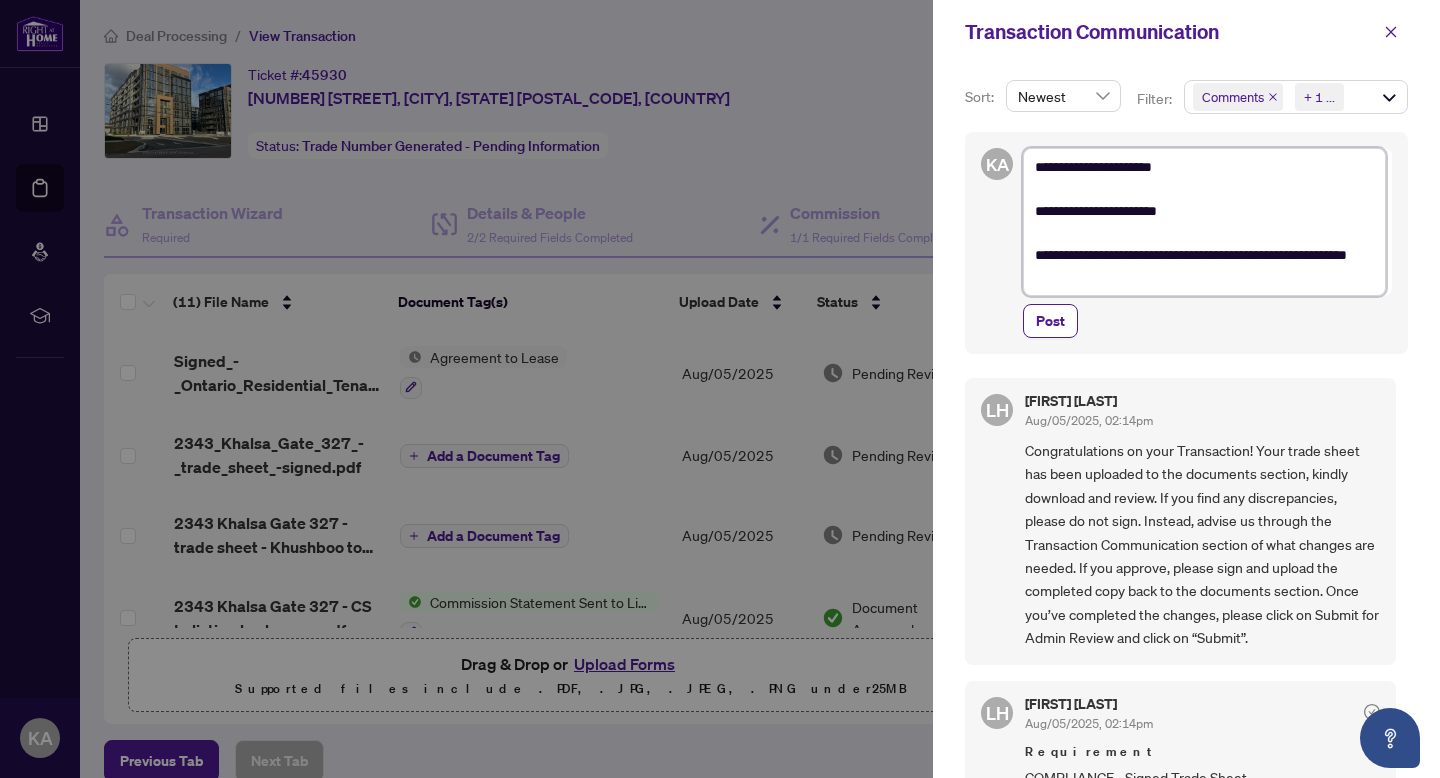 type on "**********" 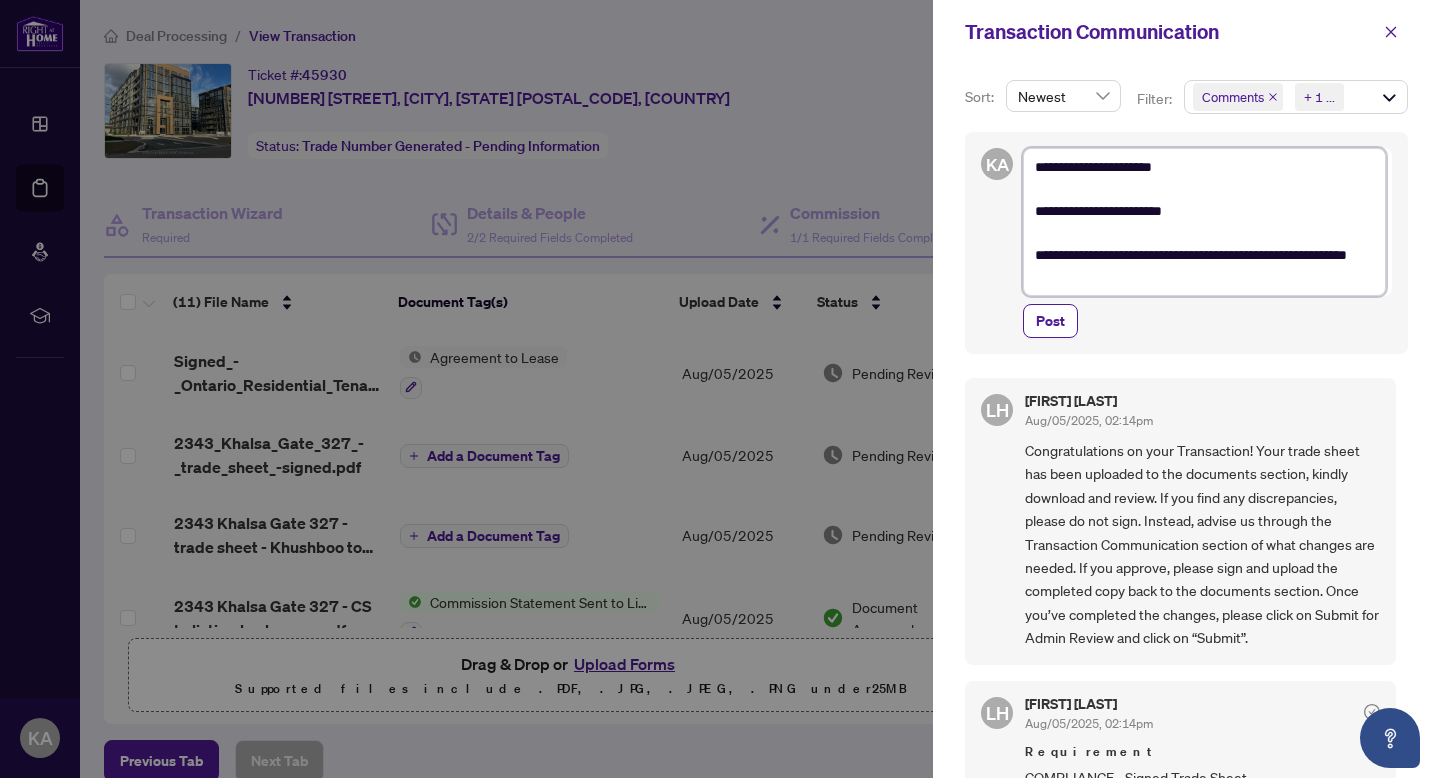 type on "**********" 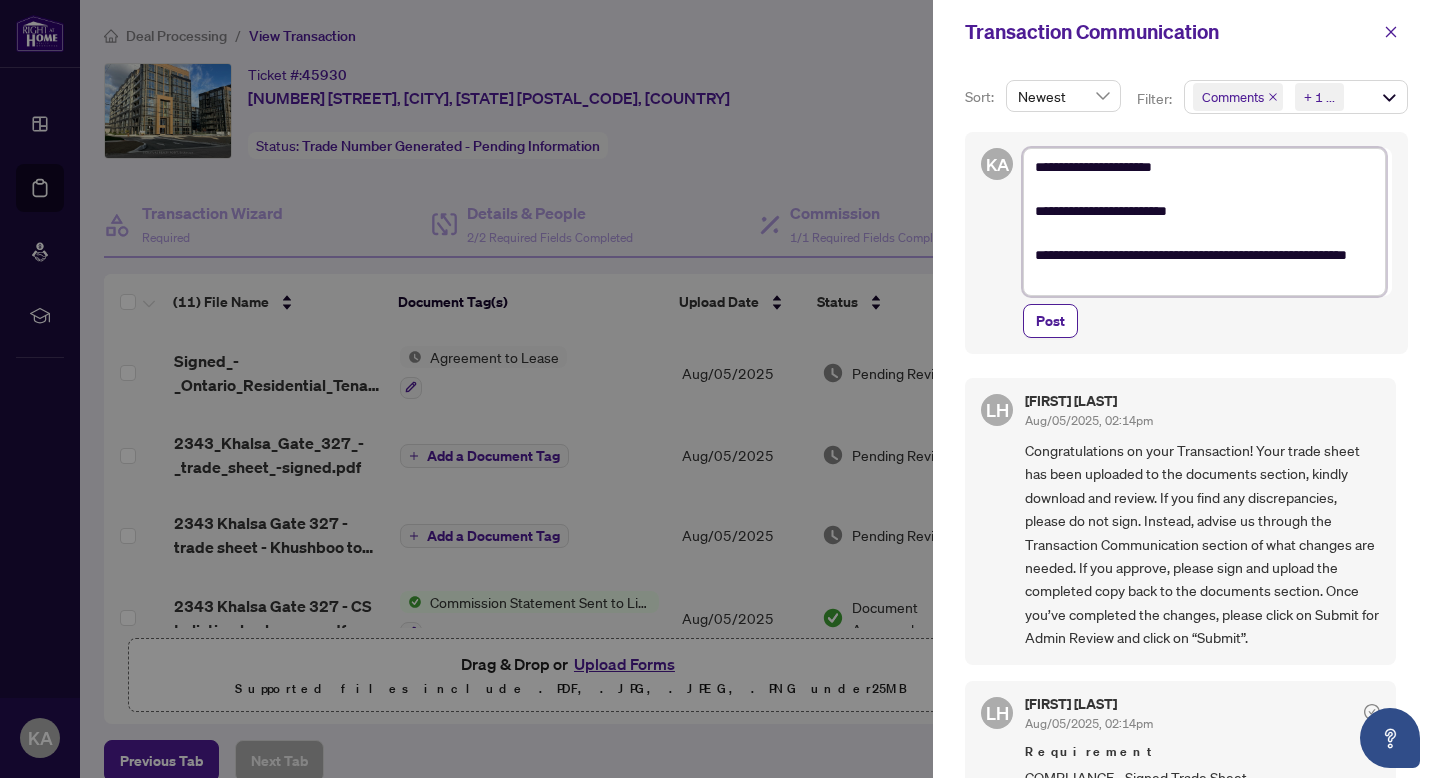 type on "**********" 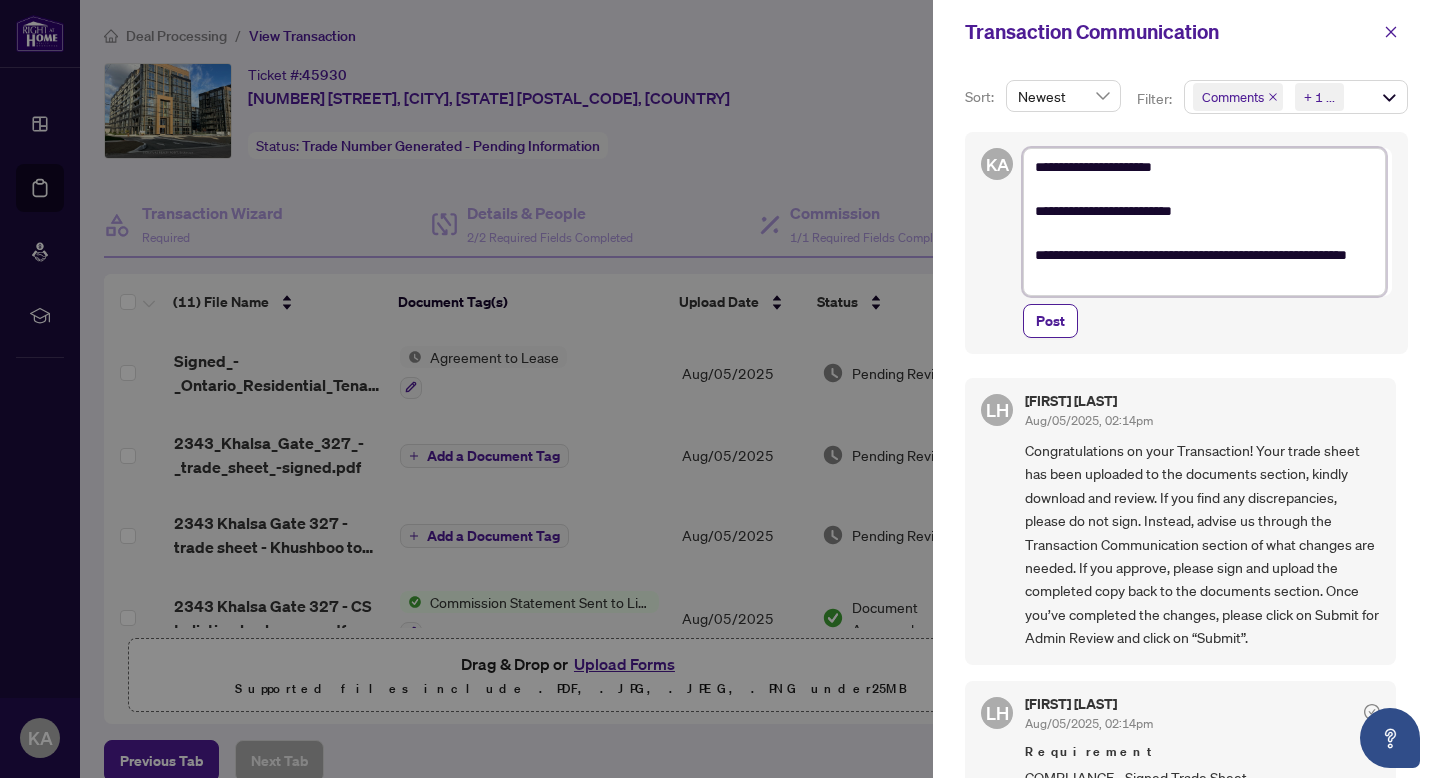 type on "**********" 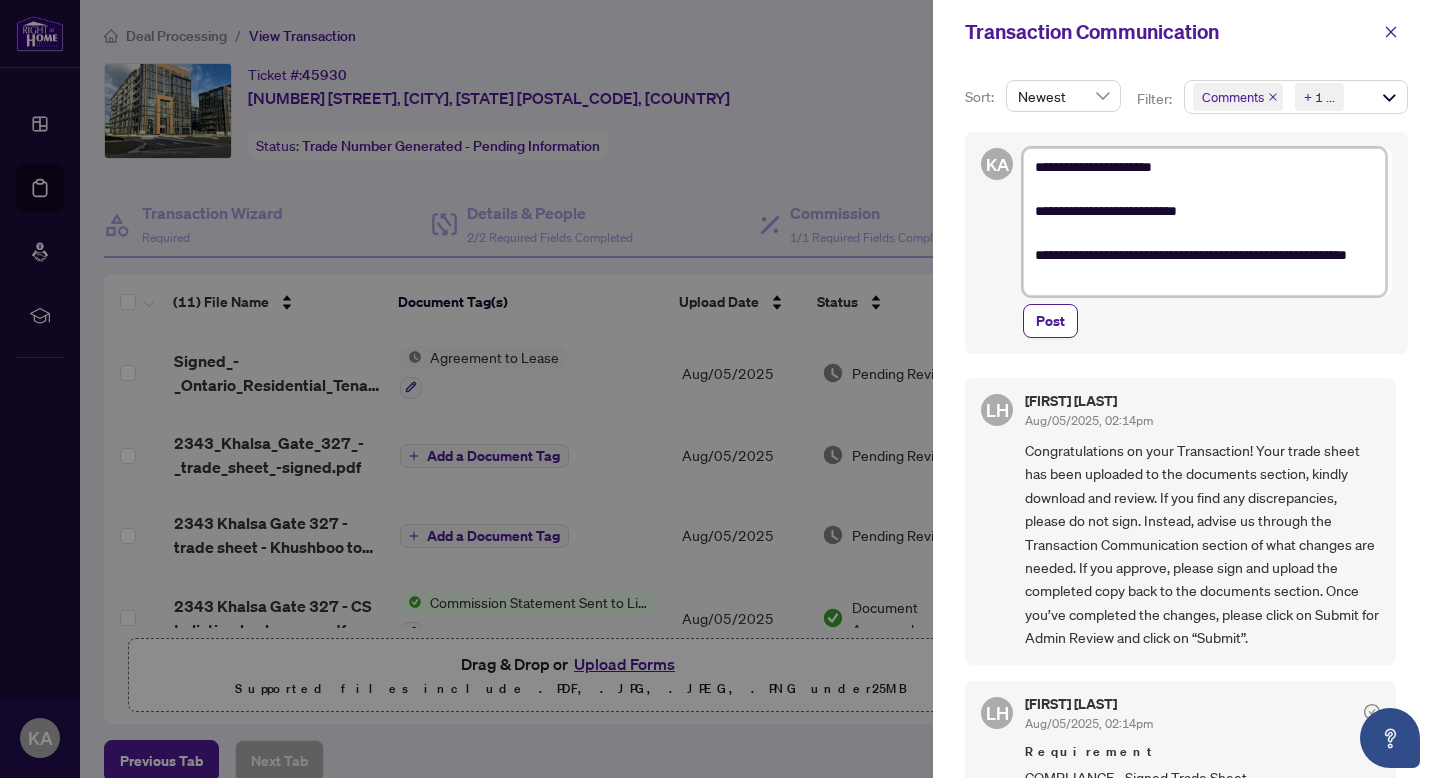 type on "**********" 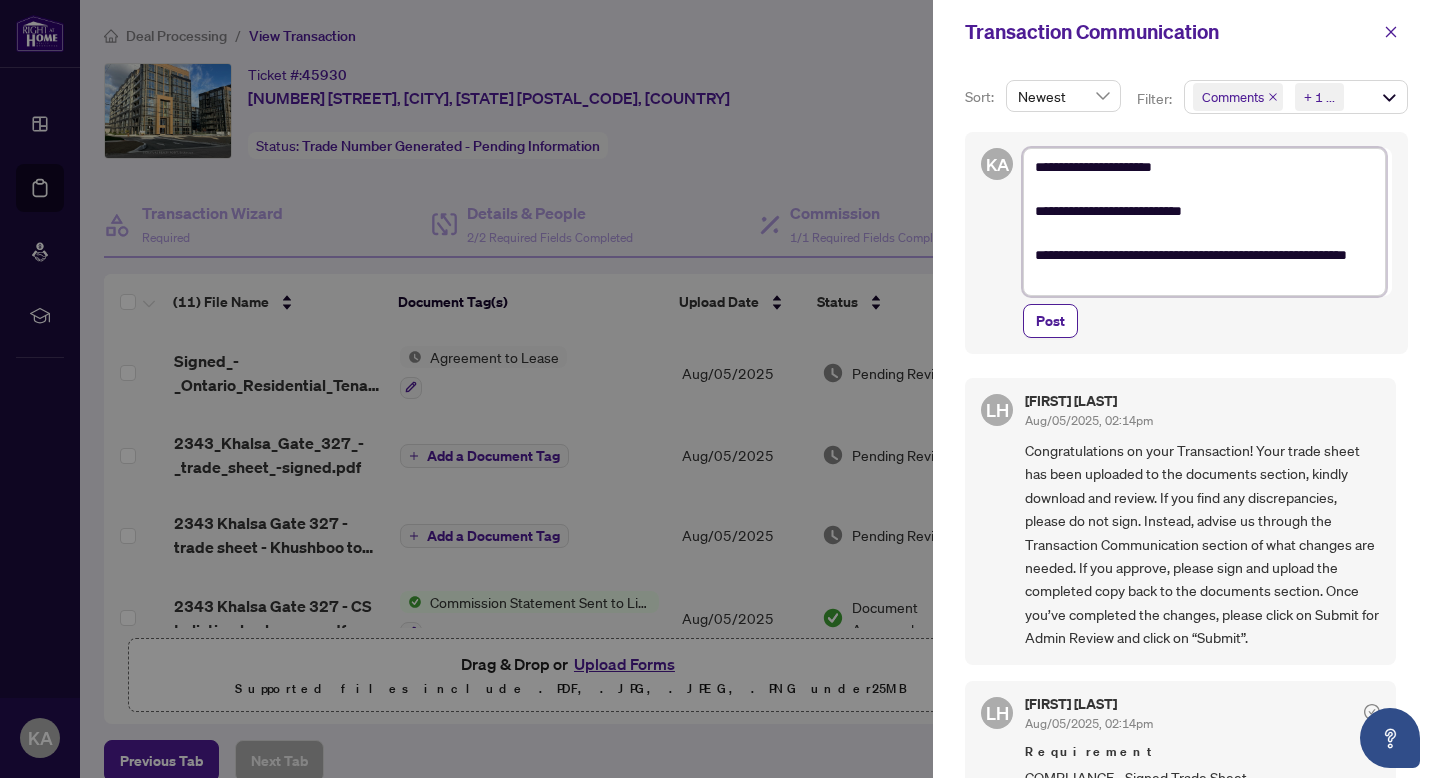 type on "**********" 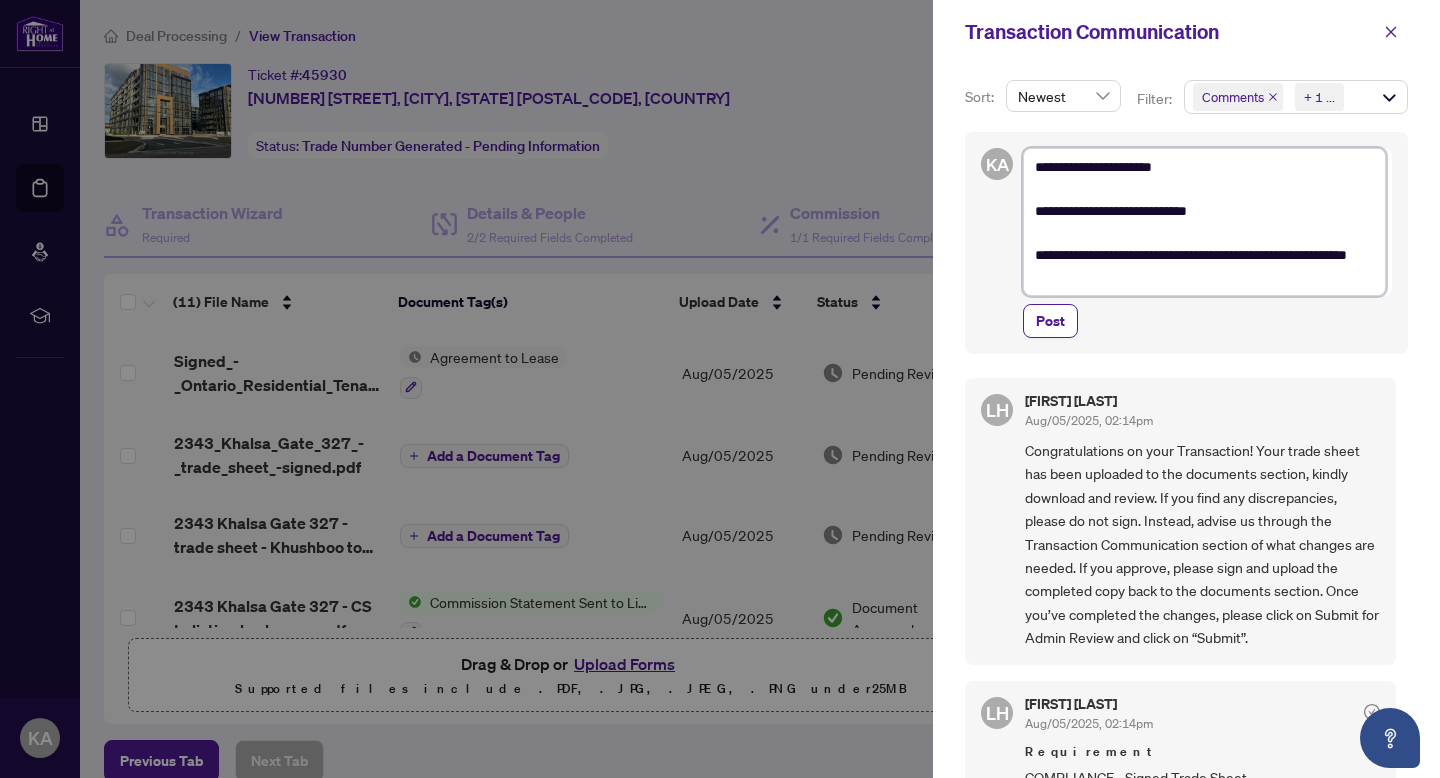 type on "**********" 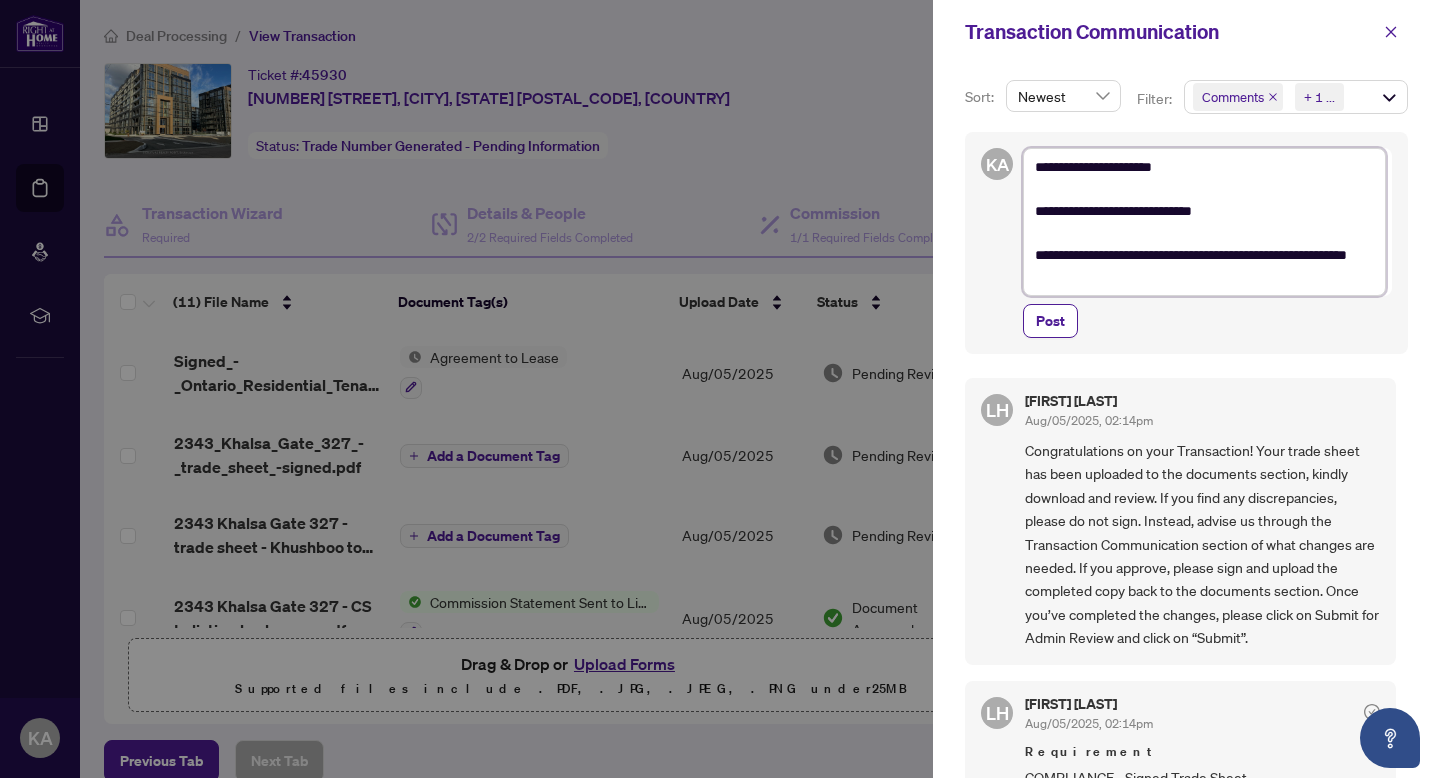 type on "**********" 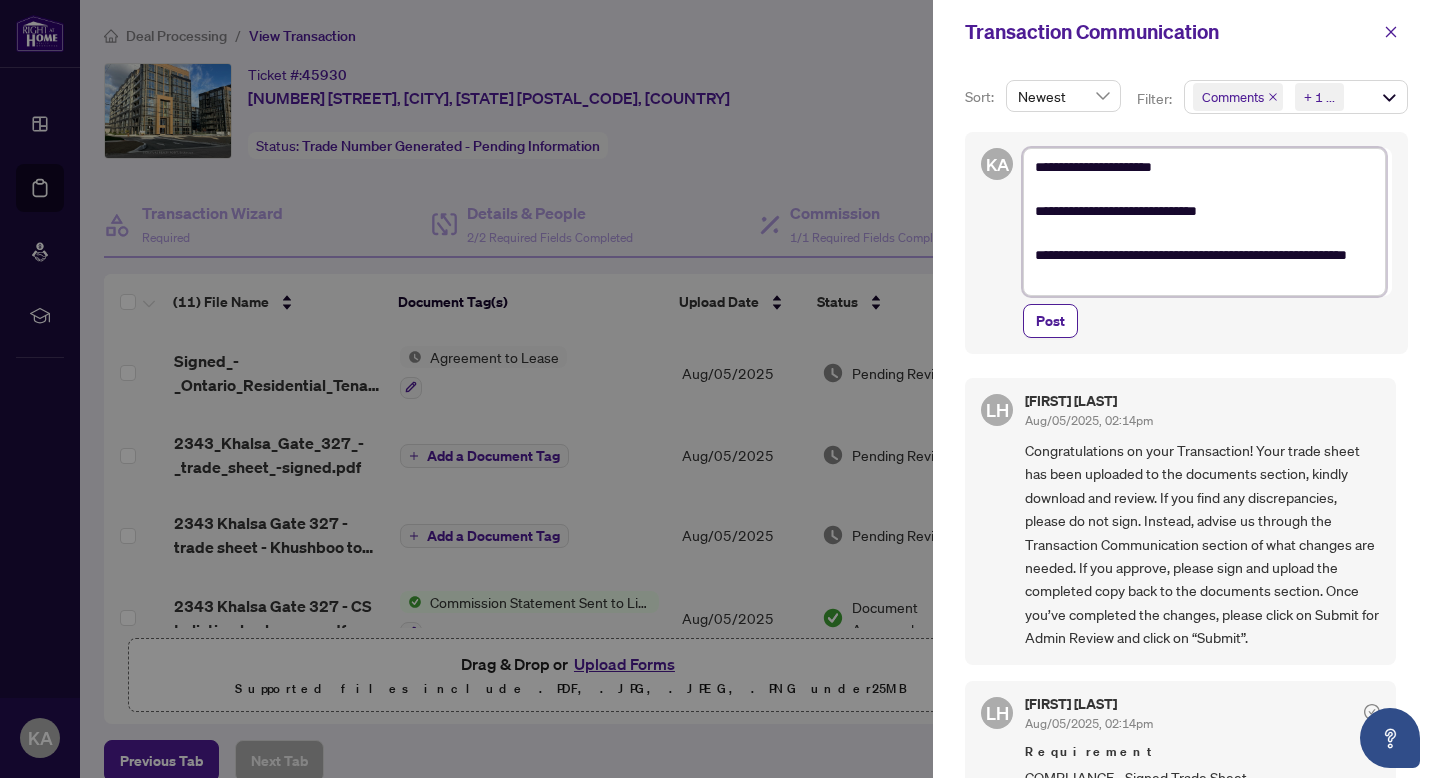 type on "**********" 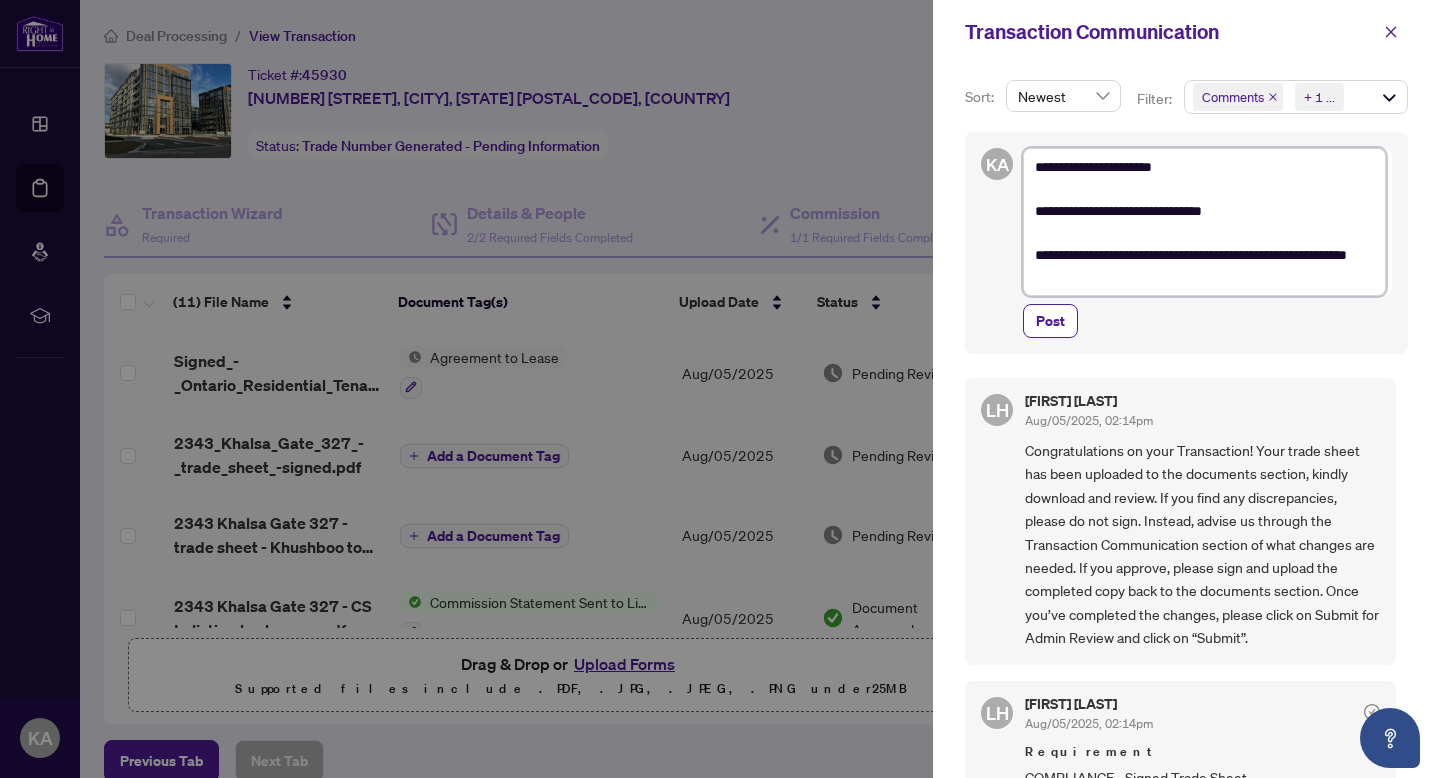 type on "**********" 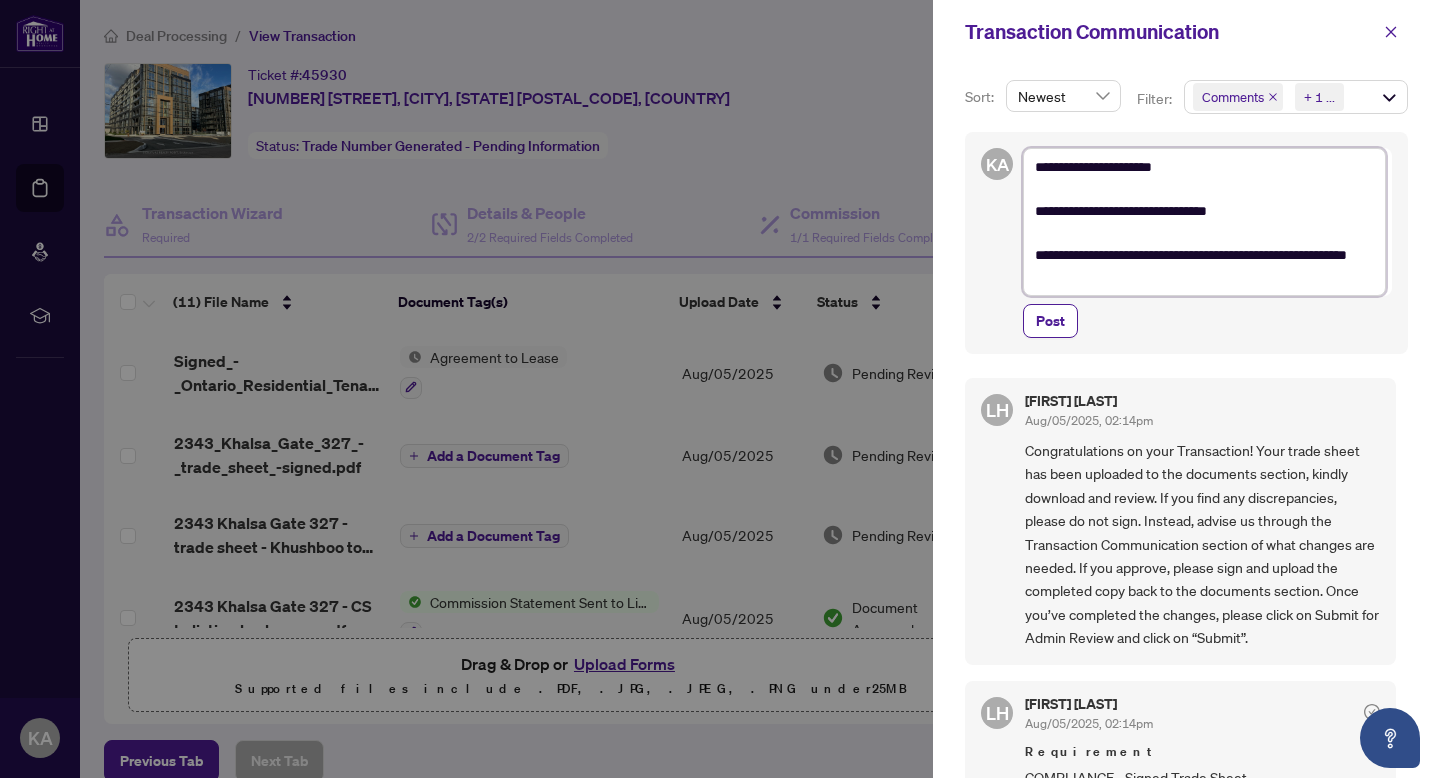 type on "**********" 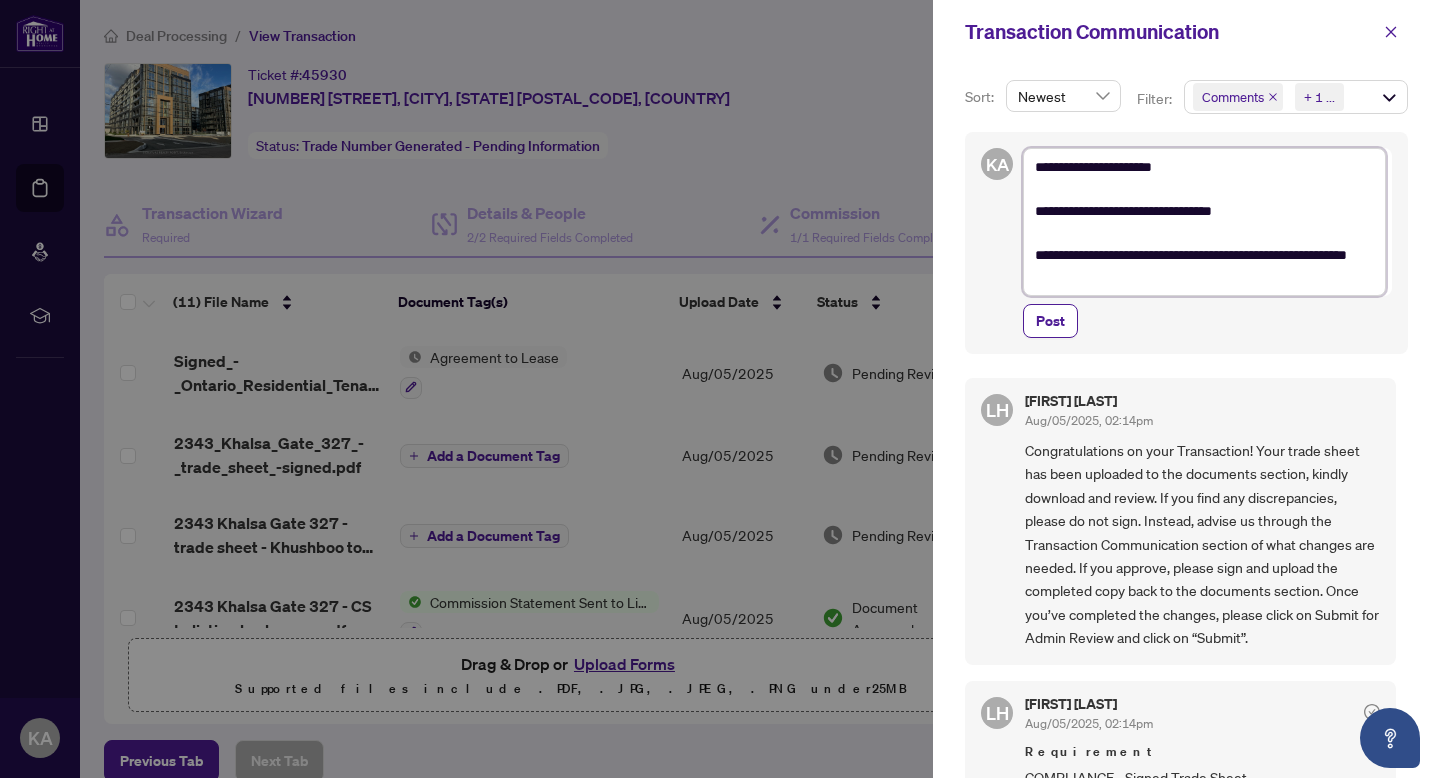 type on "**********" 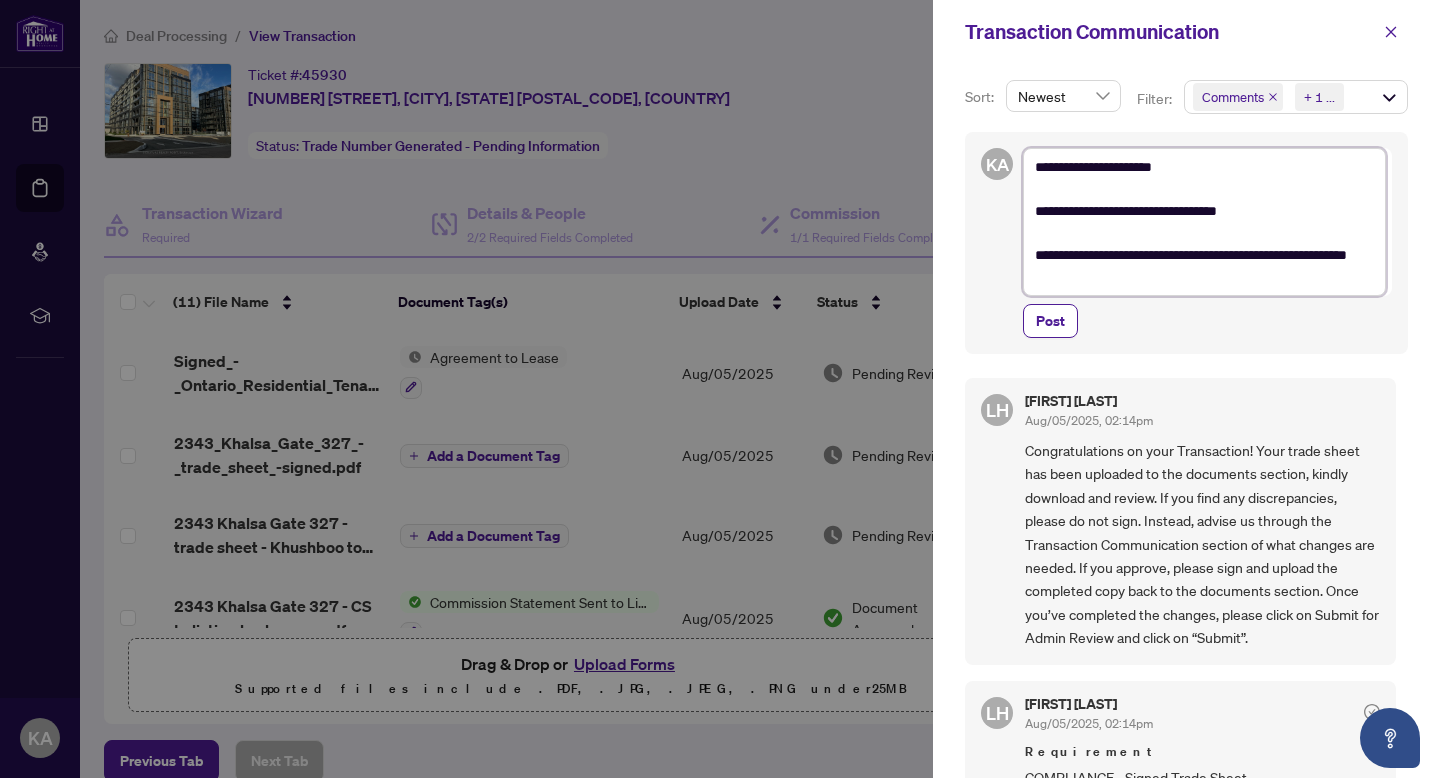 type on "**********" 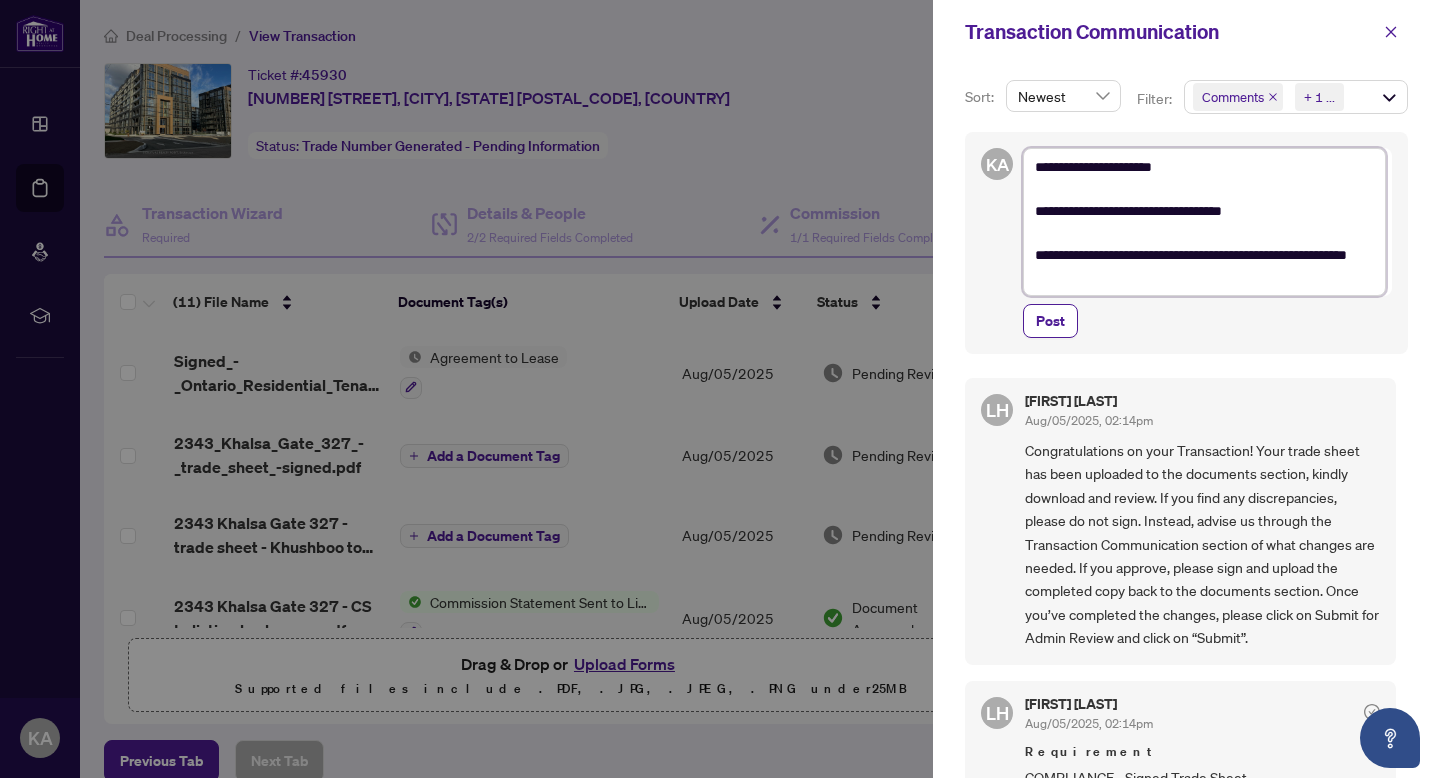 type on "**********" 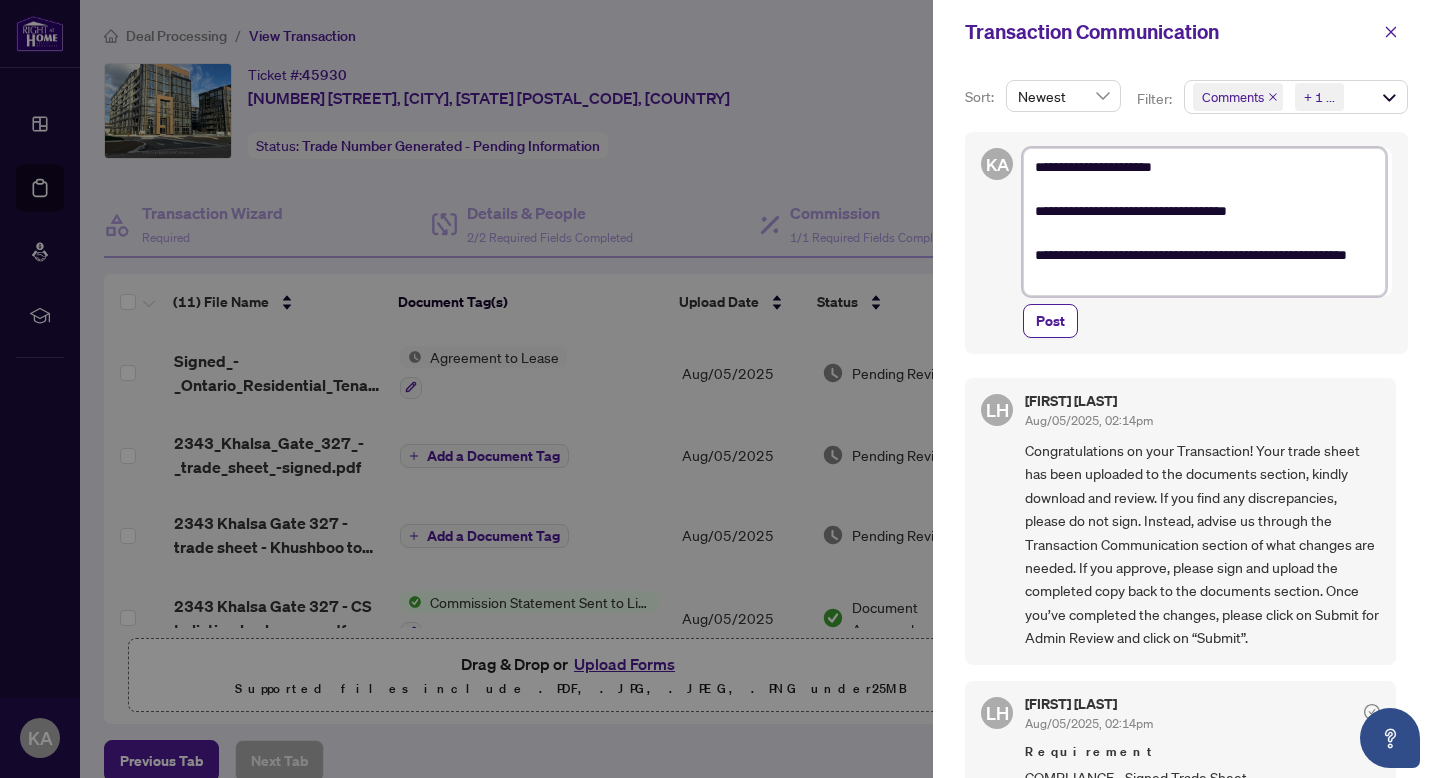 type on "**********" 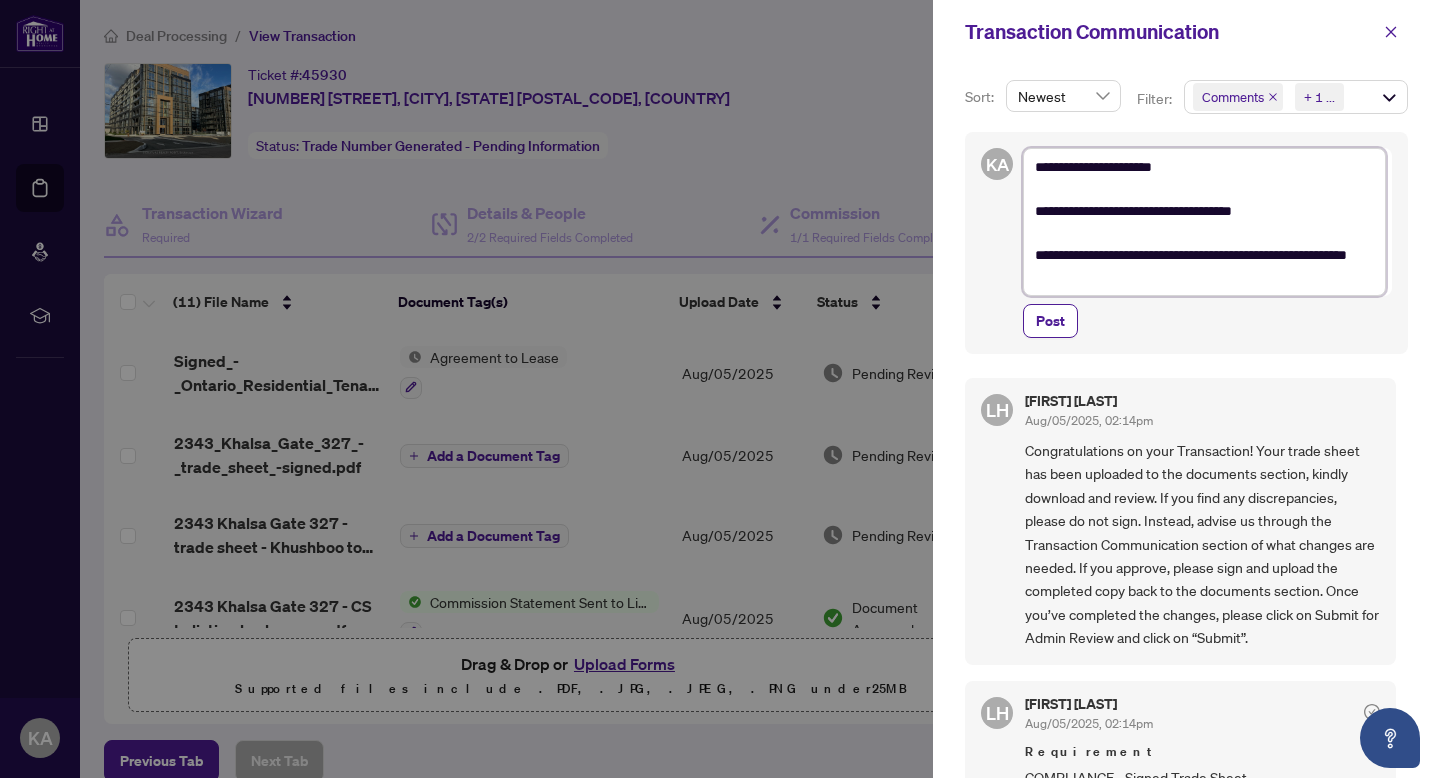 type on "**********" 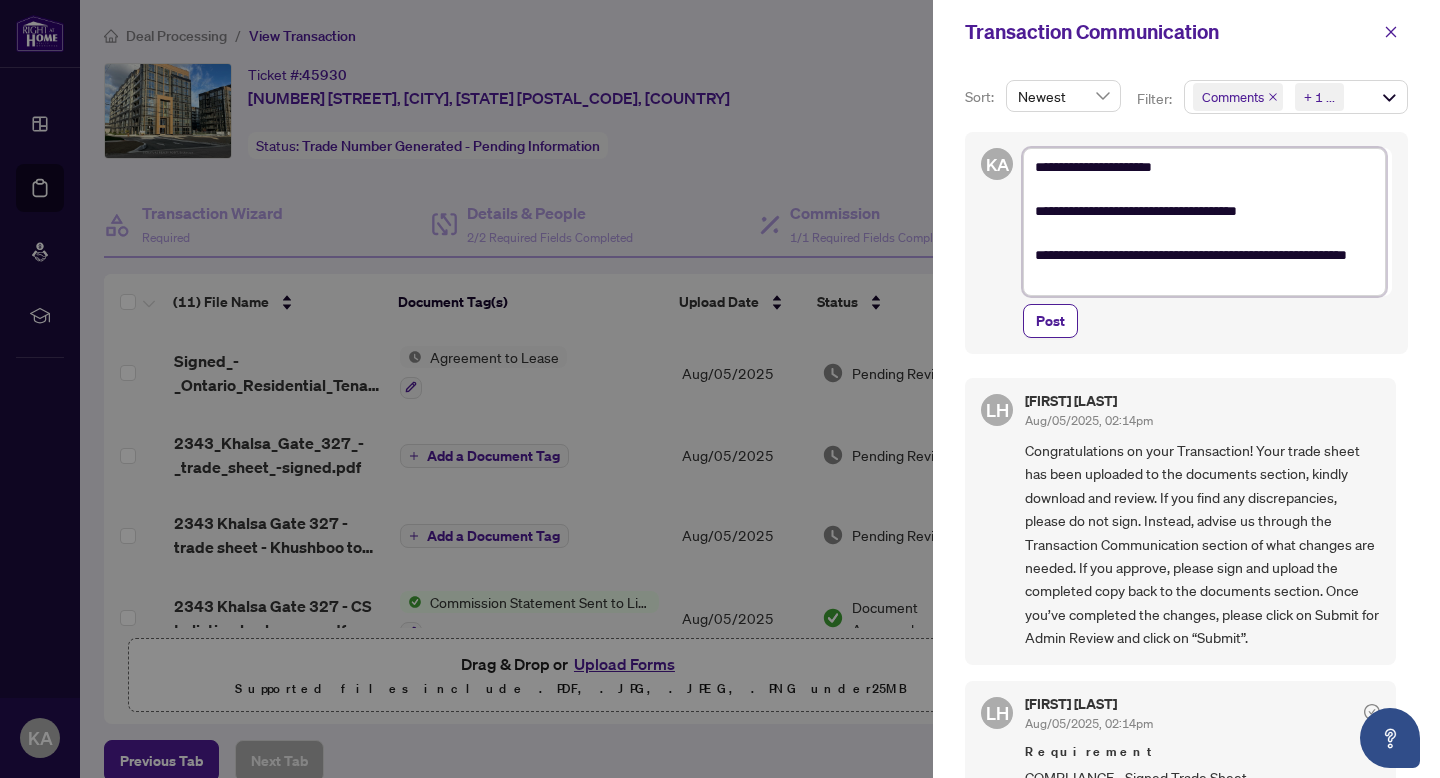 type on "**********" 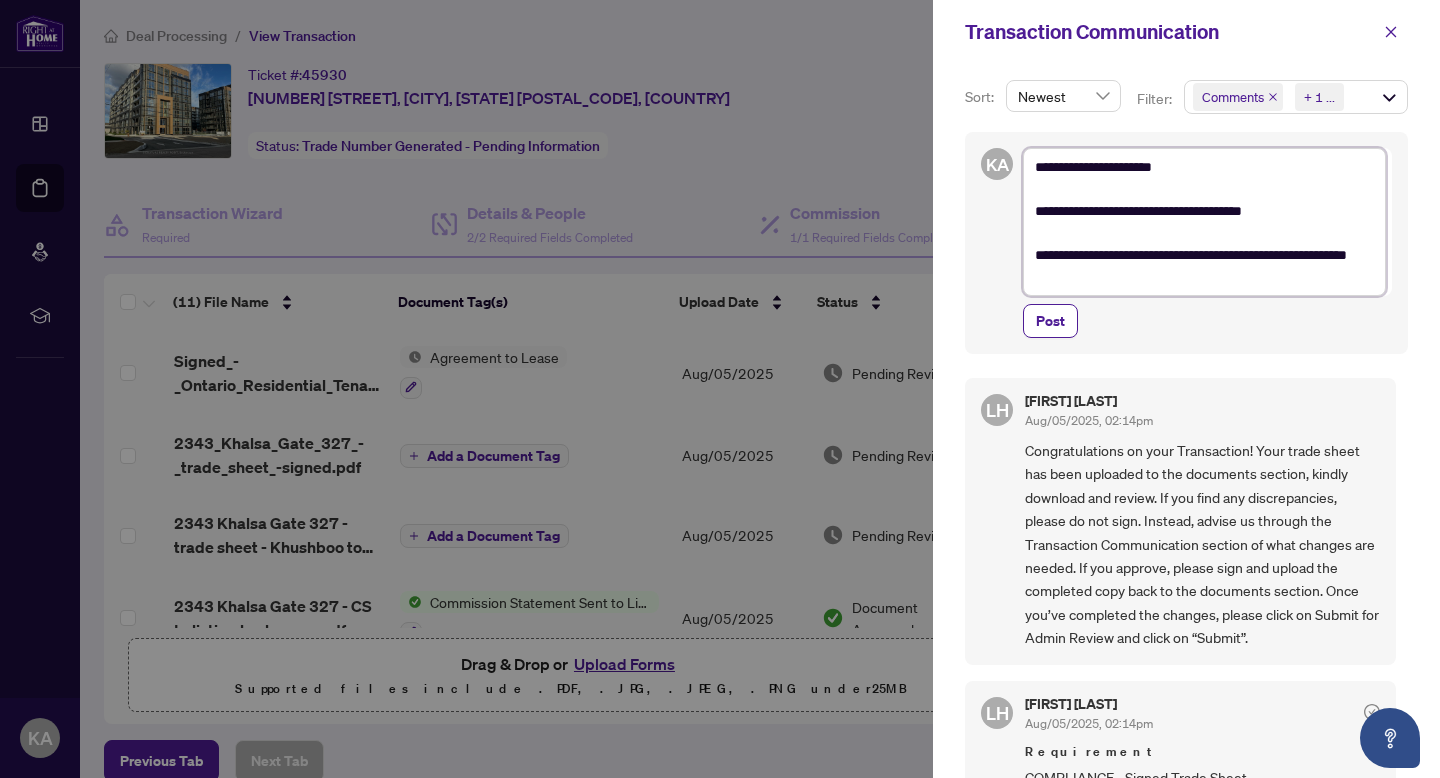 type on "**********" 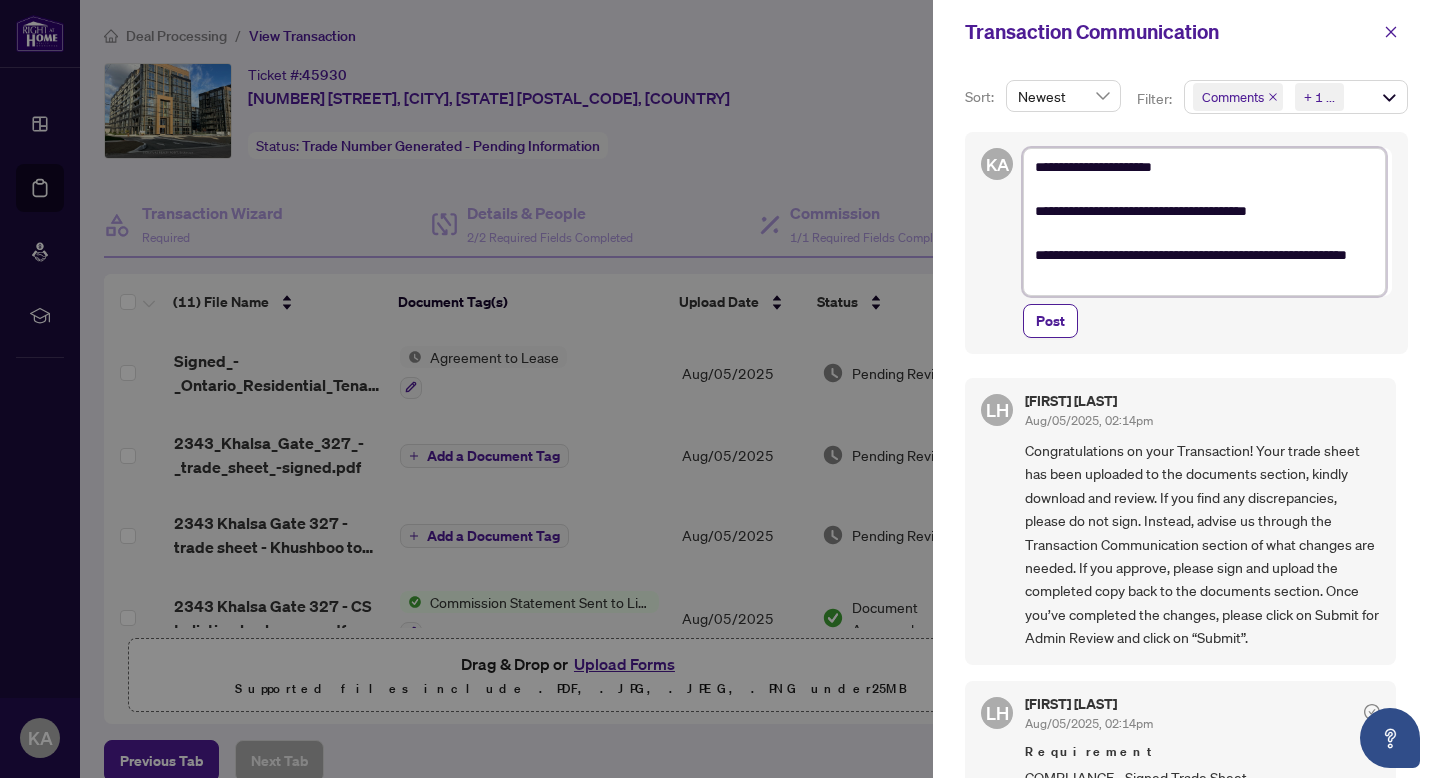 type on "**********" 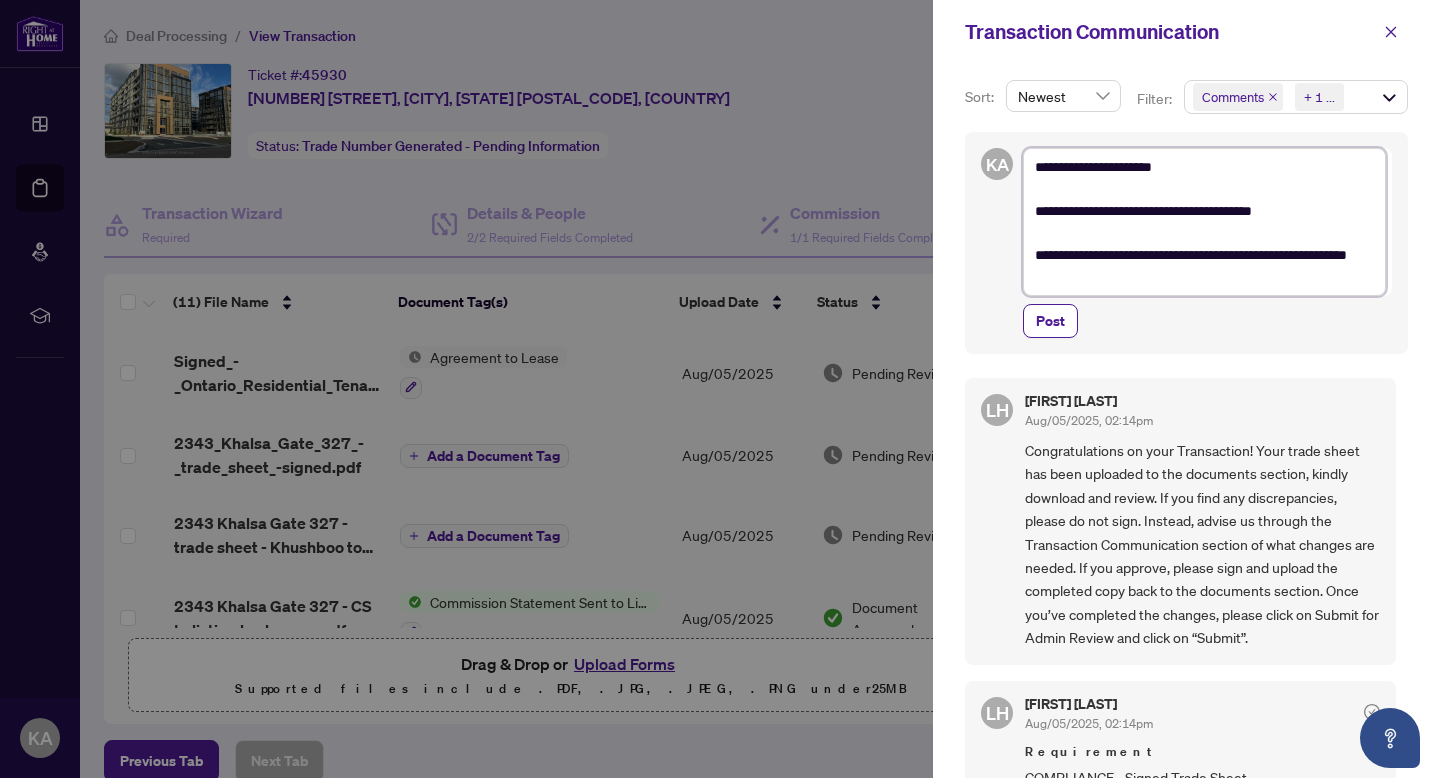 type on "**********" 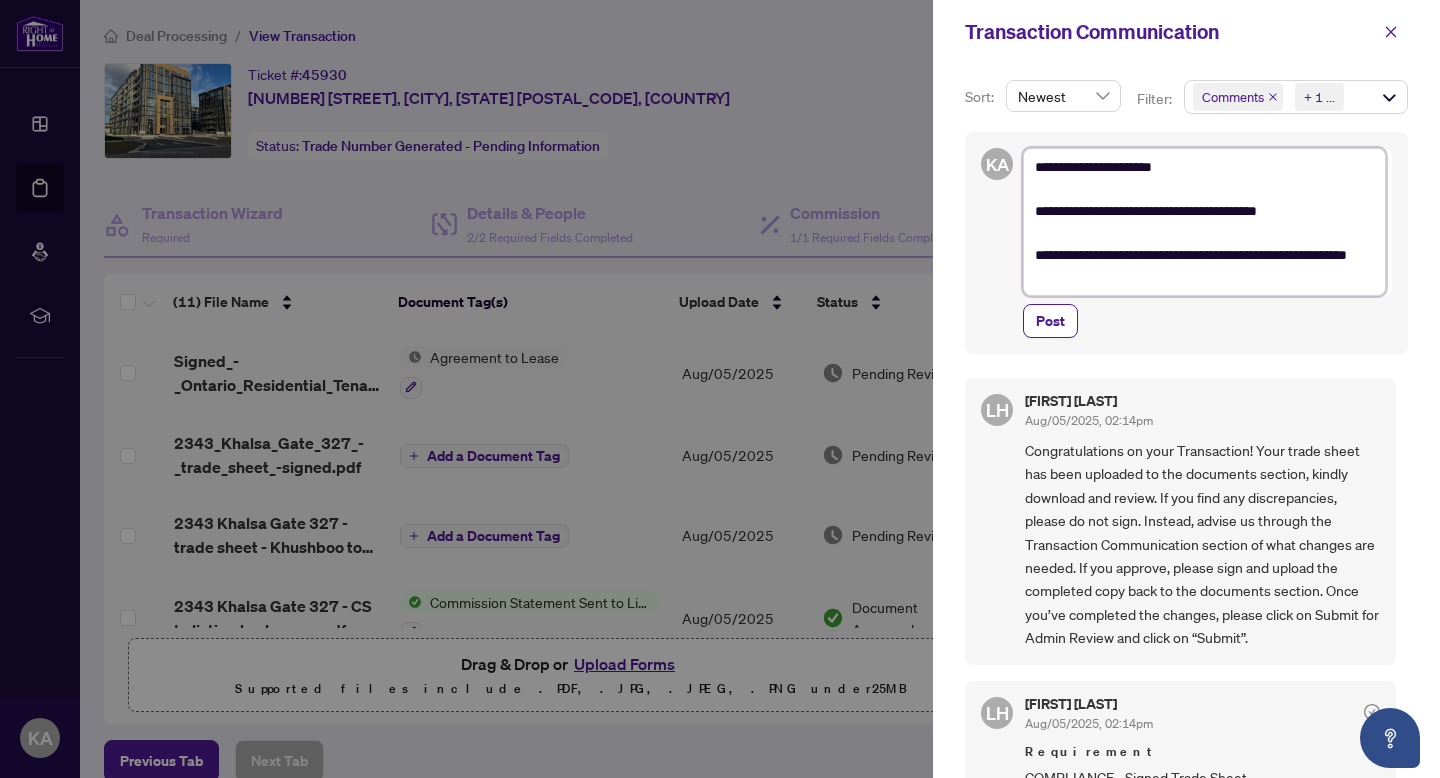 type on "**********" 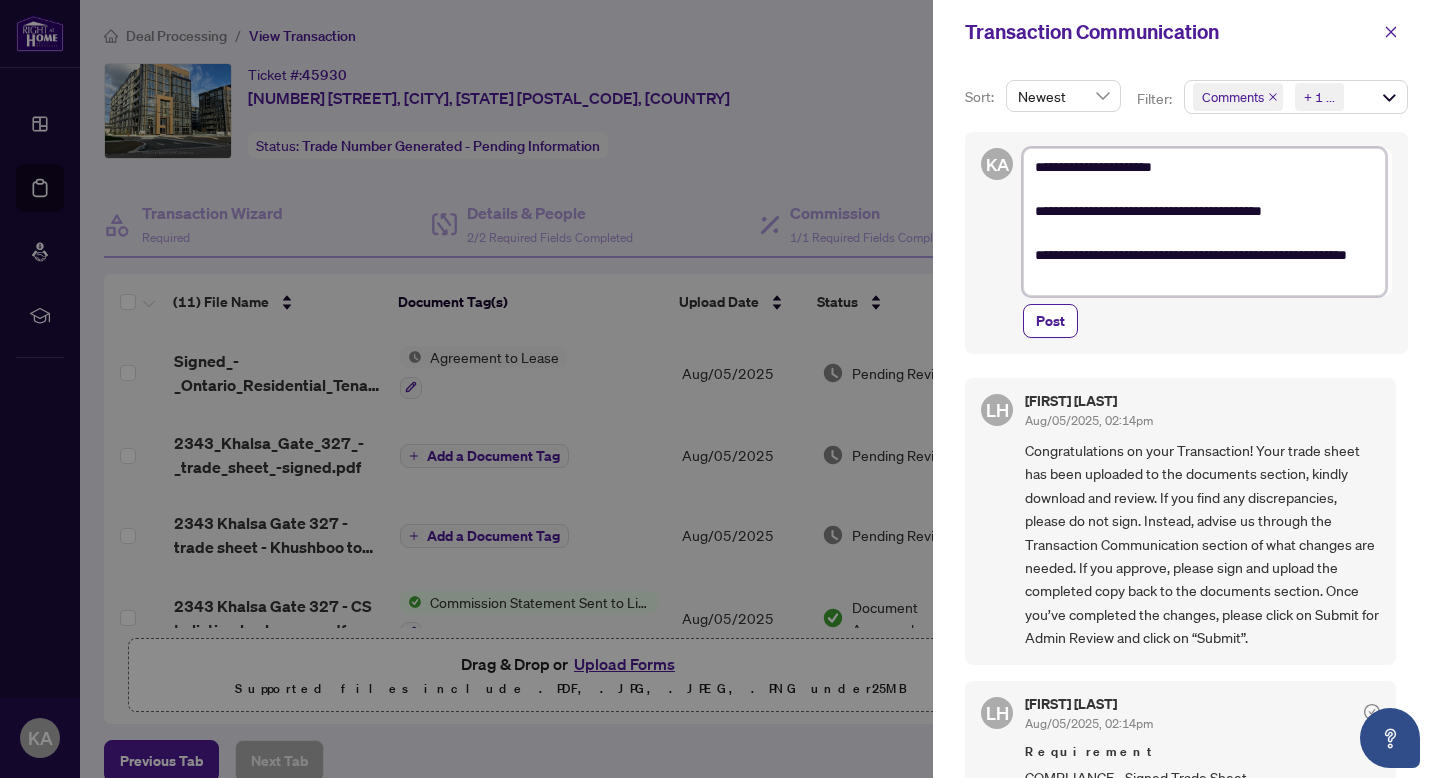 type on "**********" 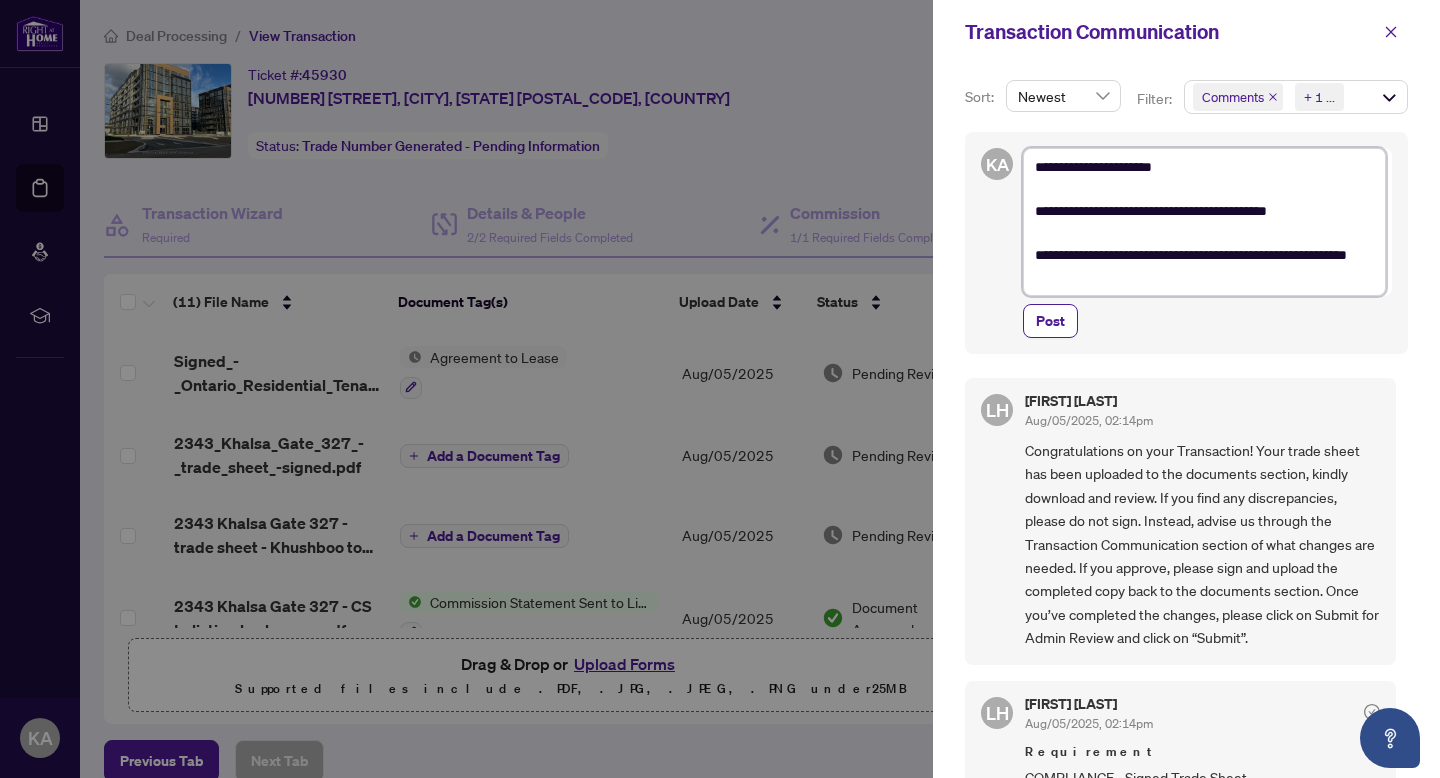 type on "**********" 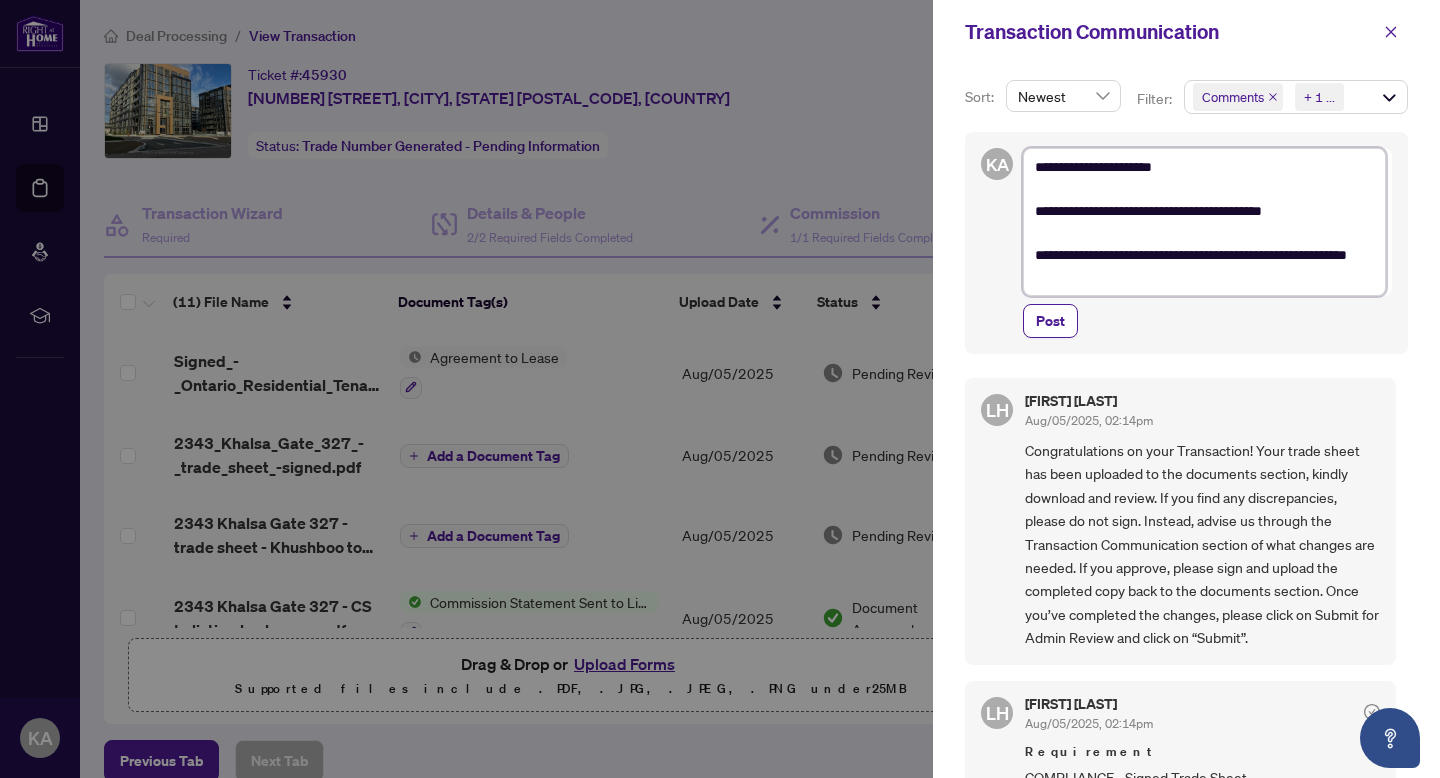 type on "**********" 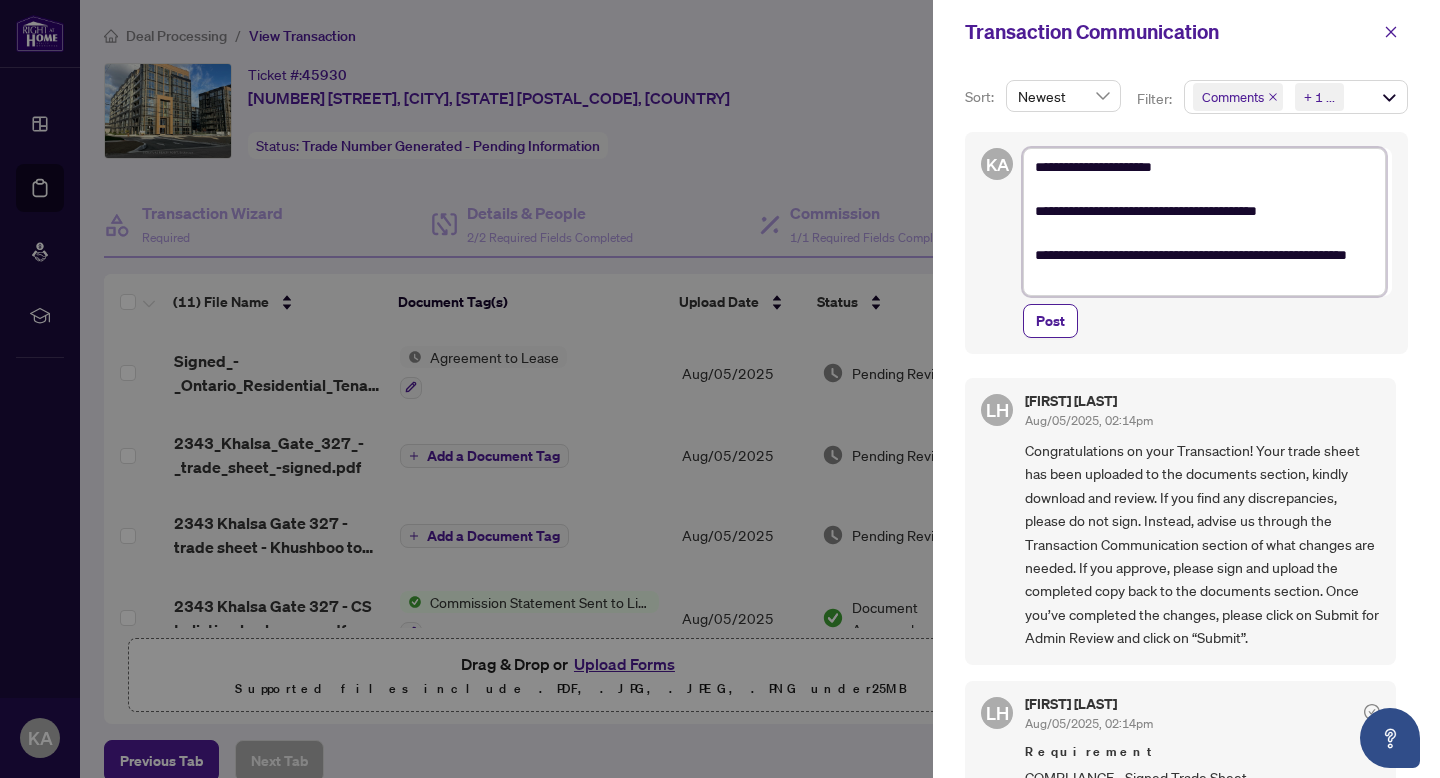 type on "**********" 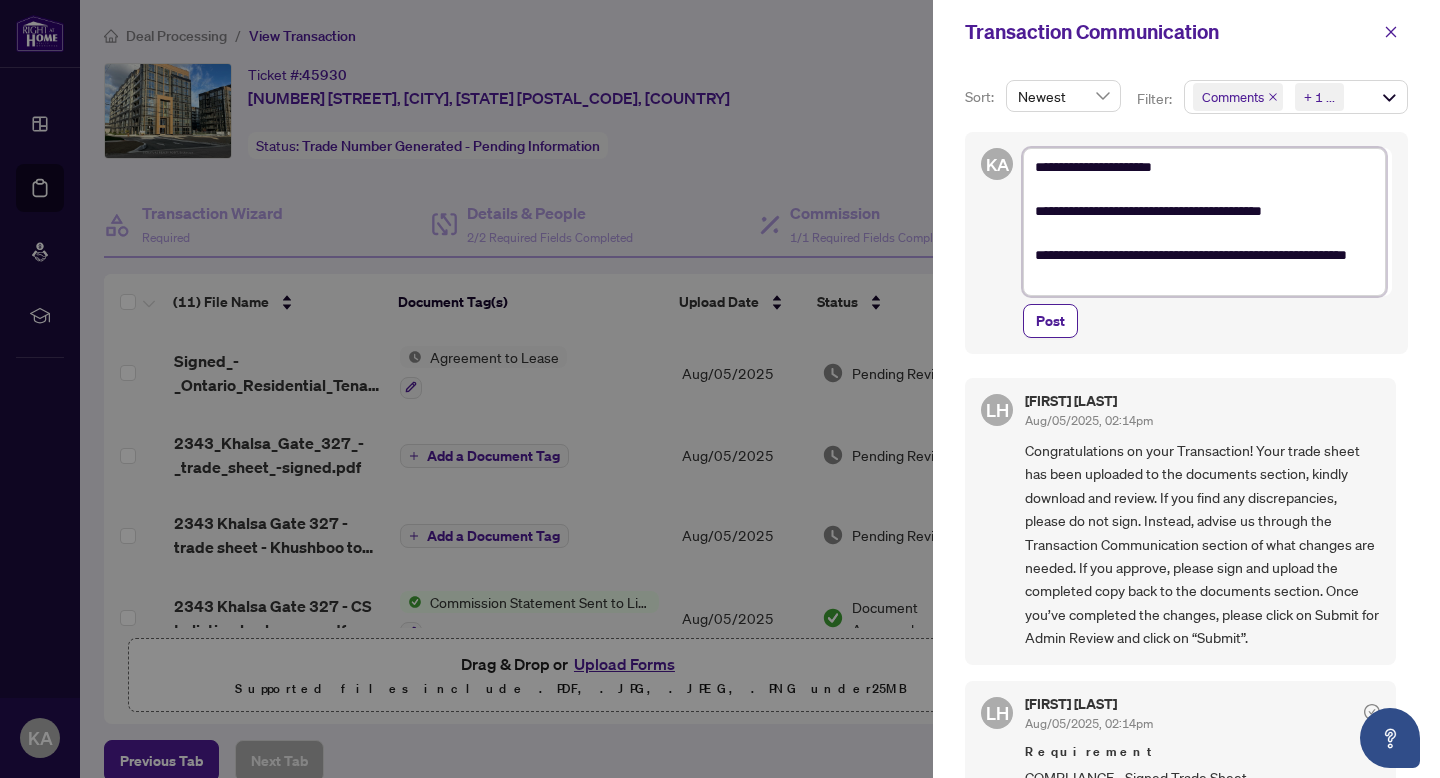 type on "**********" 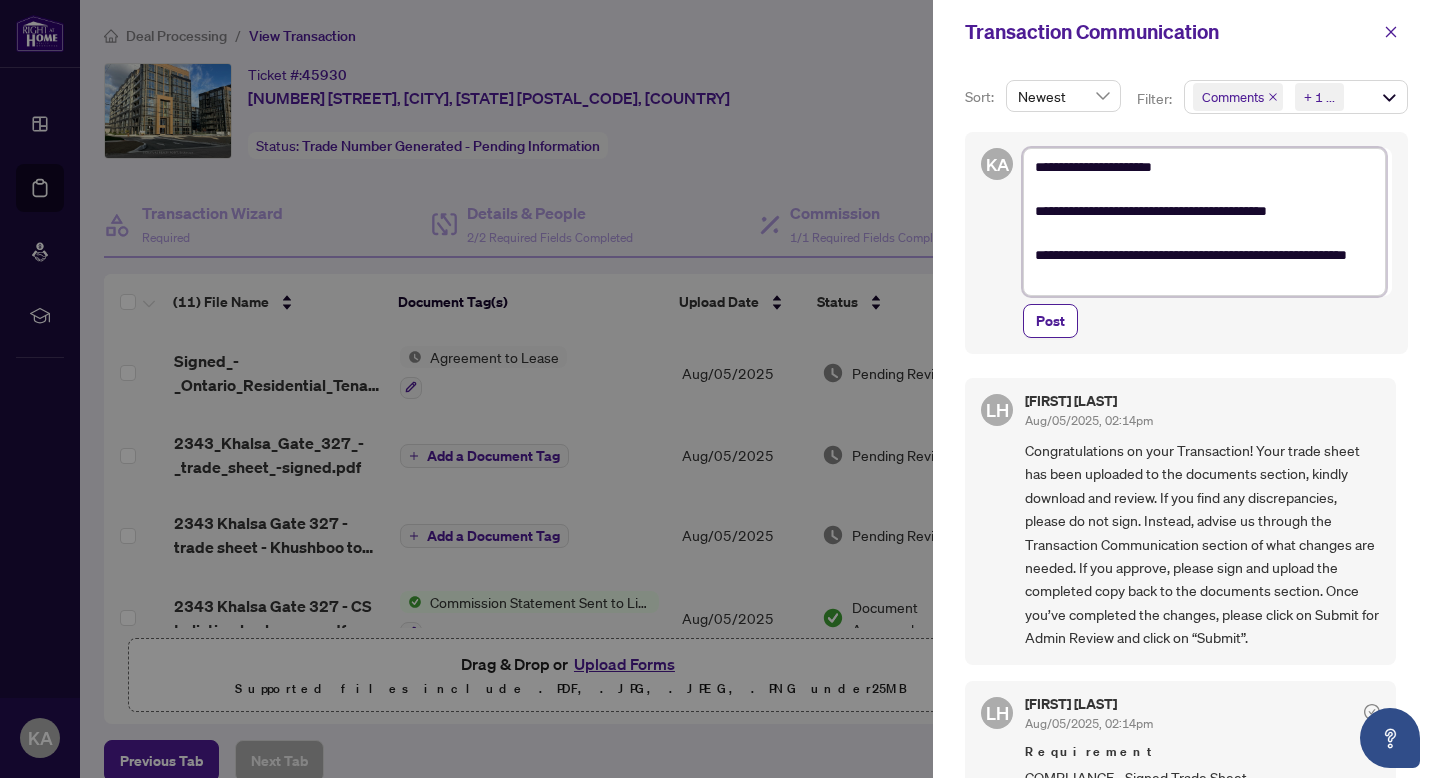 type on "**********" 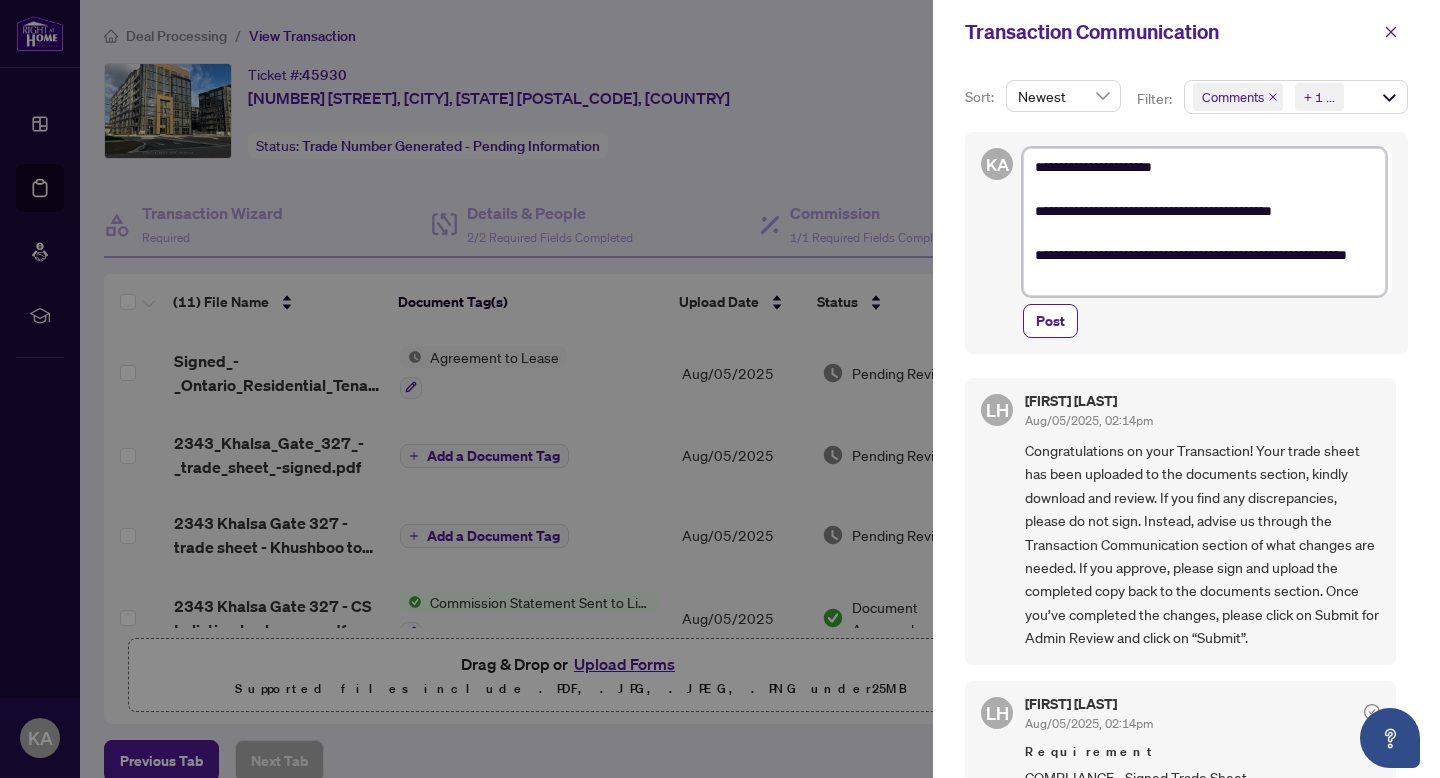 type on "**********" 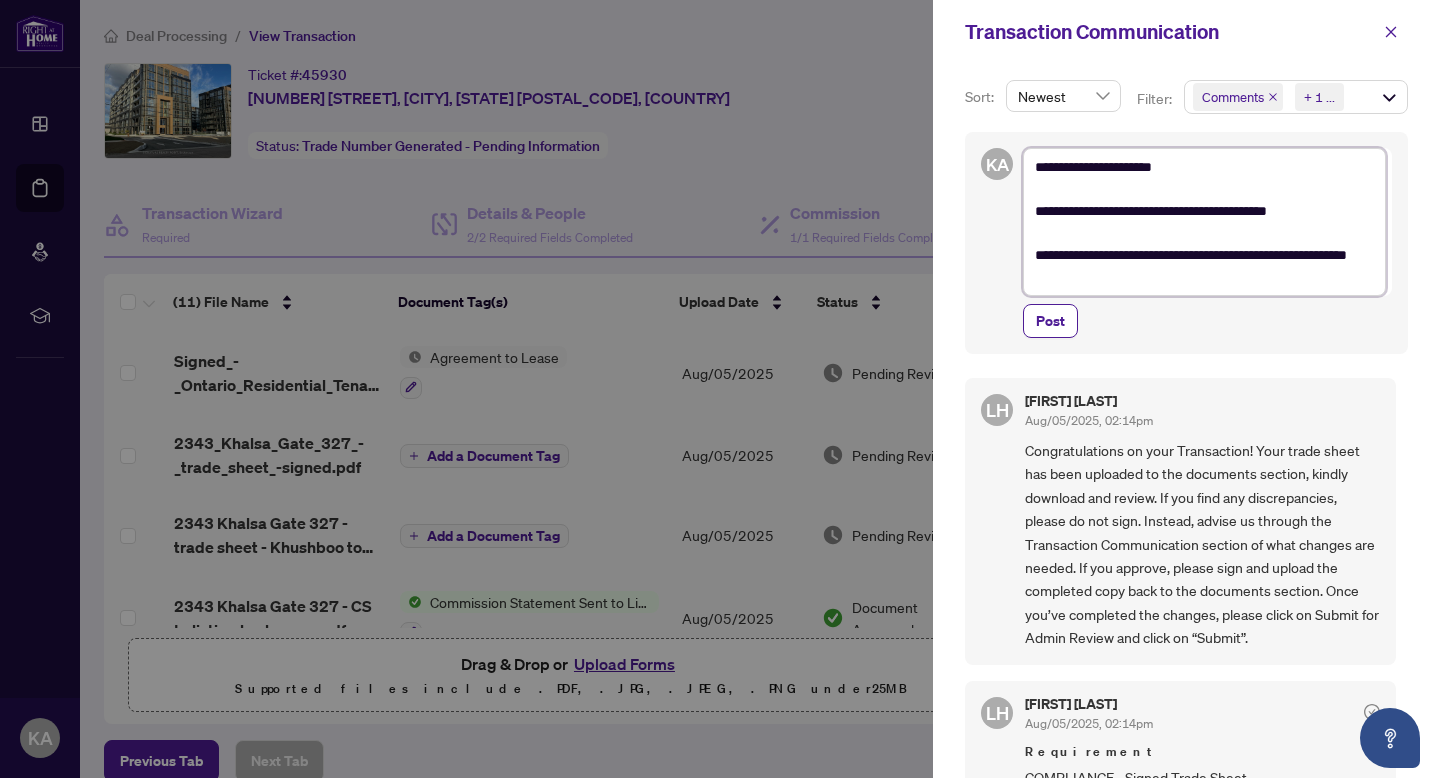 type on "**********" 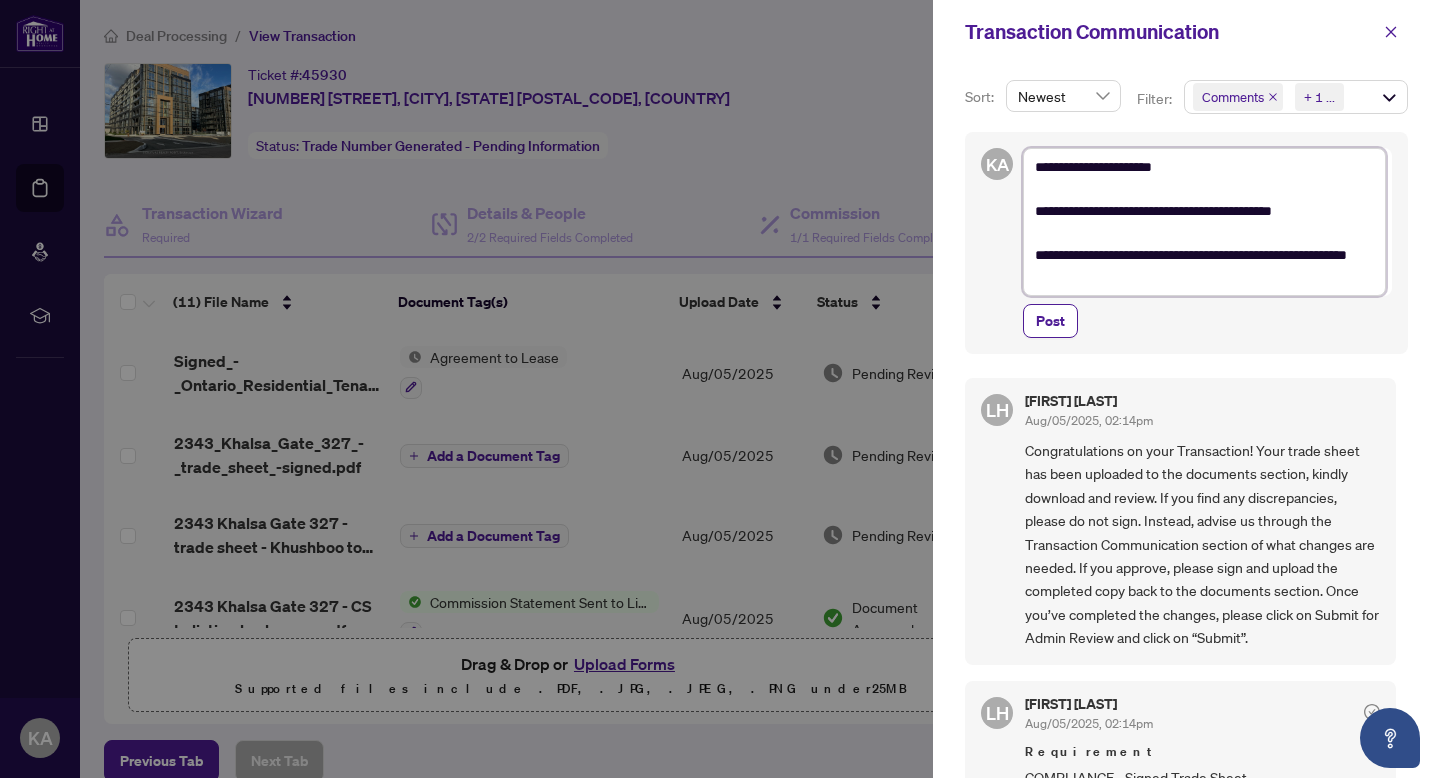 type on "**********" 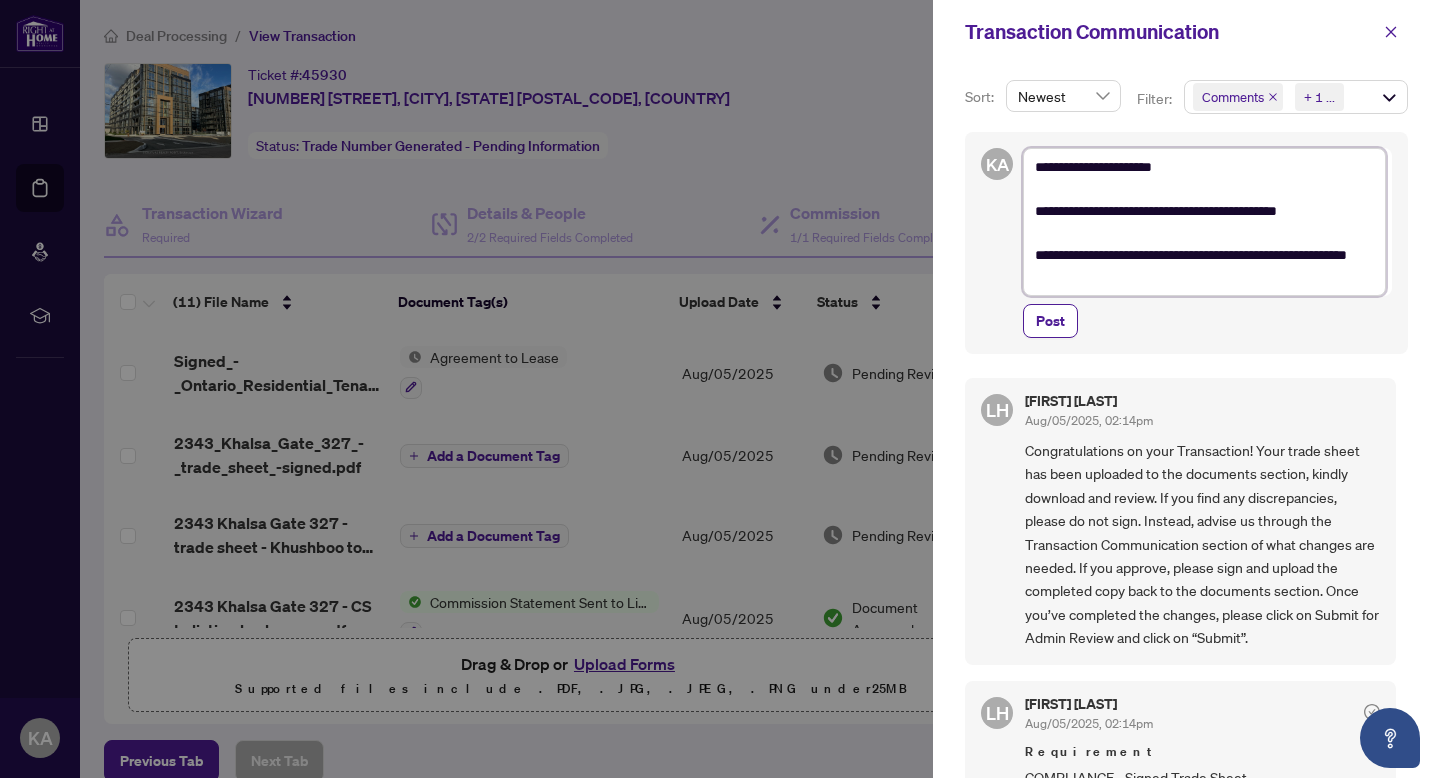 type on "**********" 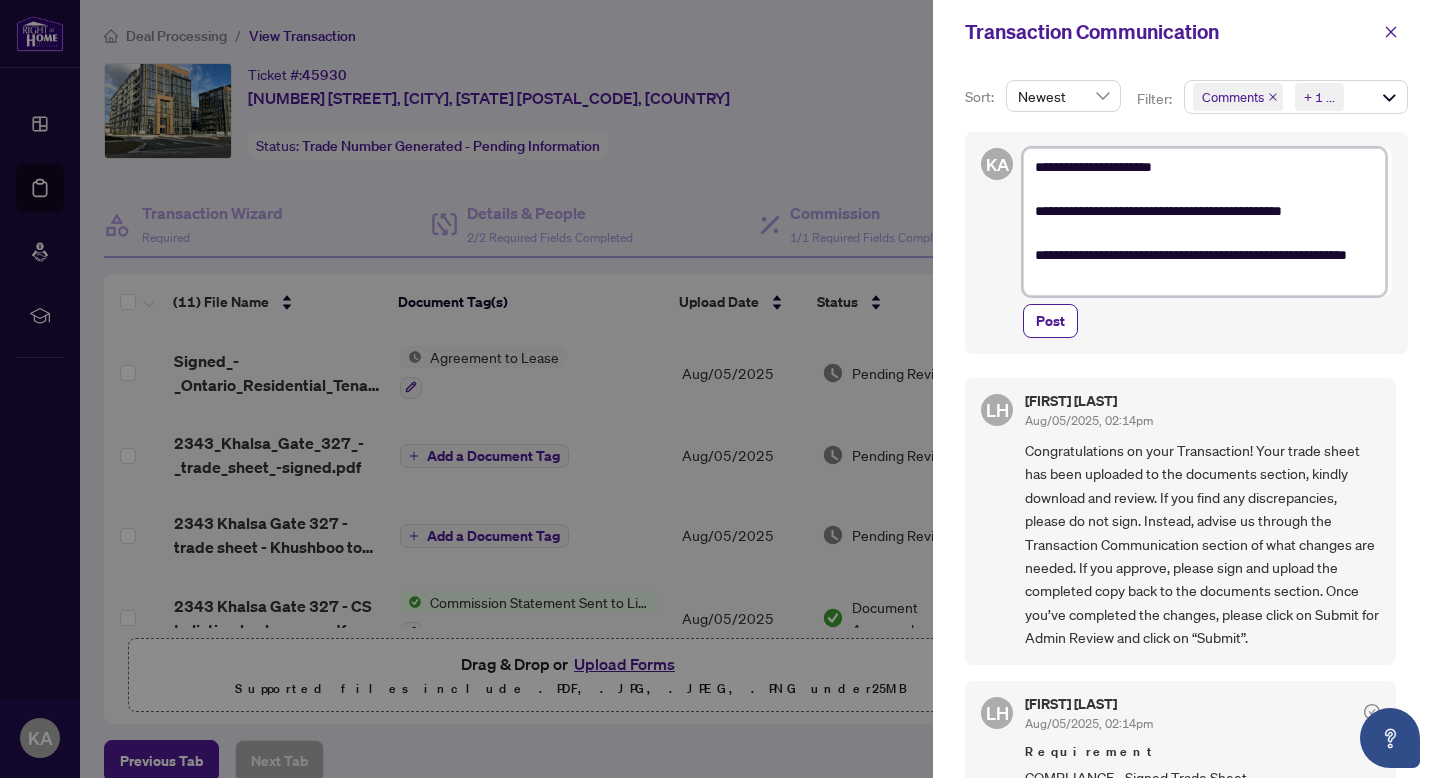 type on "**********" 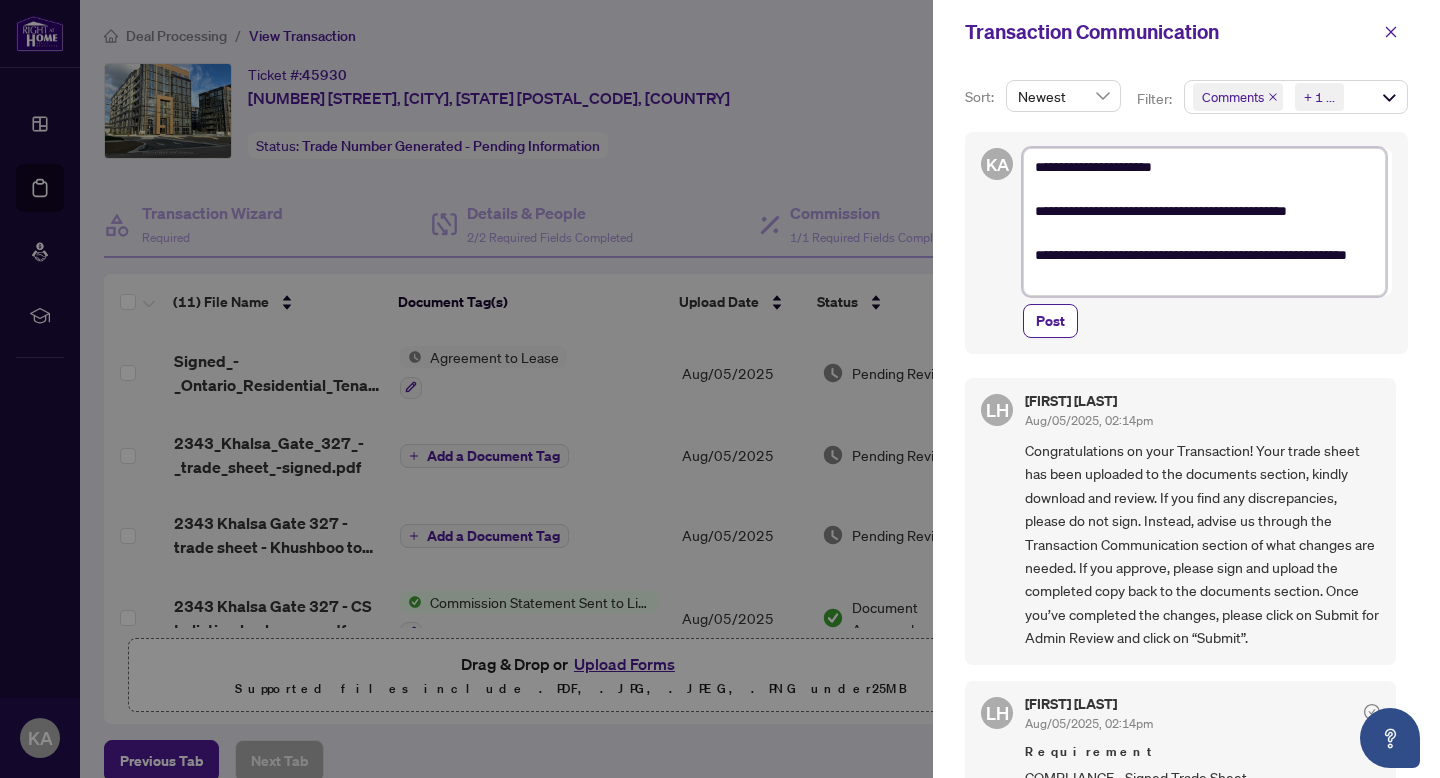 type on "**********" 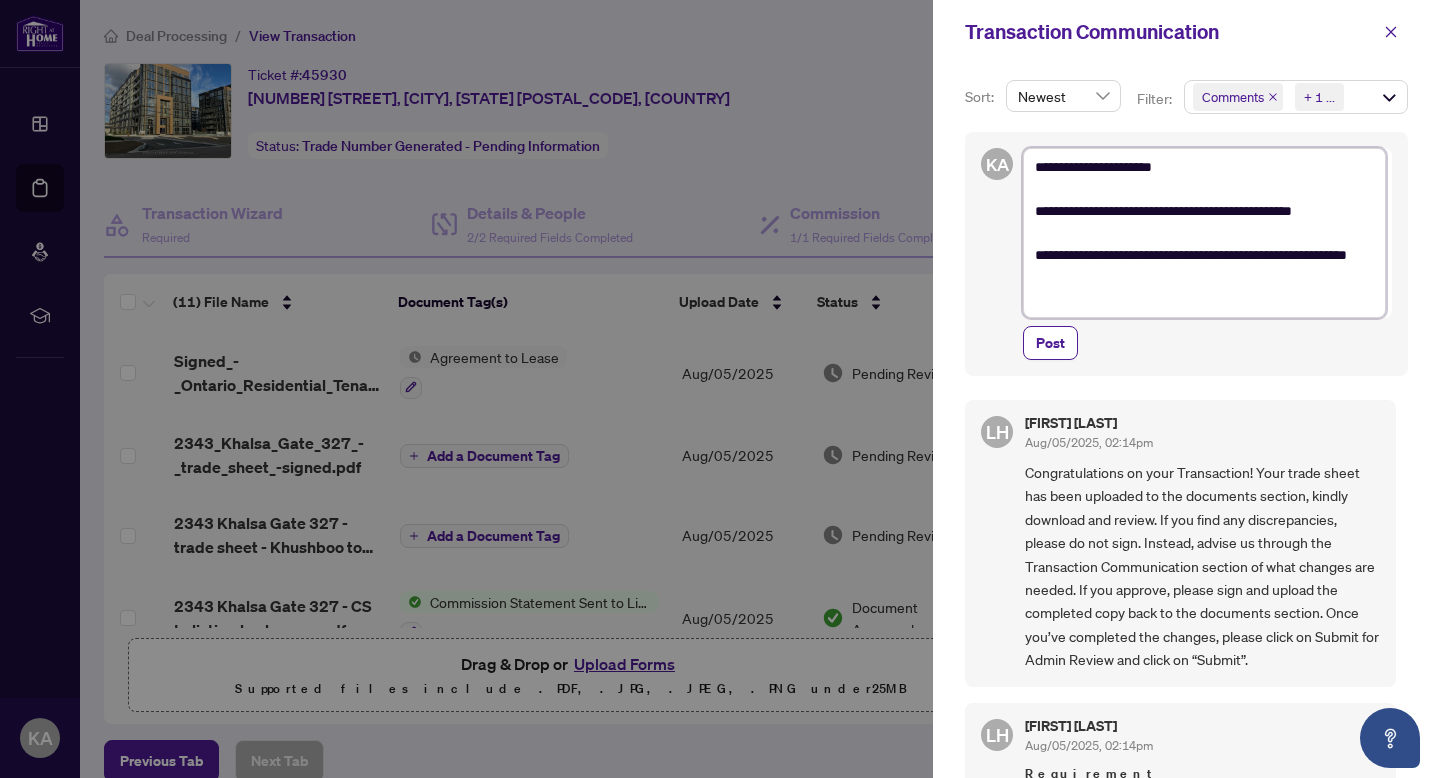 type on "**********" 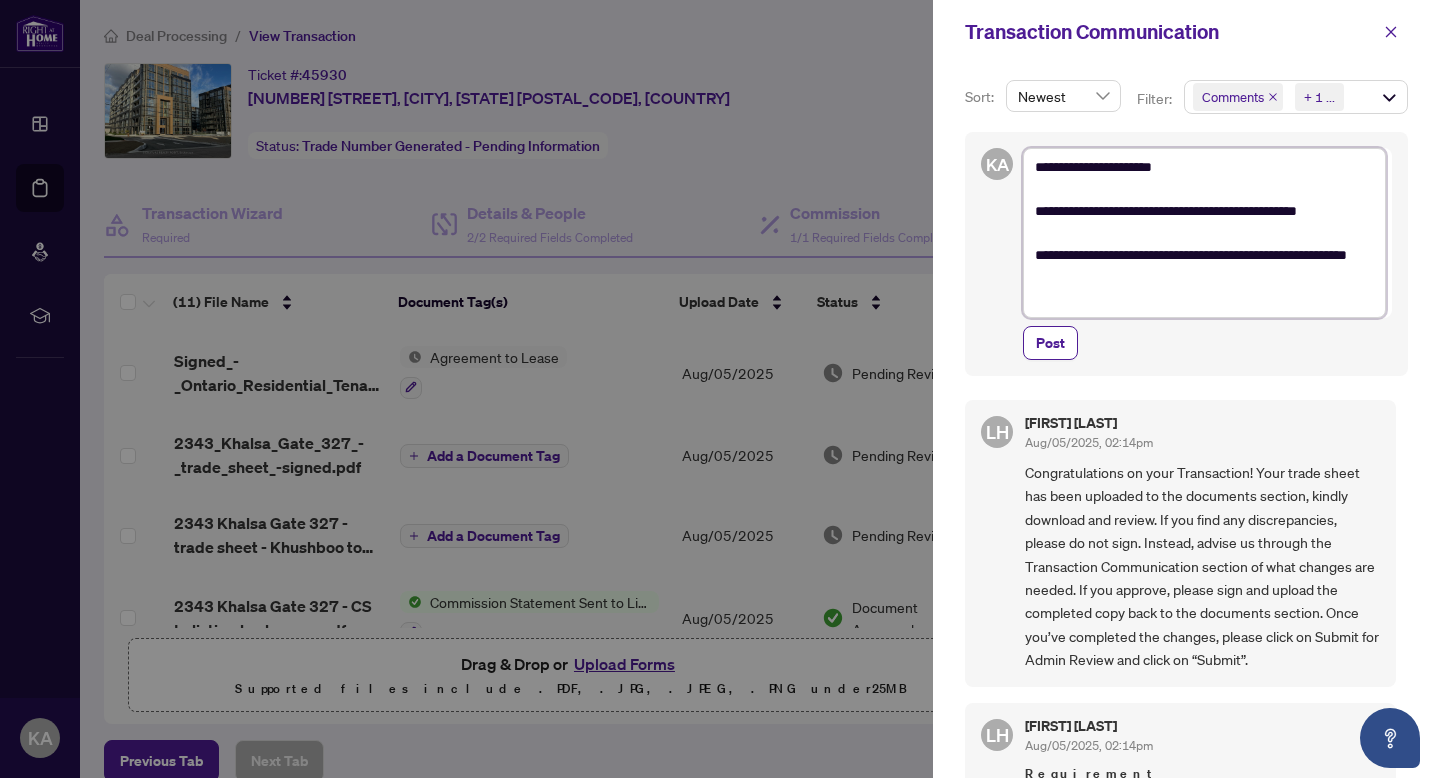 type on "**********" 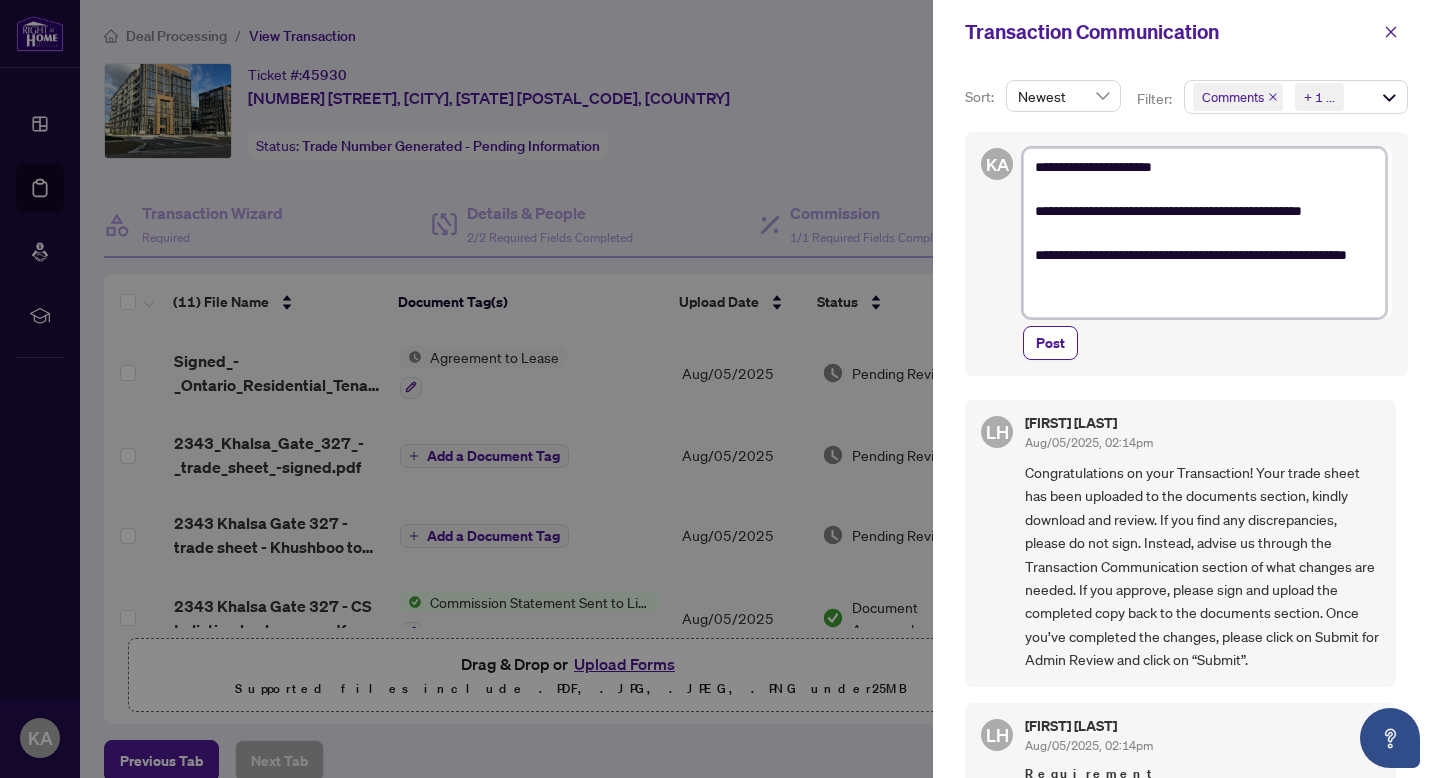 type on "**********" 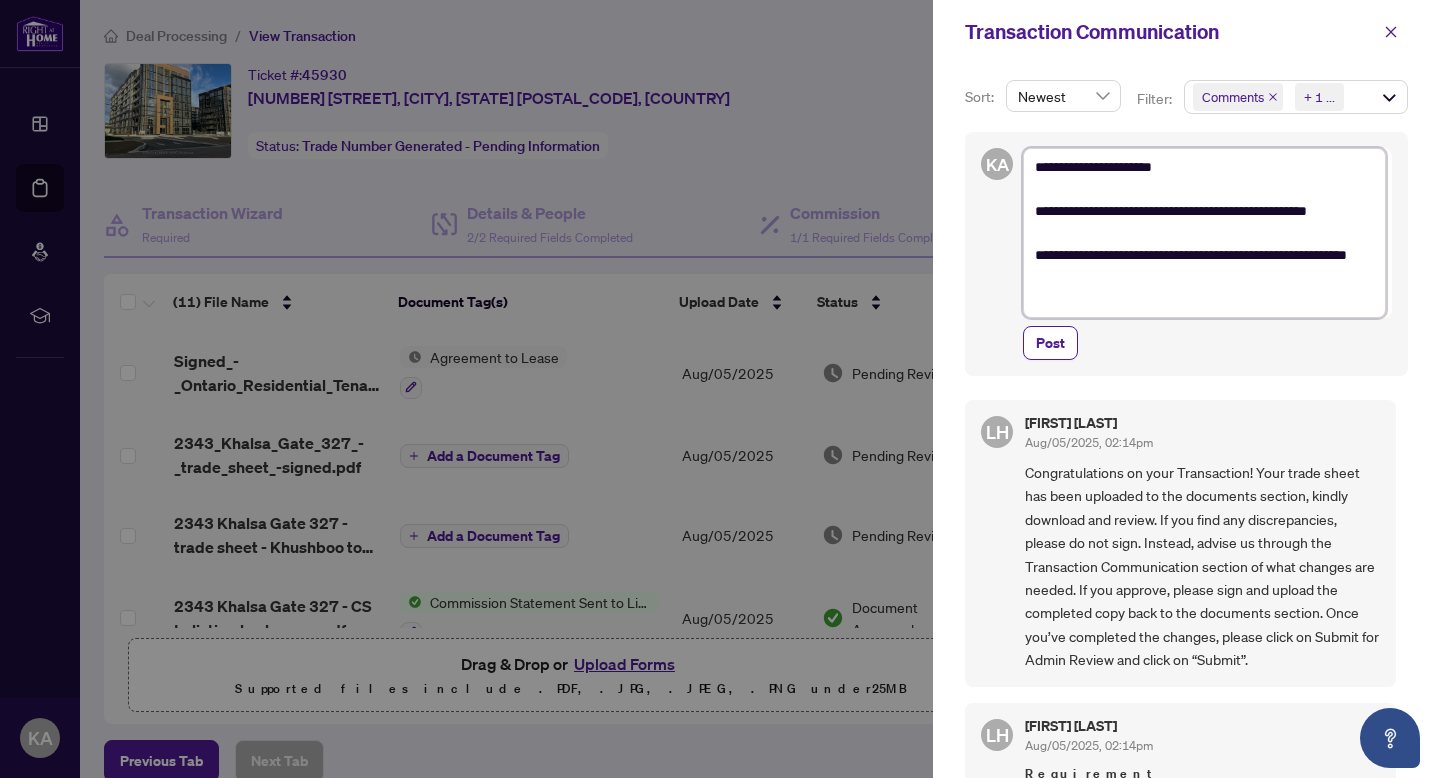 type on "**********" 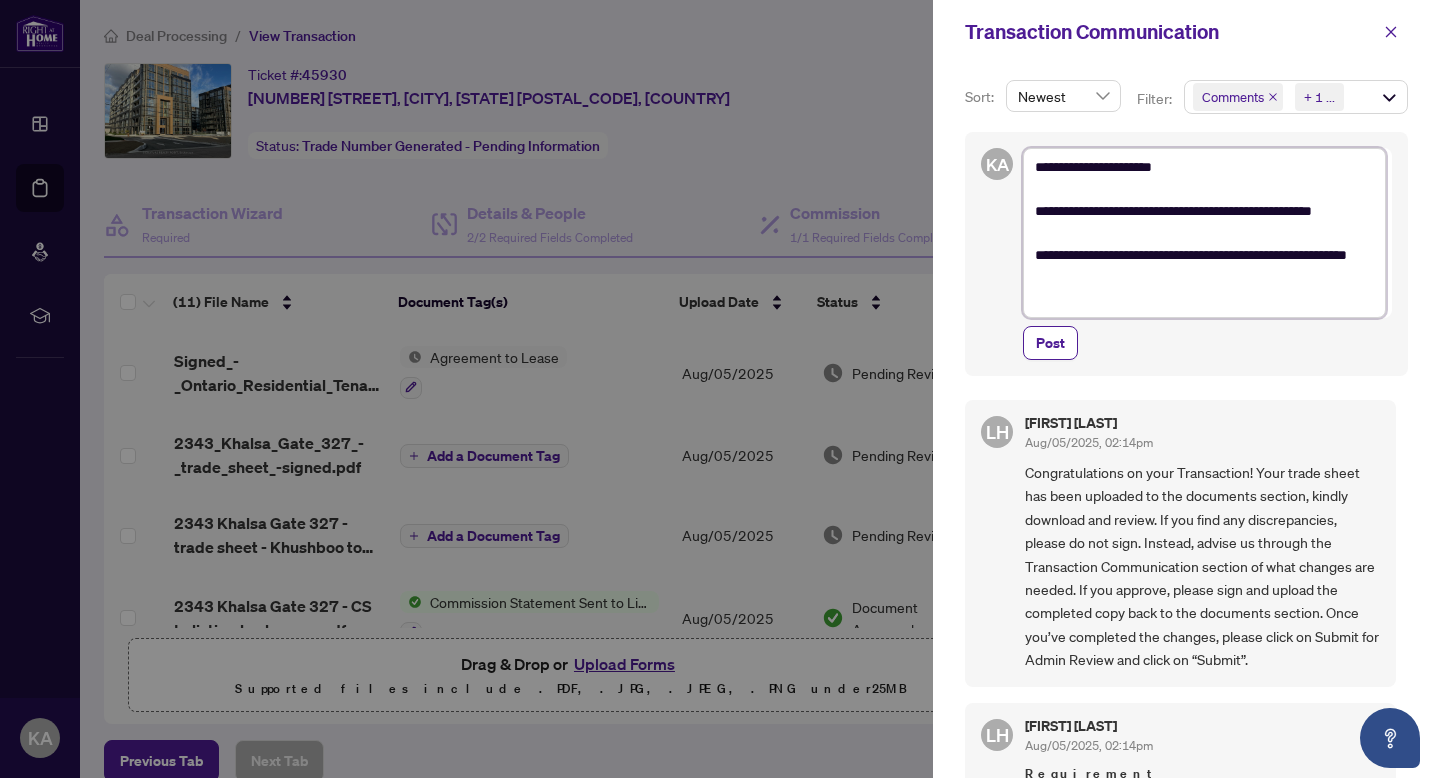 type on "**********" 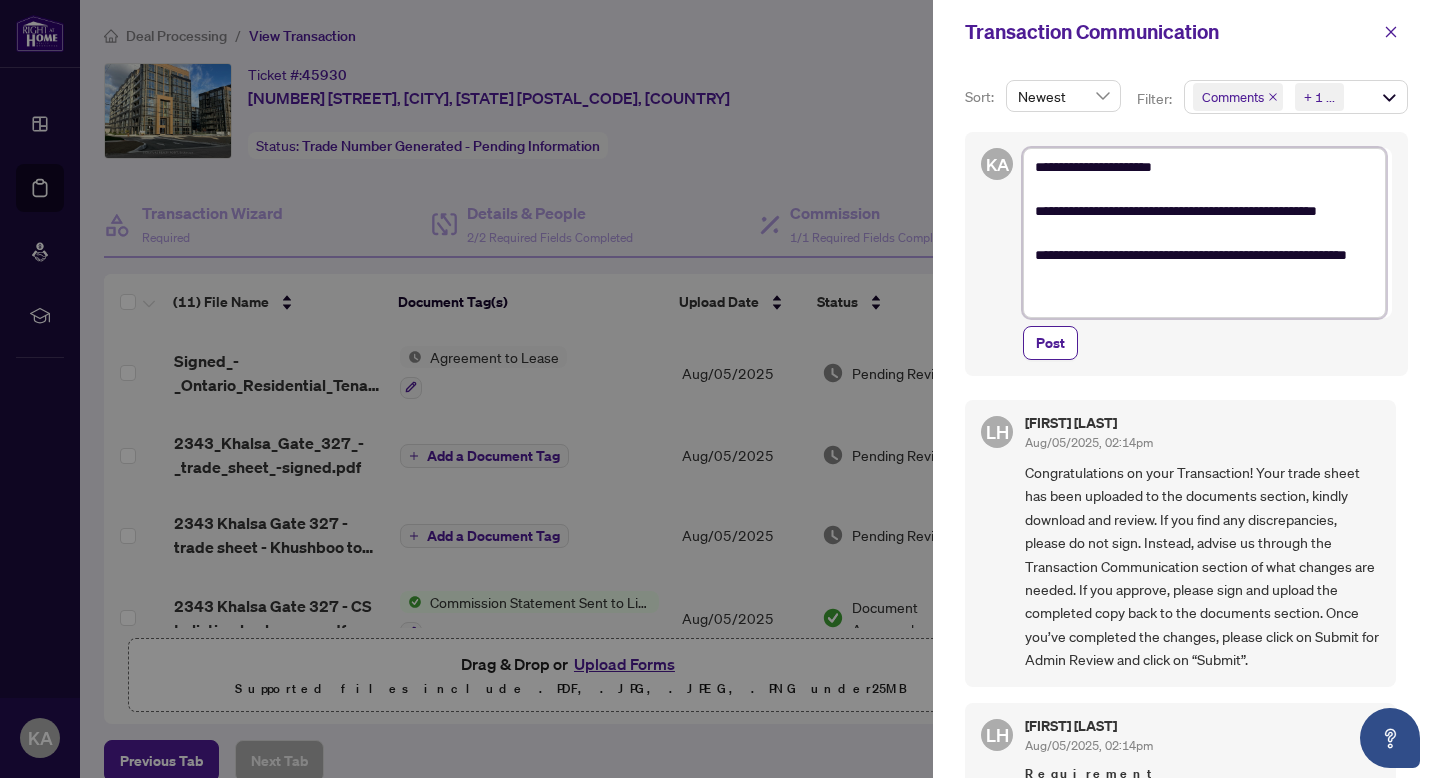 type on "**********" 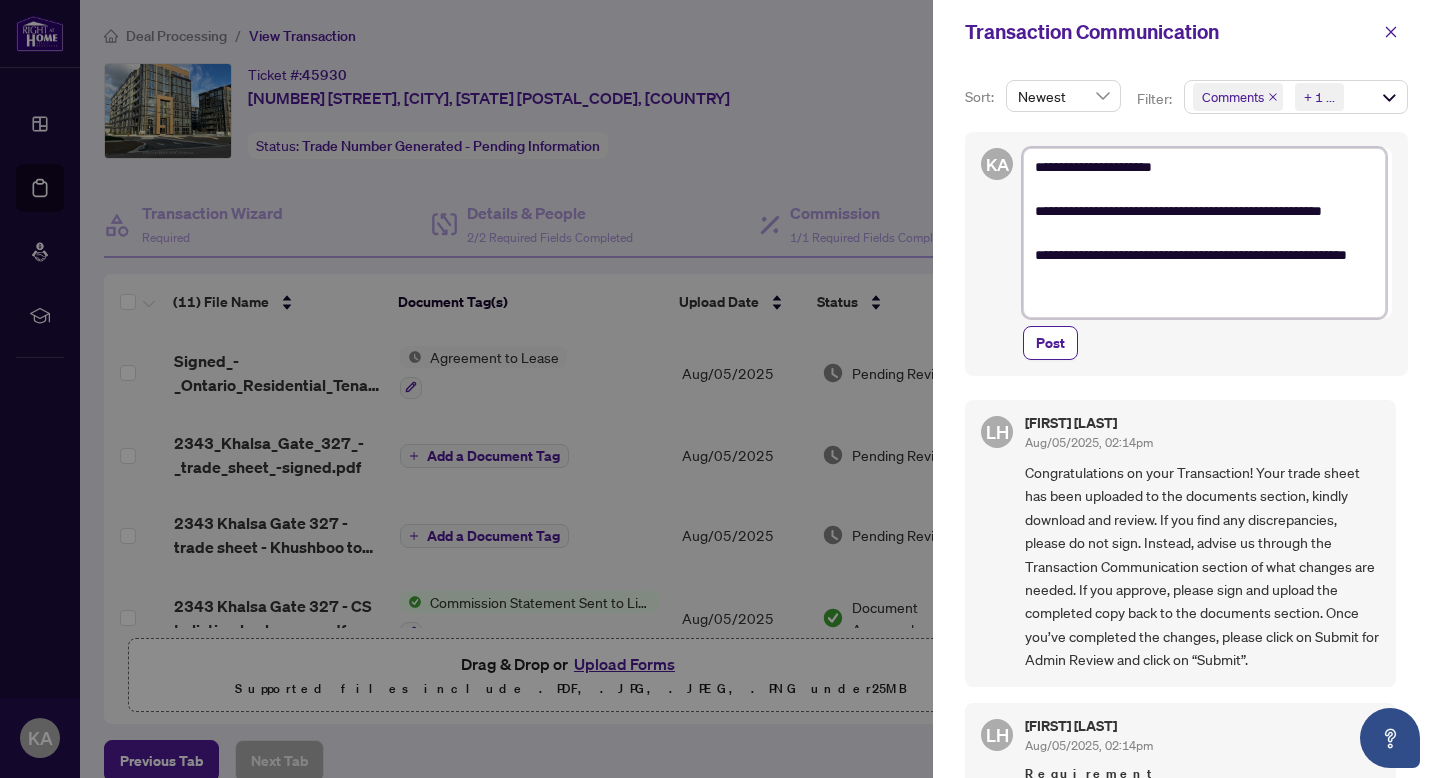 type on "**********" 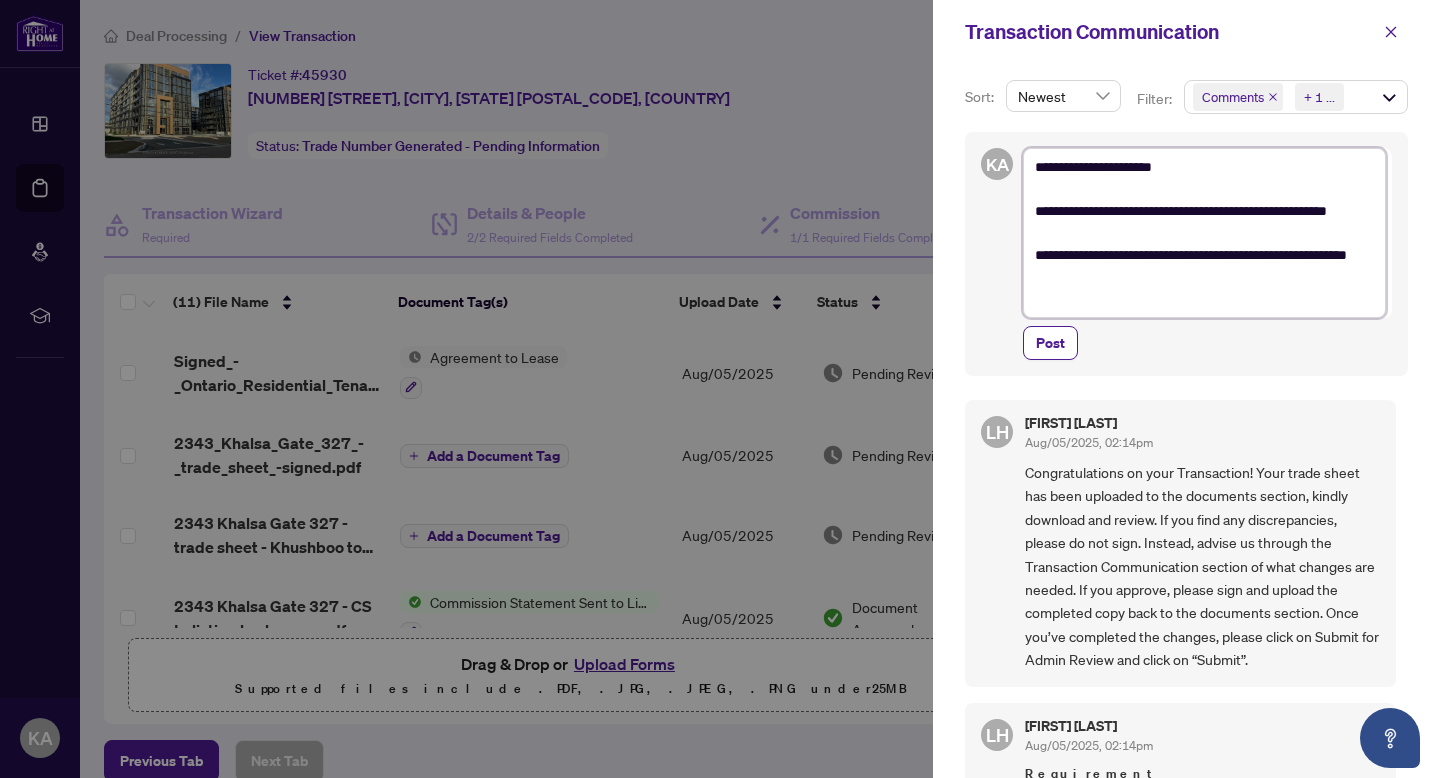 type on "**********" 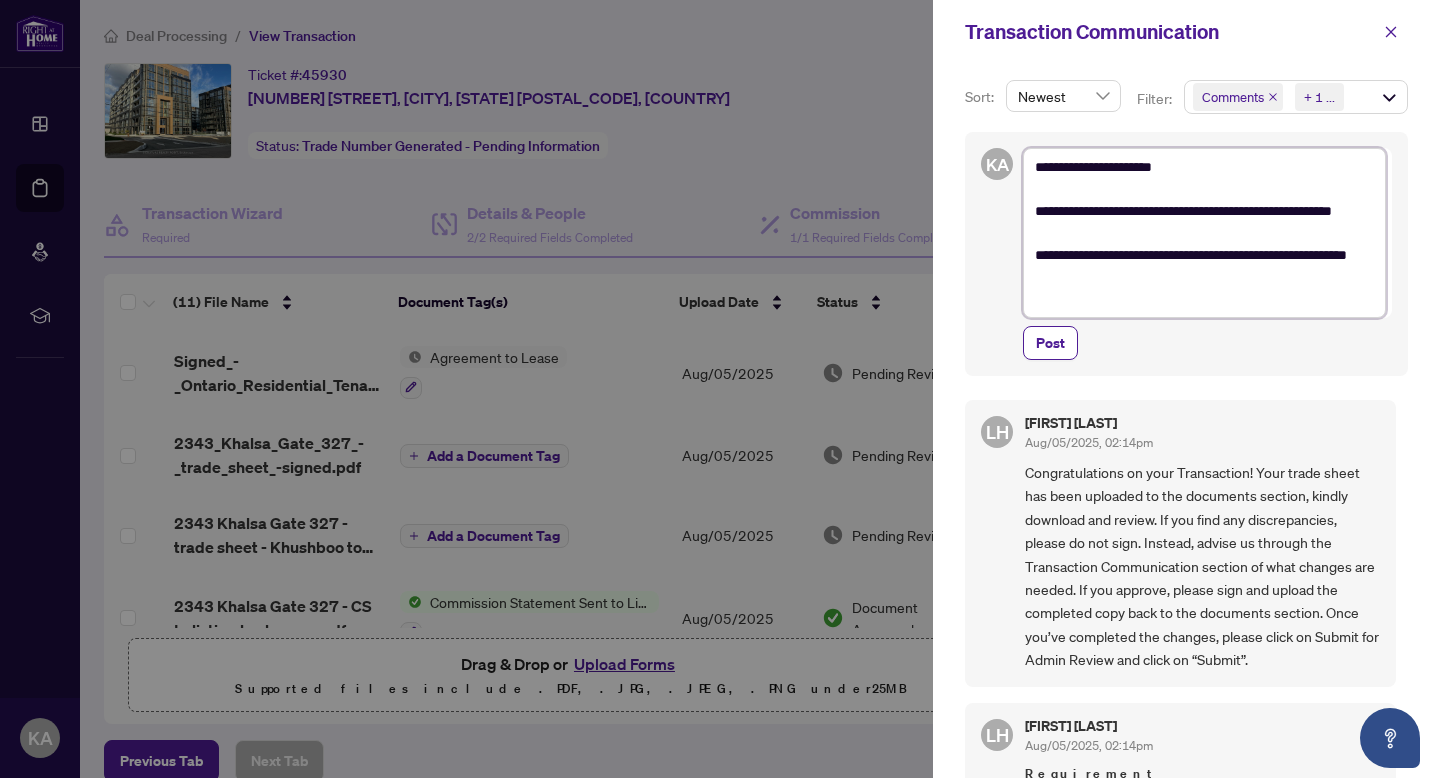 type on "**********" 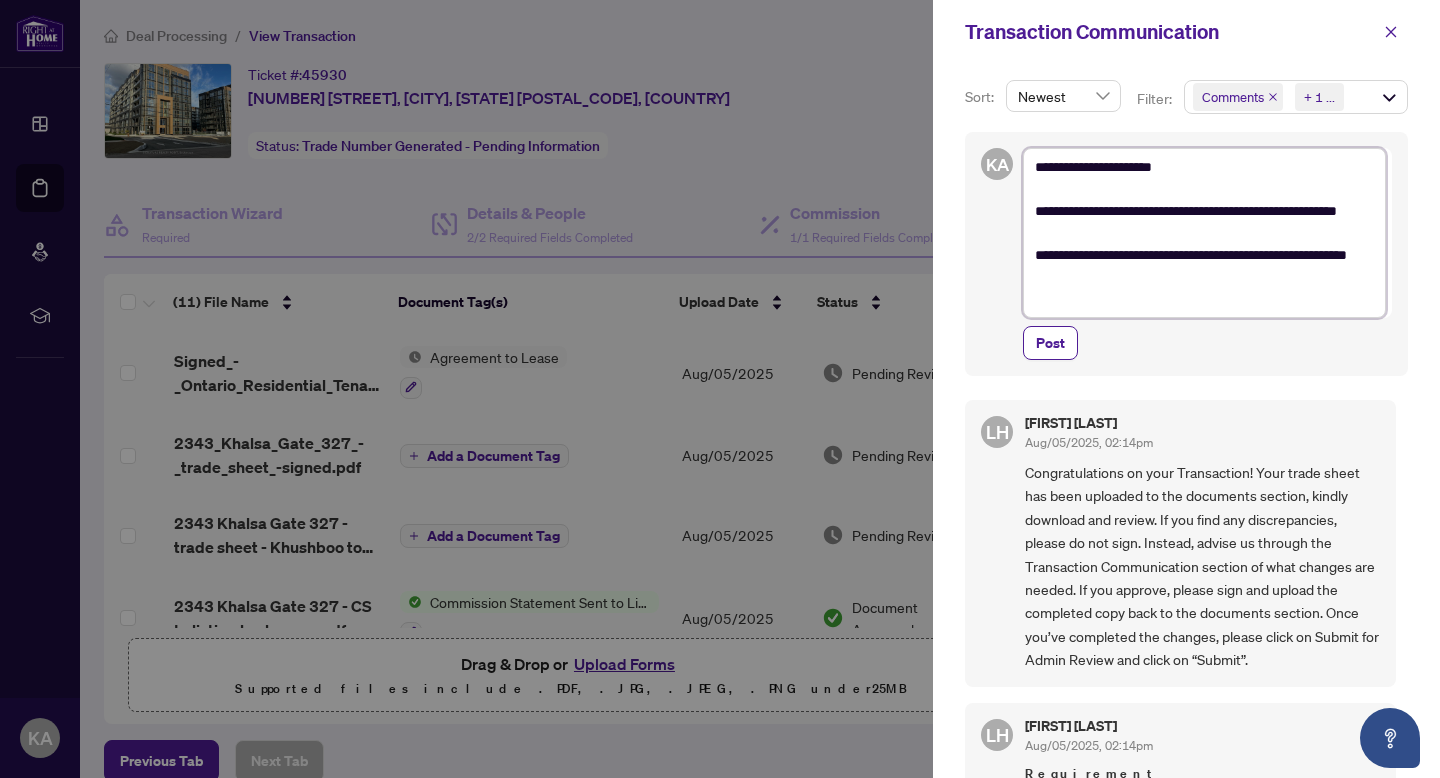 type on "**********" 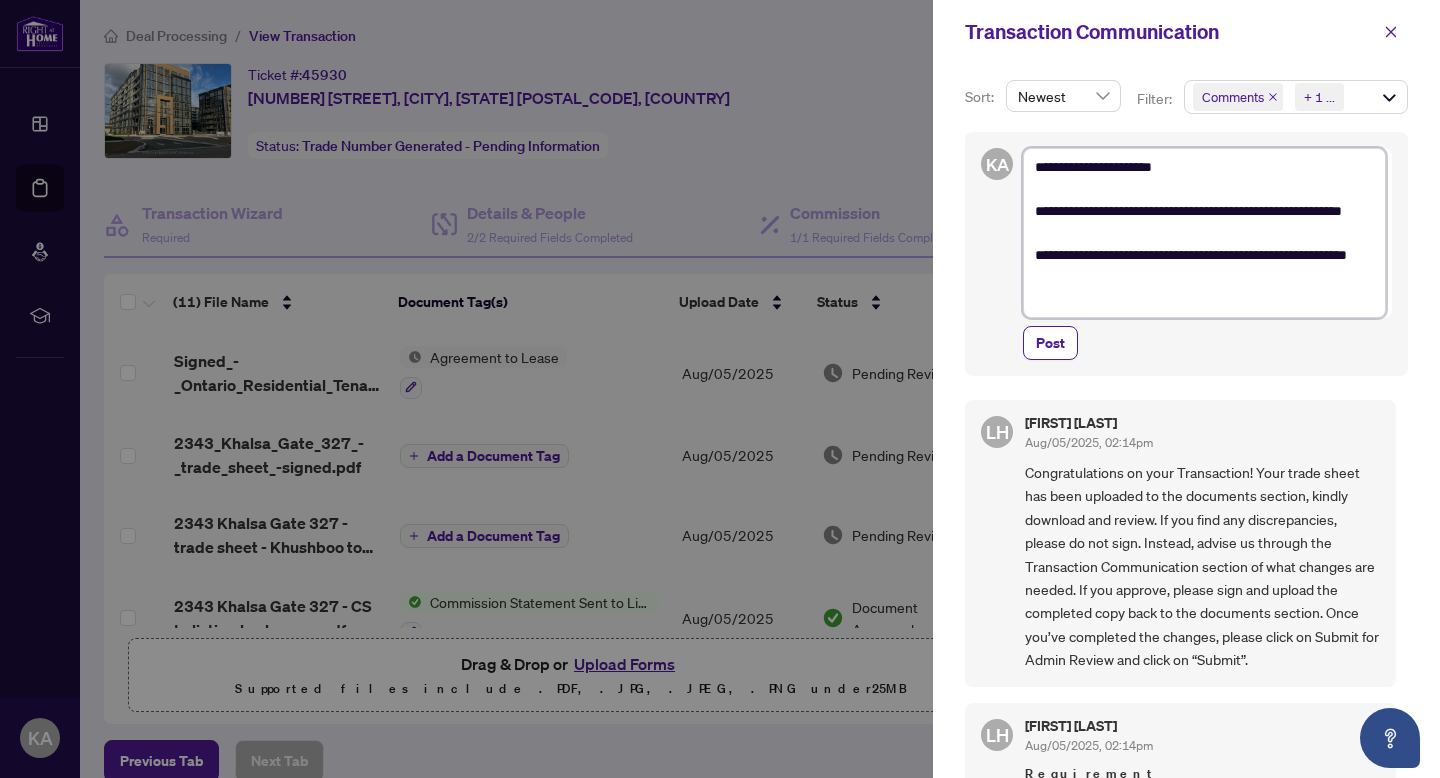 type on "**********" 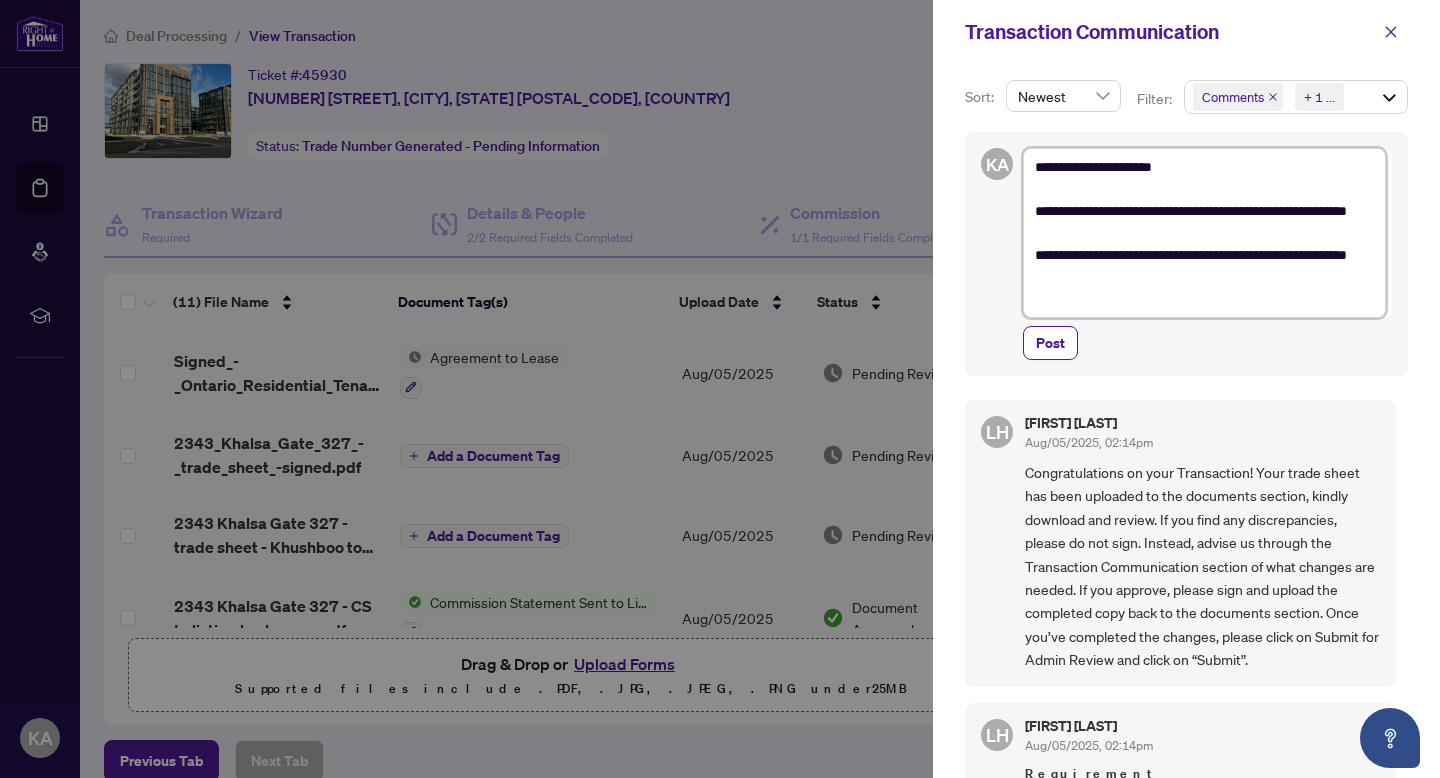 type on "**********" 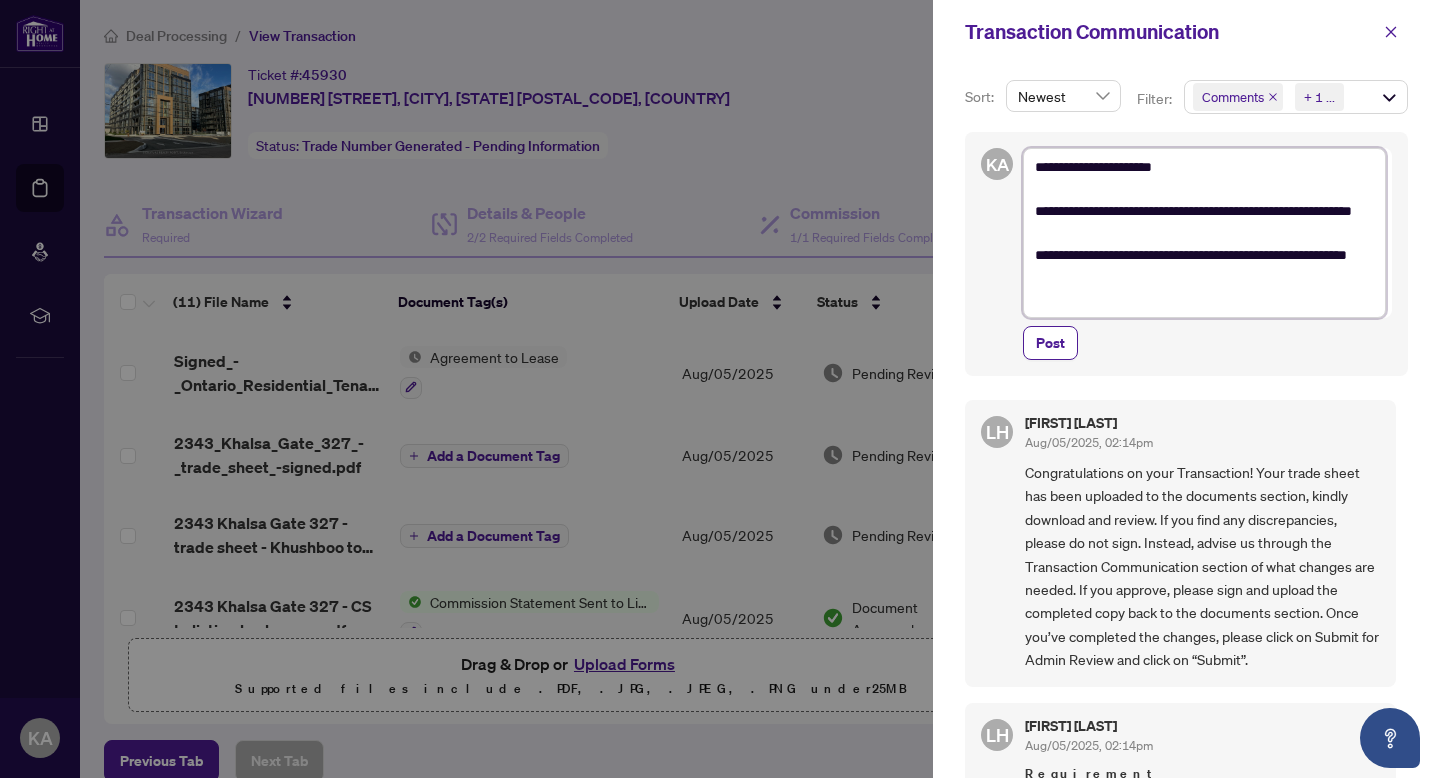 type on "**********" 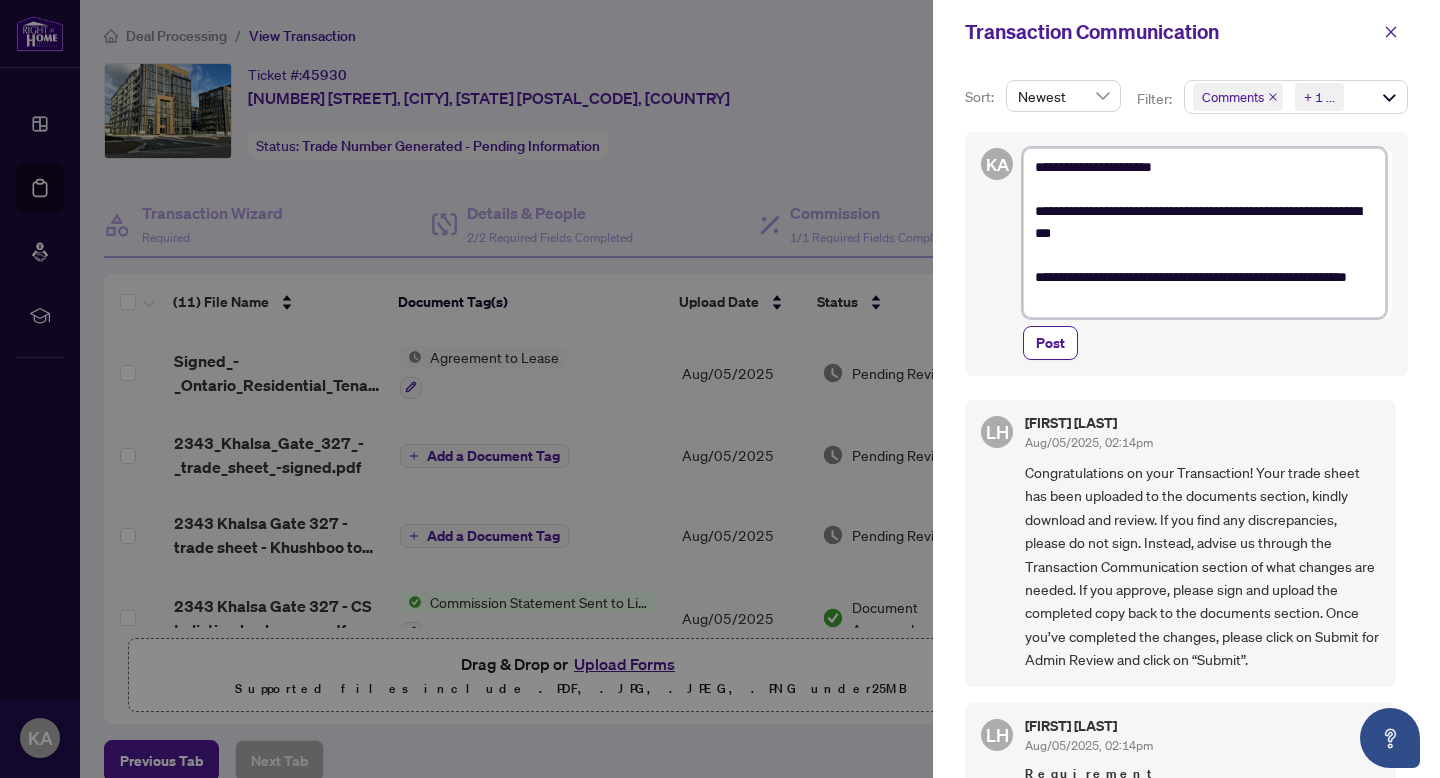 drag, startPoint x: 1144, startPoint y: 303, endPoint x: 1029, endPoint y: 266, distance: 120.805626 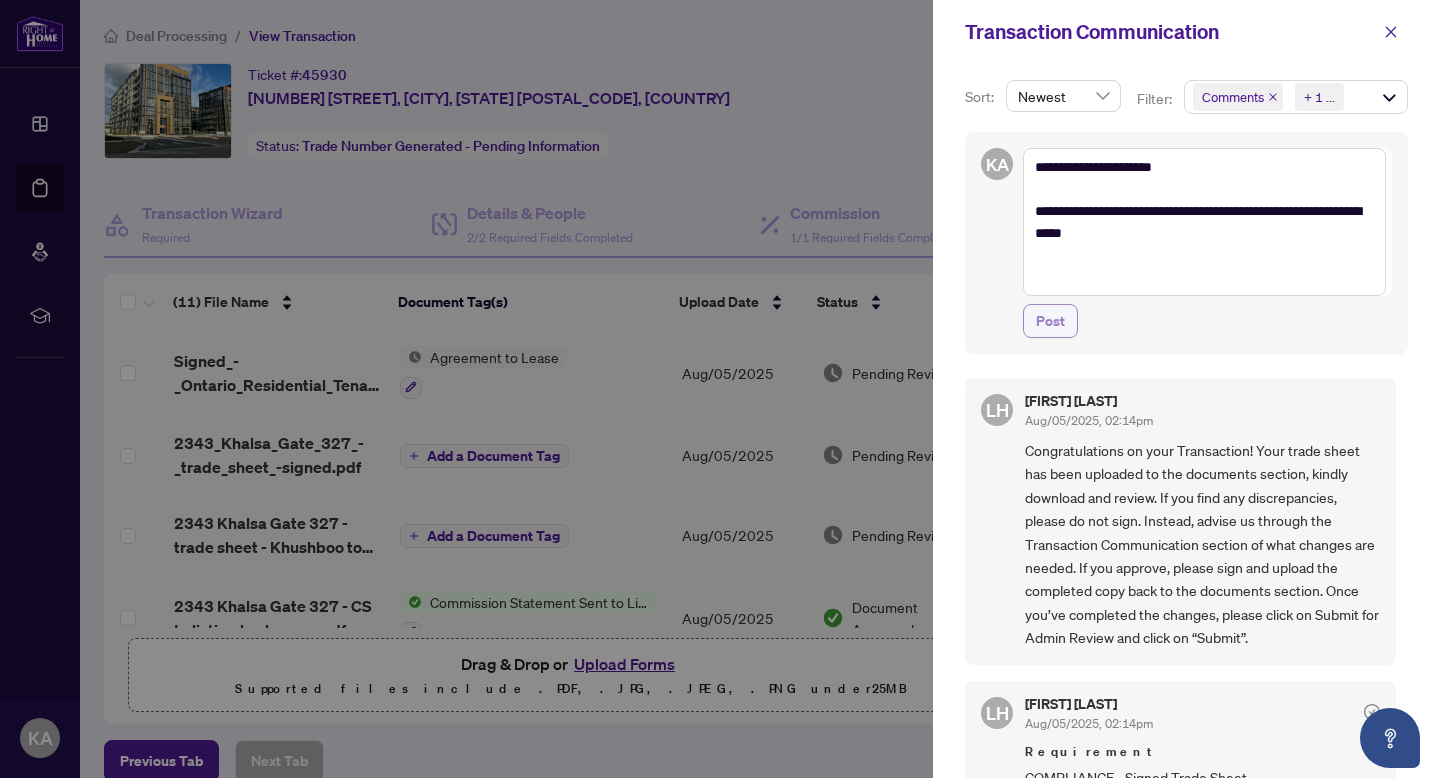 click on "Post" at bounding box center (1050, 321) 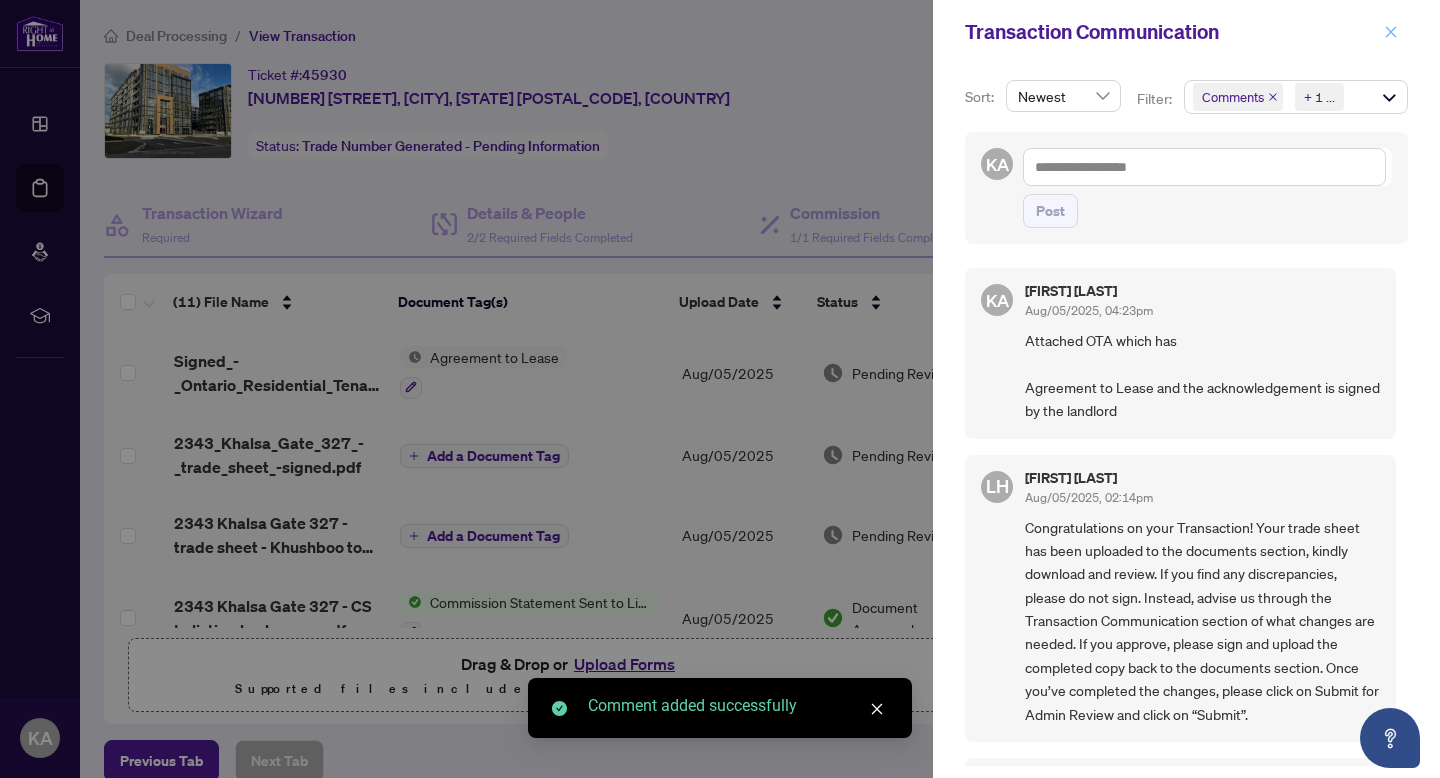 click 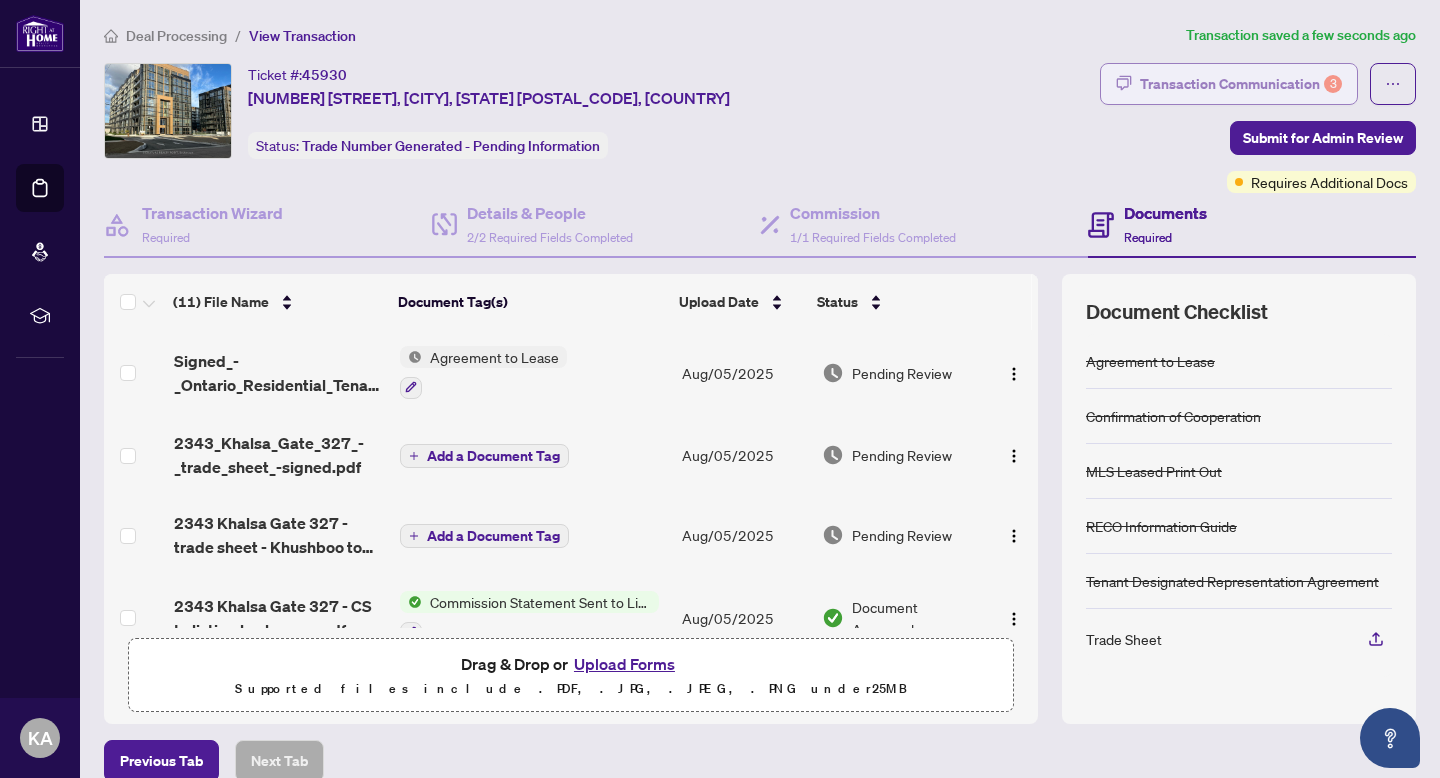 click on "Transaction Communication 3" at bounding box center [1241, 84] 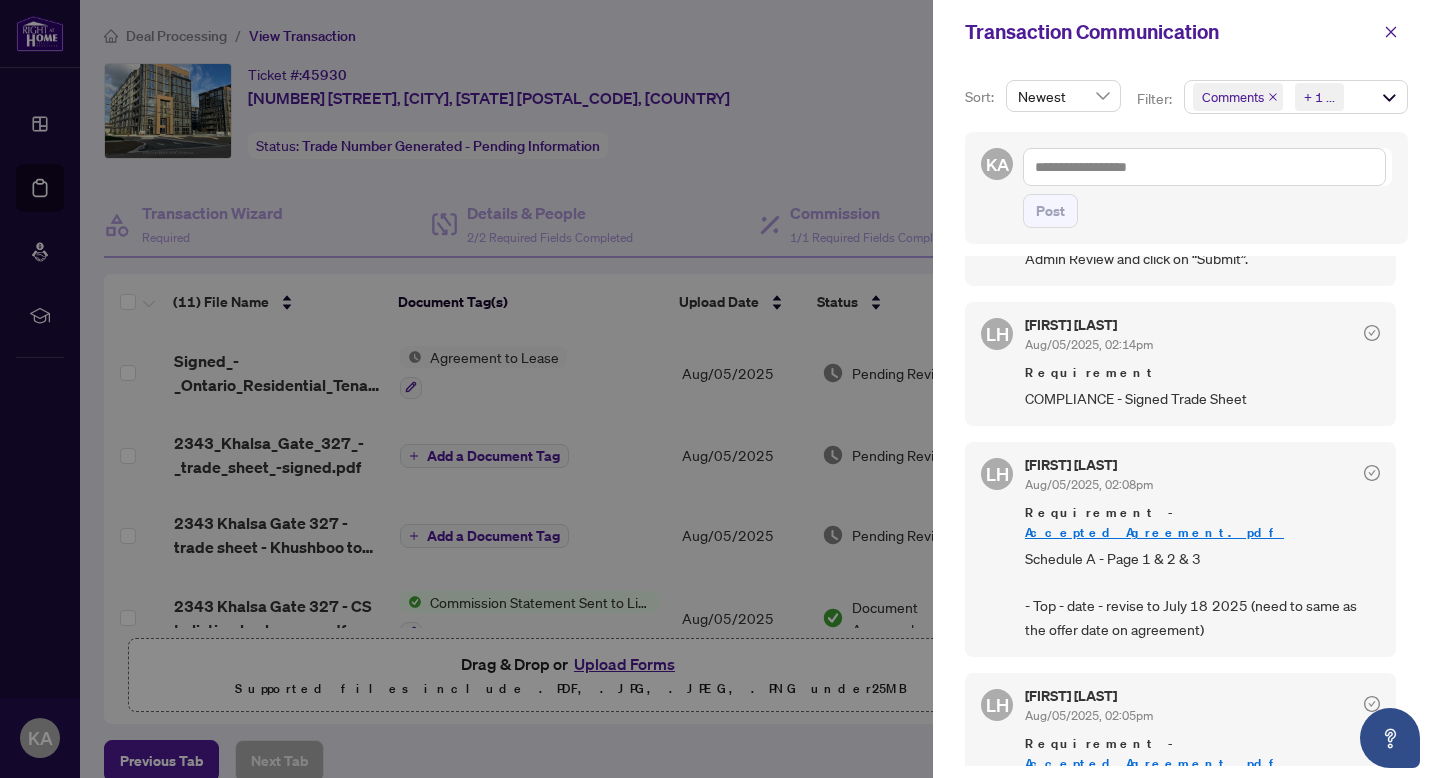 scroll, scrollTop: 532, scrollLeft: 0, axis: vertical 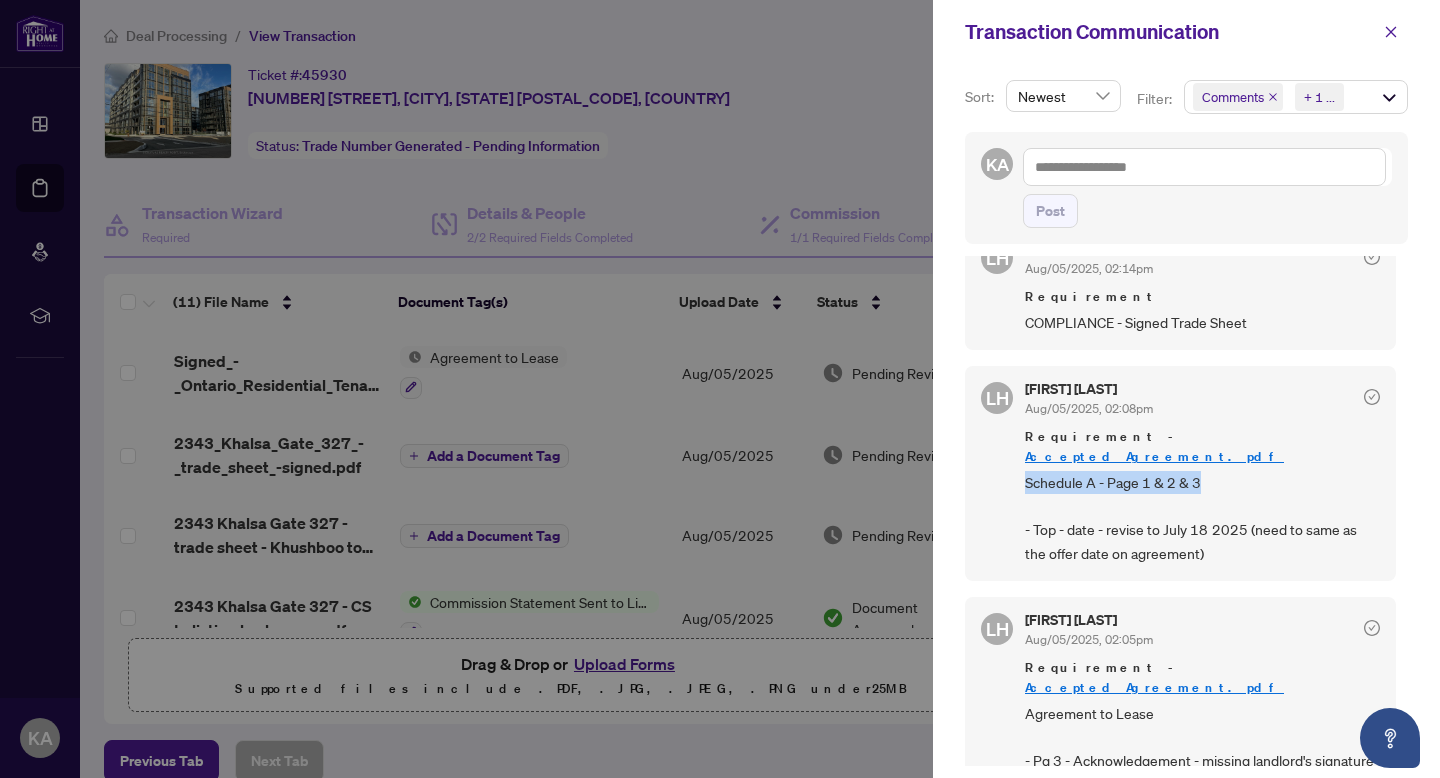 drag, startPoint x: 1023, startPoint y: 458, endPoint x: 1197, endPoint y: 470, distance: 174.4133 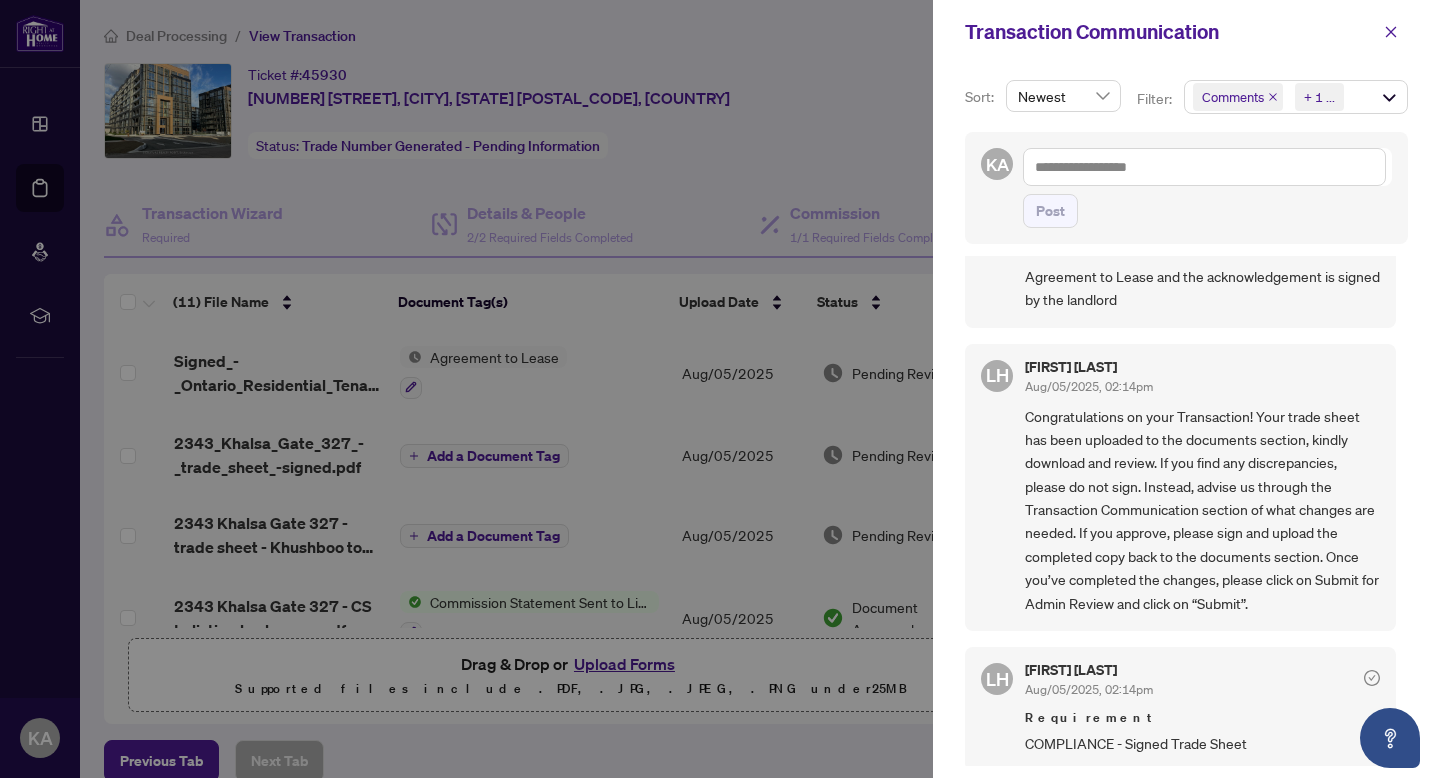 scroll, scrollTop: 0, scrollLeft: 0, axis: both 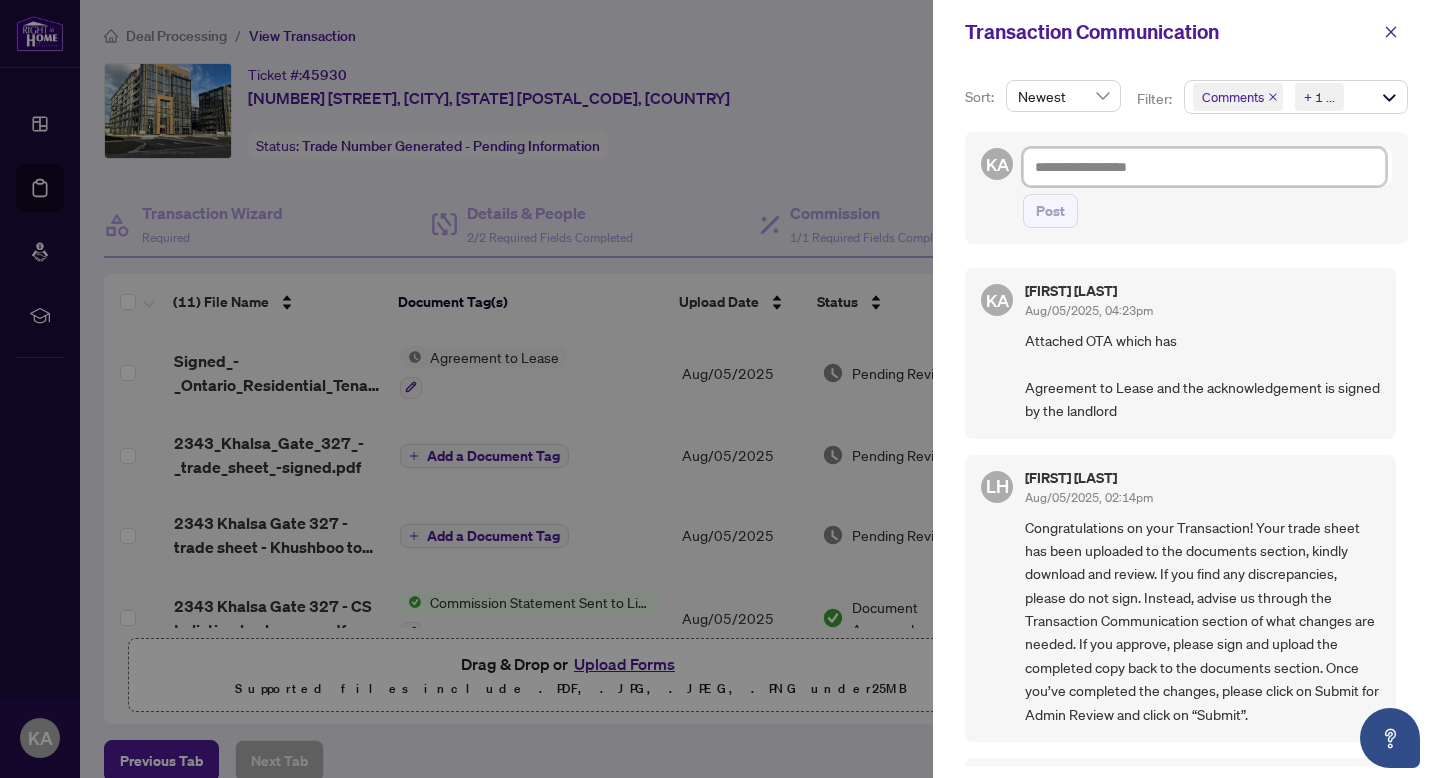 click at bounding box center (1204, 167) 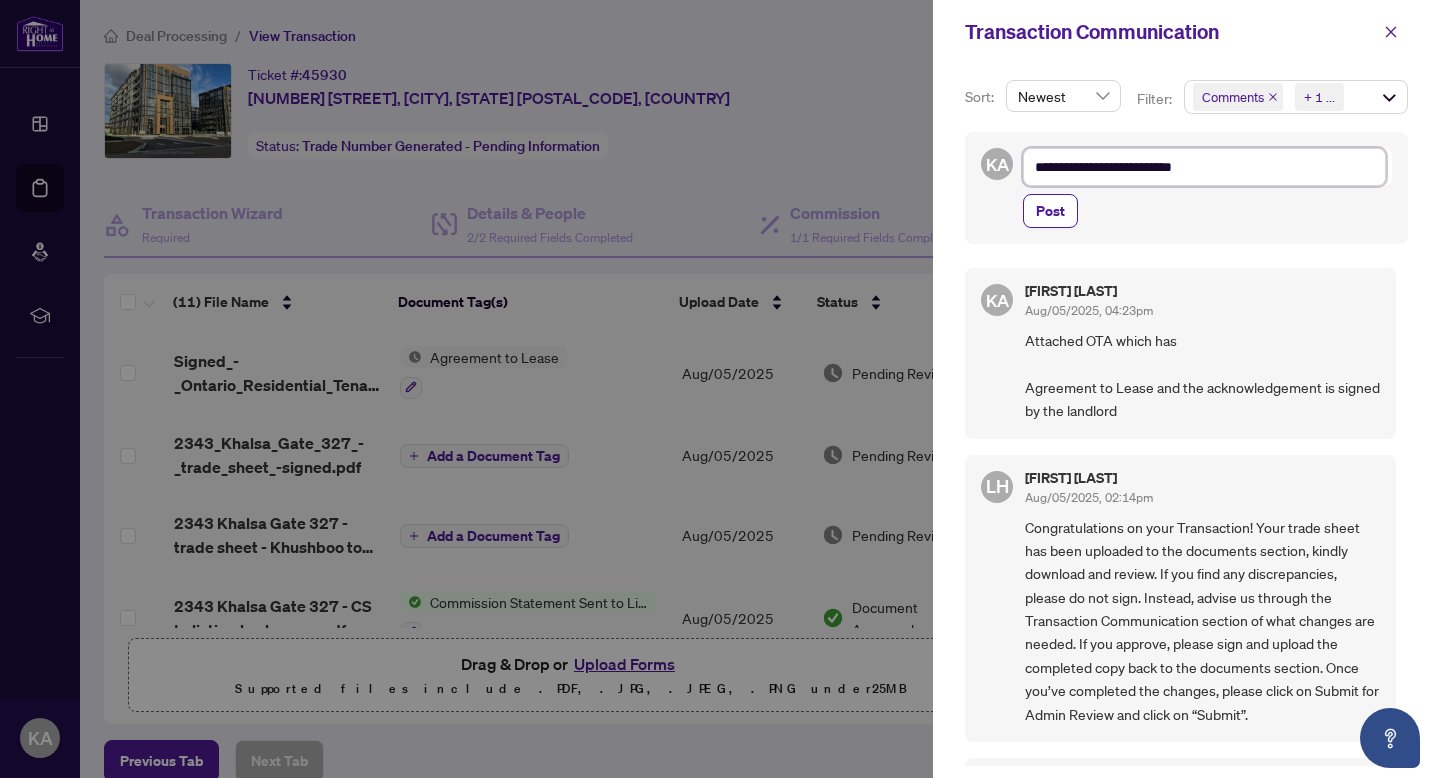 click on "**********" at bounding box center (1204, 167) 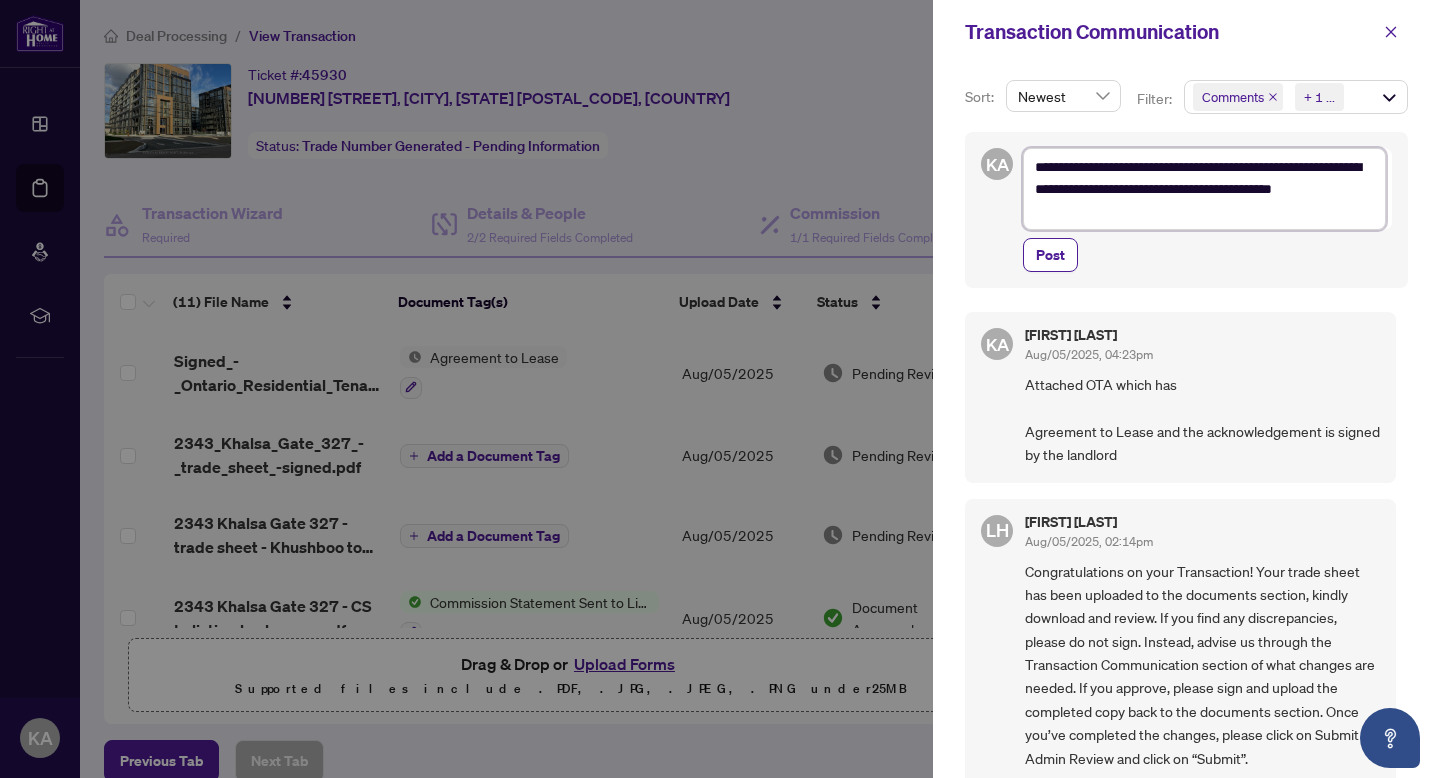 click on "**********" at bounding box center (1204, 189) 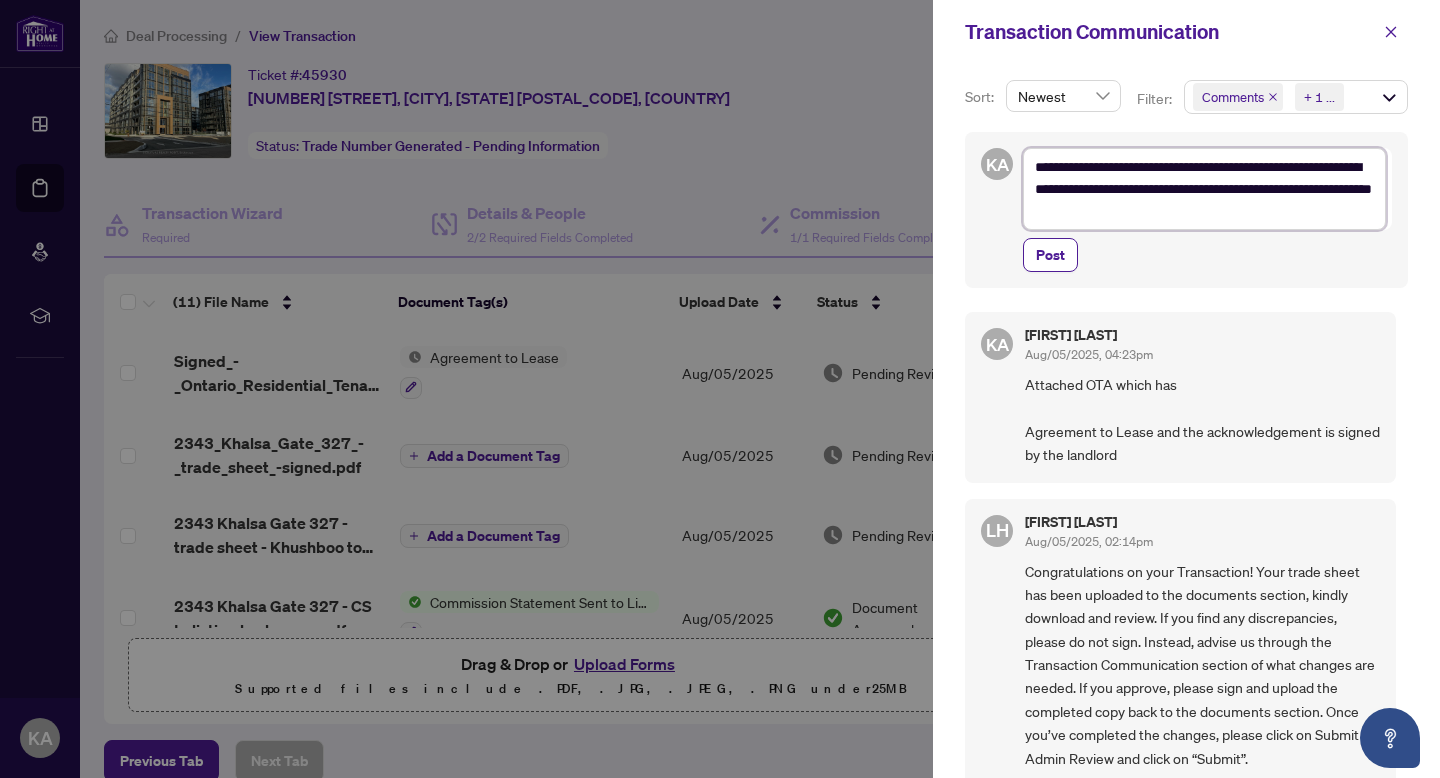 click on "**********" at bounding box center [1204, 189] 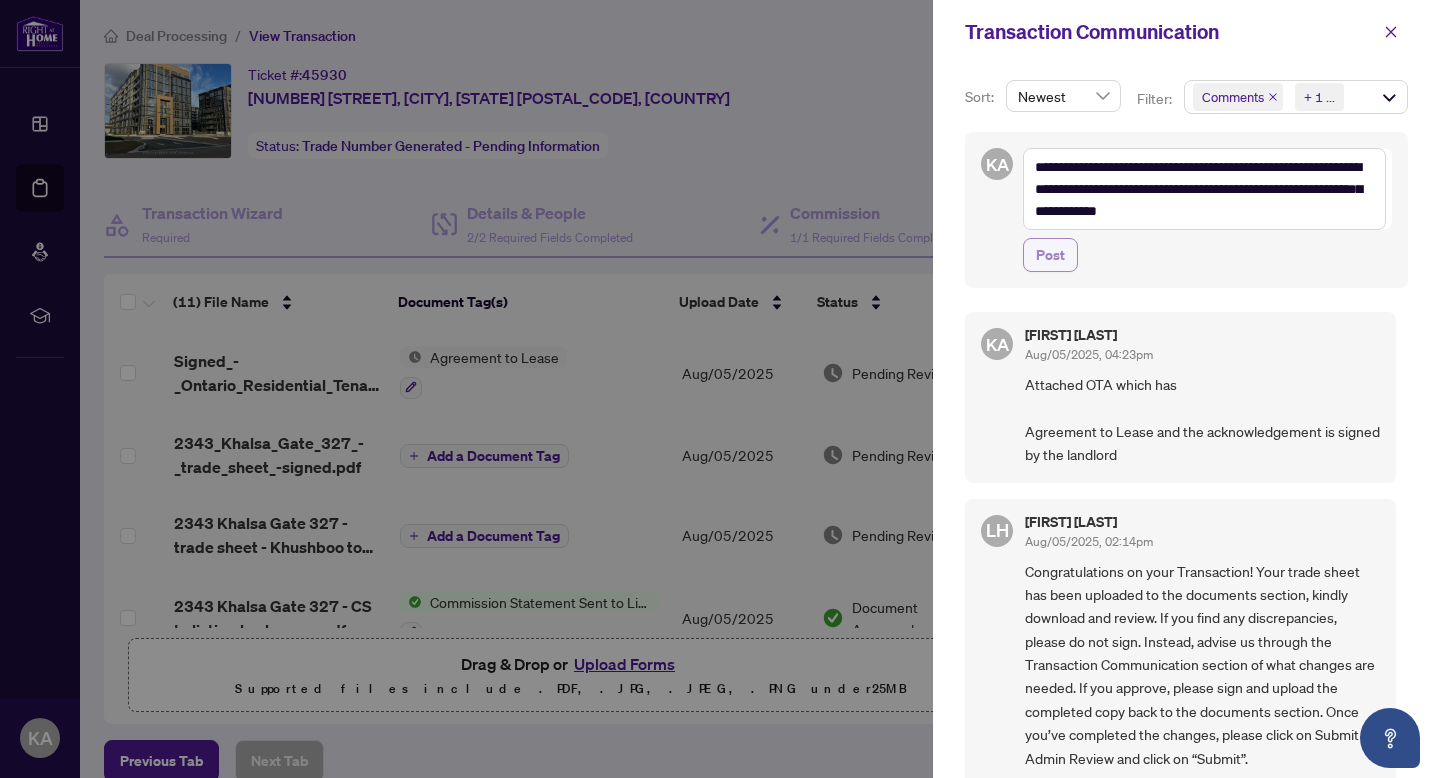 click on "Post" at bounding box center [1050, 255] 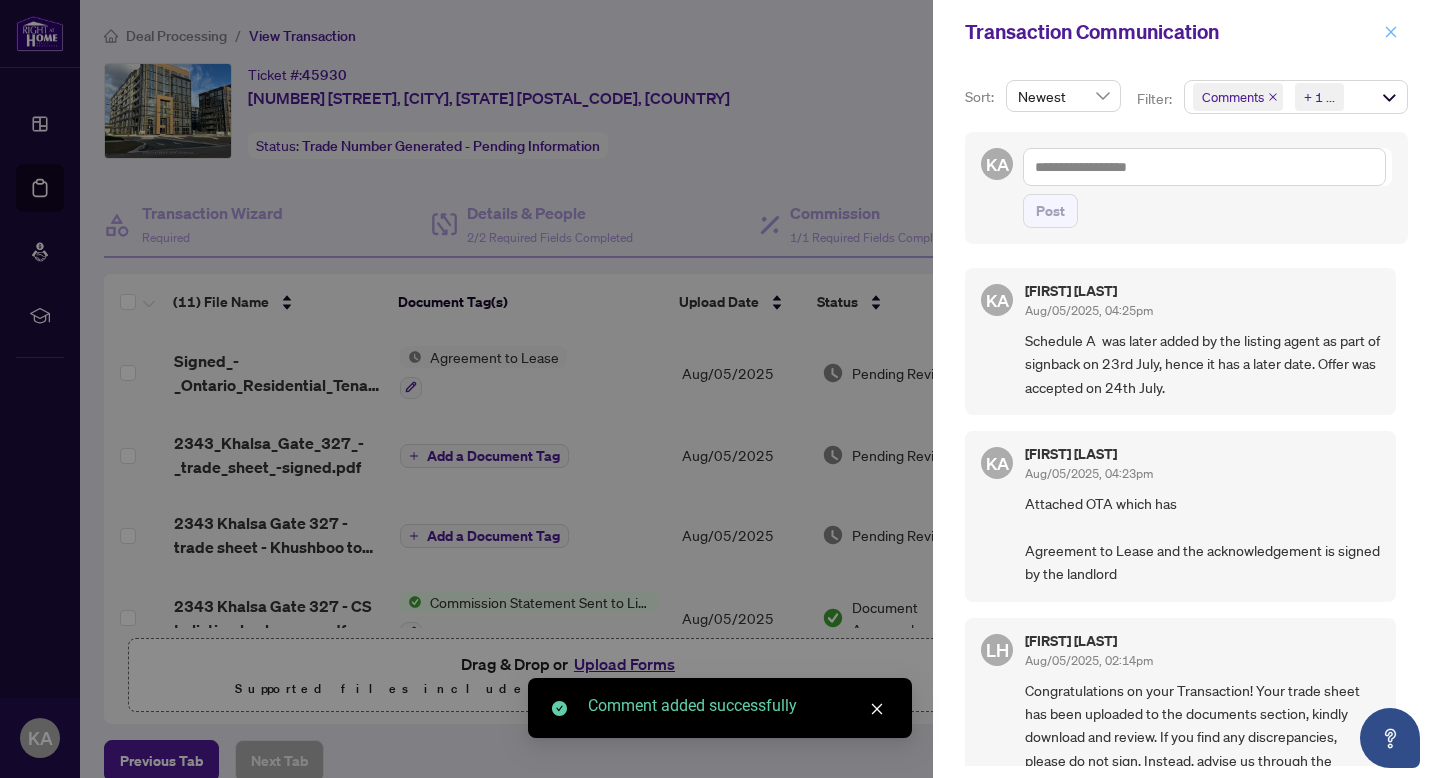 click 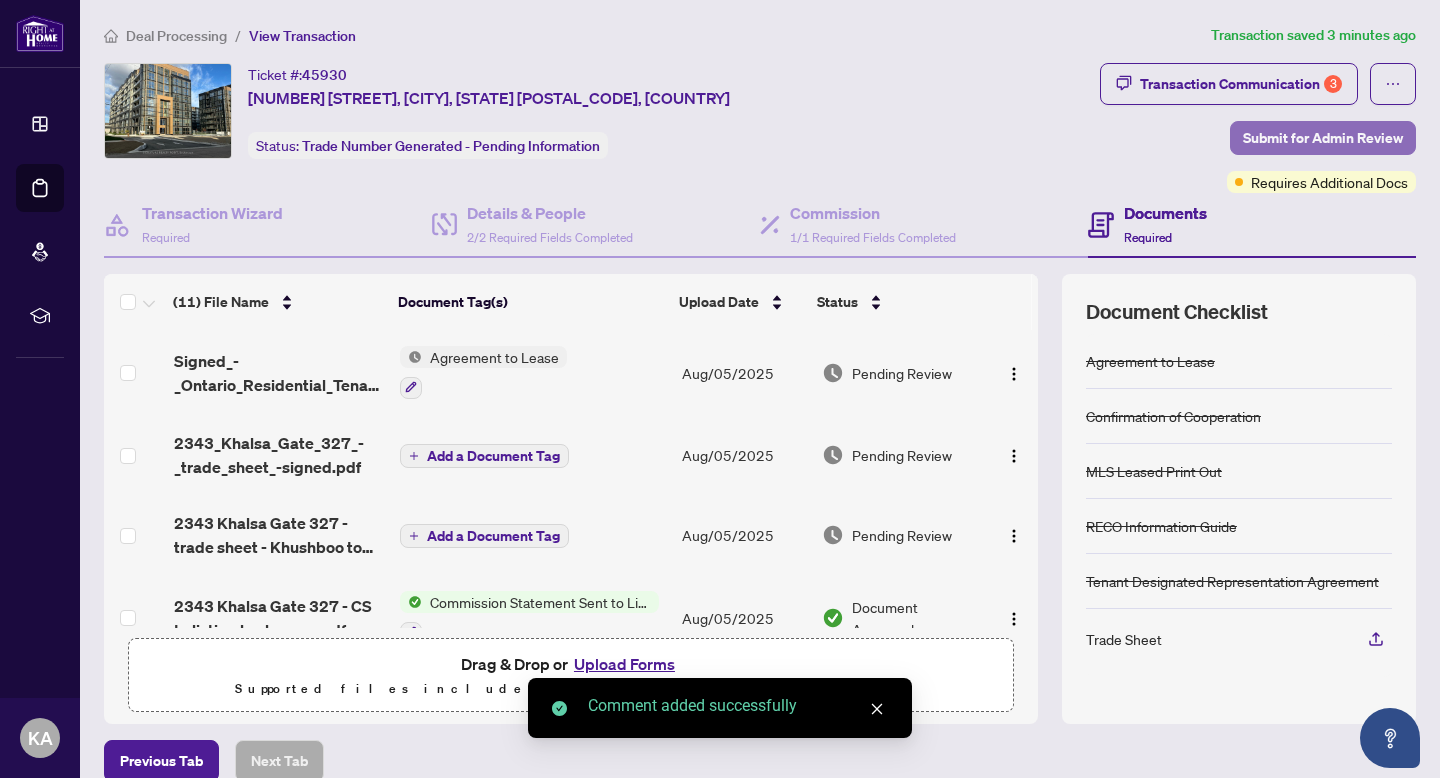 click on "Submit for Admin Review" at bounding box center [1323, 138] 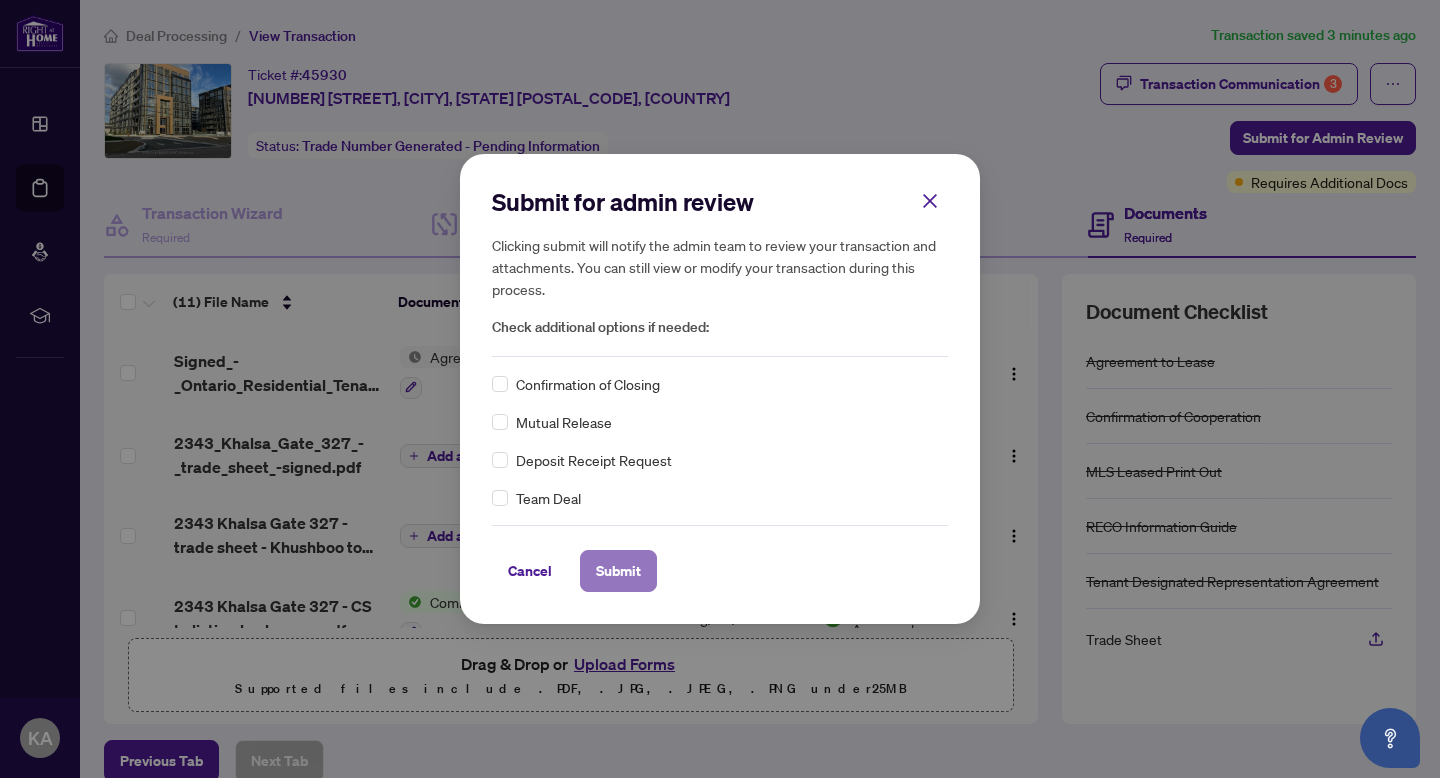 click on "Submit" at bounding box center (618, 571) 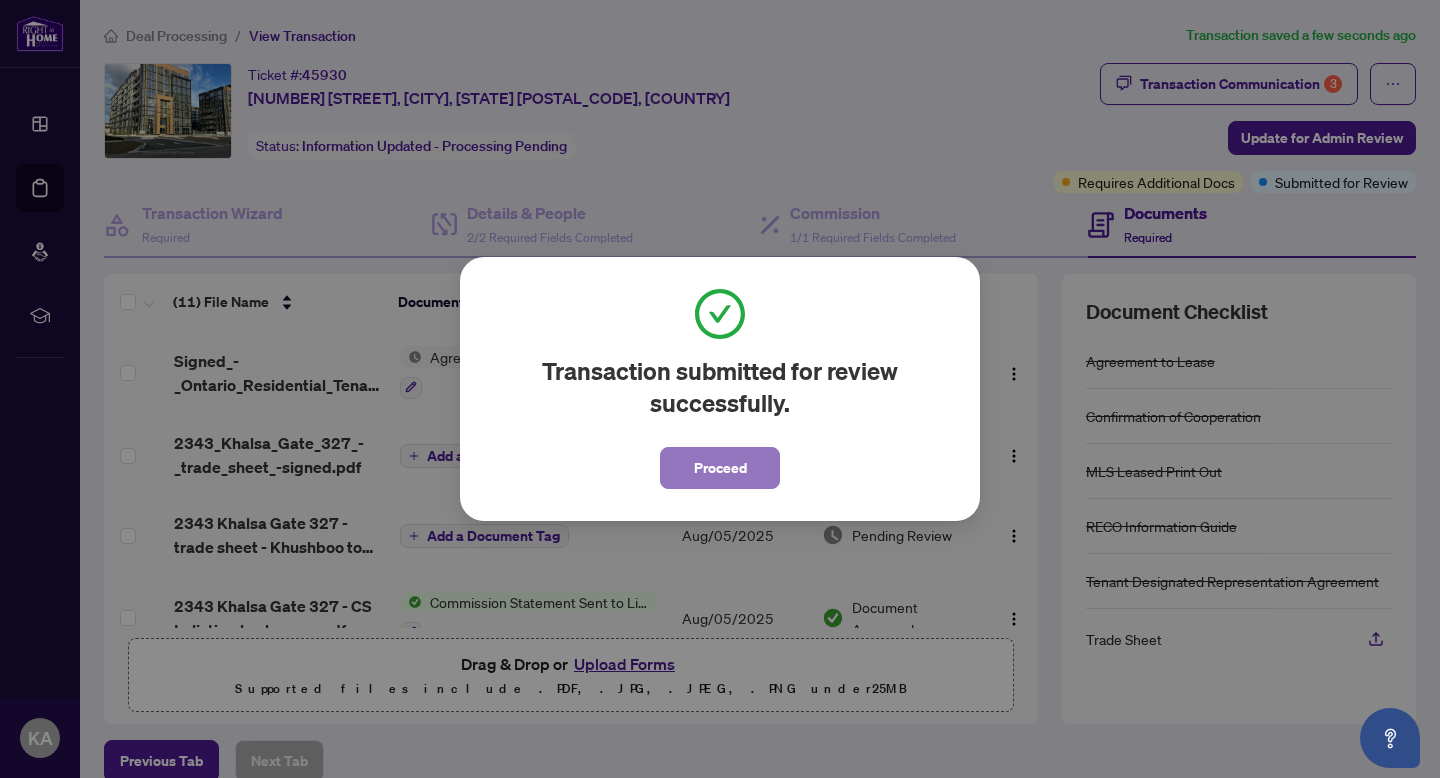 click on "Proceed" at bounding box center (720, 468) 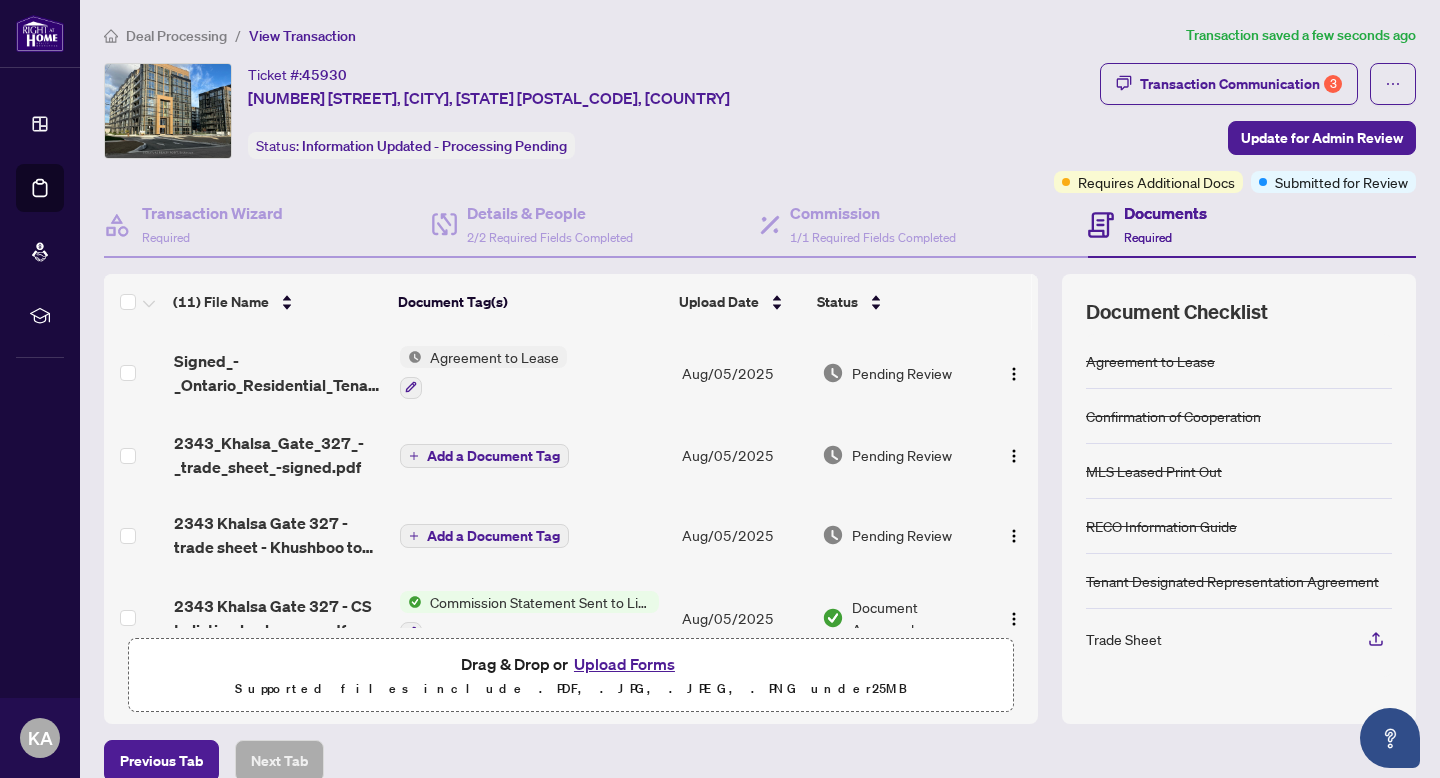click on "Add a Document Tag" at bounding box center [484, 456] 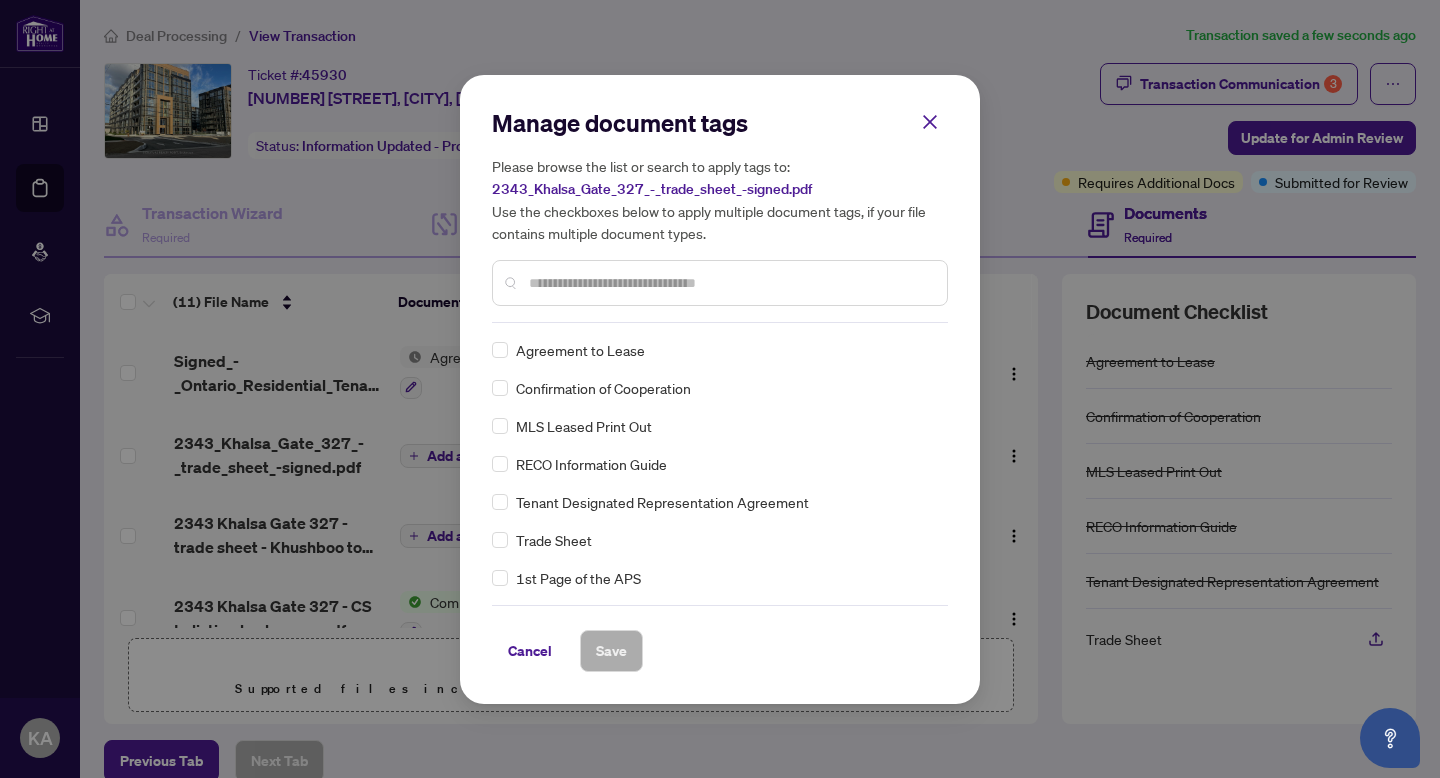 click at bounding box center (730, 283) 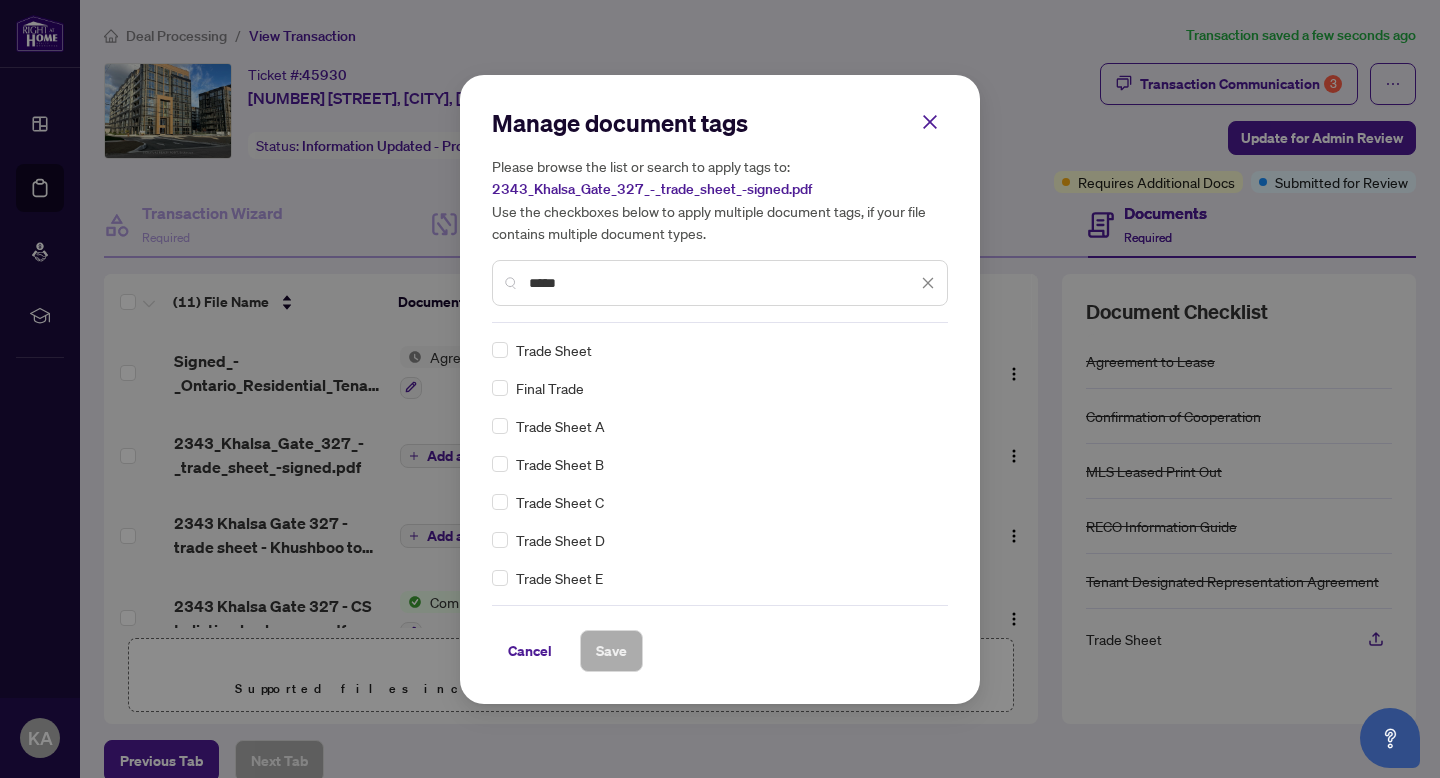 scroll, scrollTop: 38, scrollLeft: 0, axis: vertical 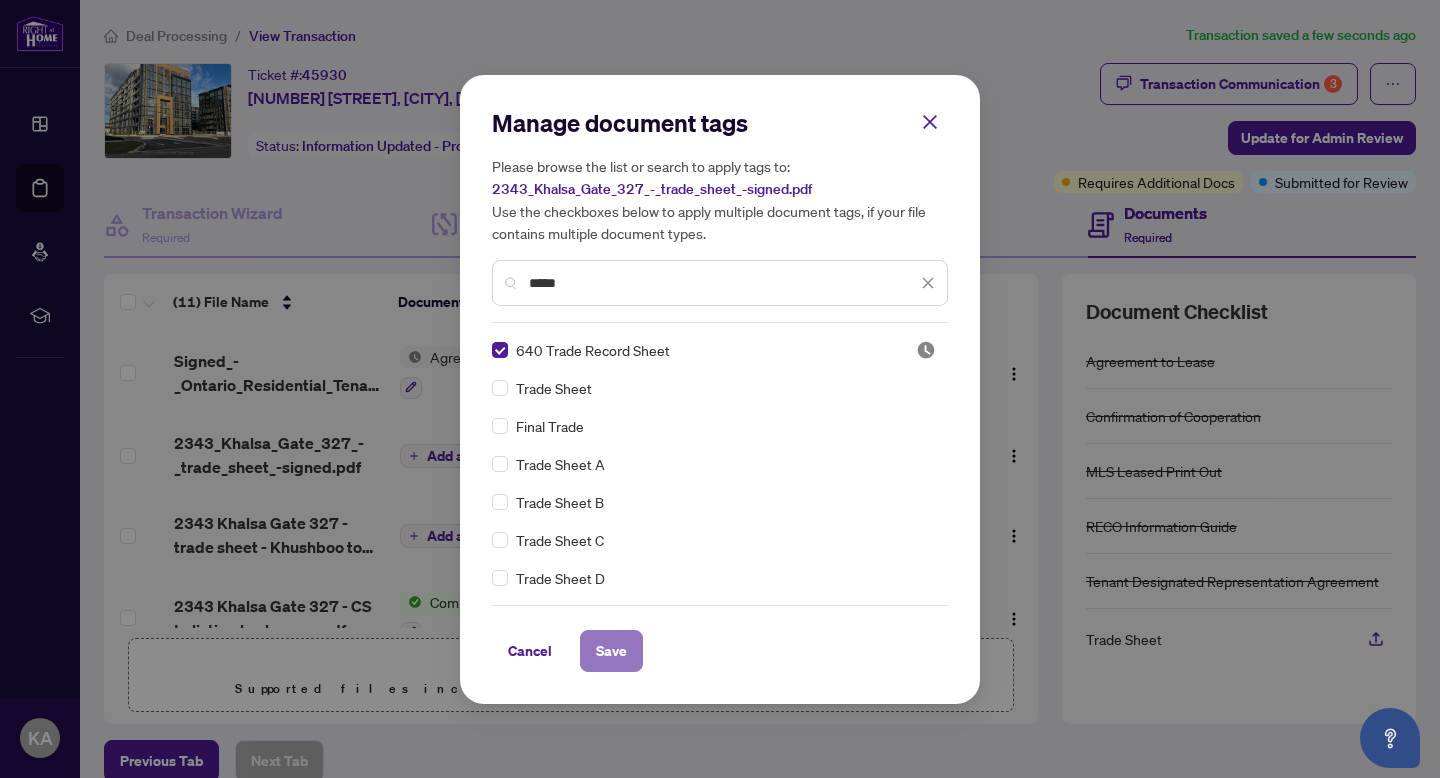 click on "Save" at bounding box center (611, 651) 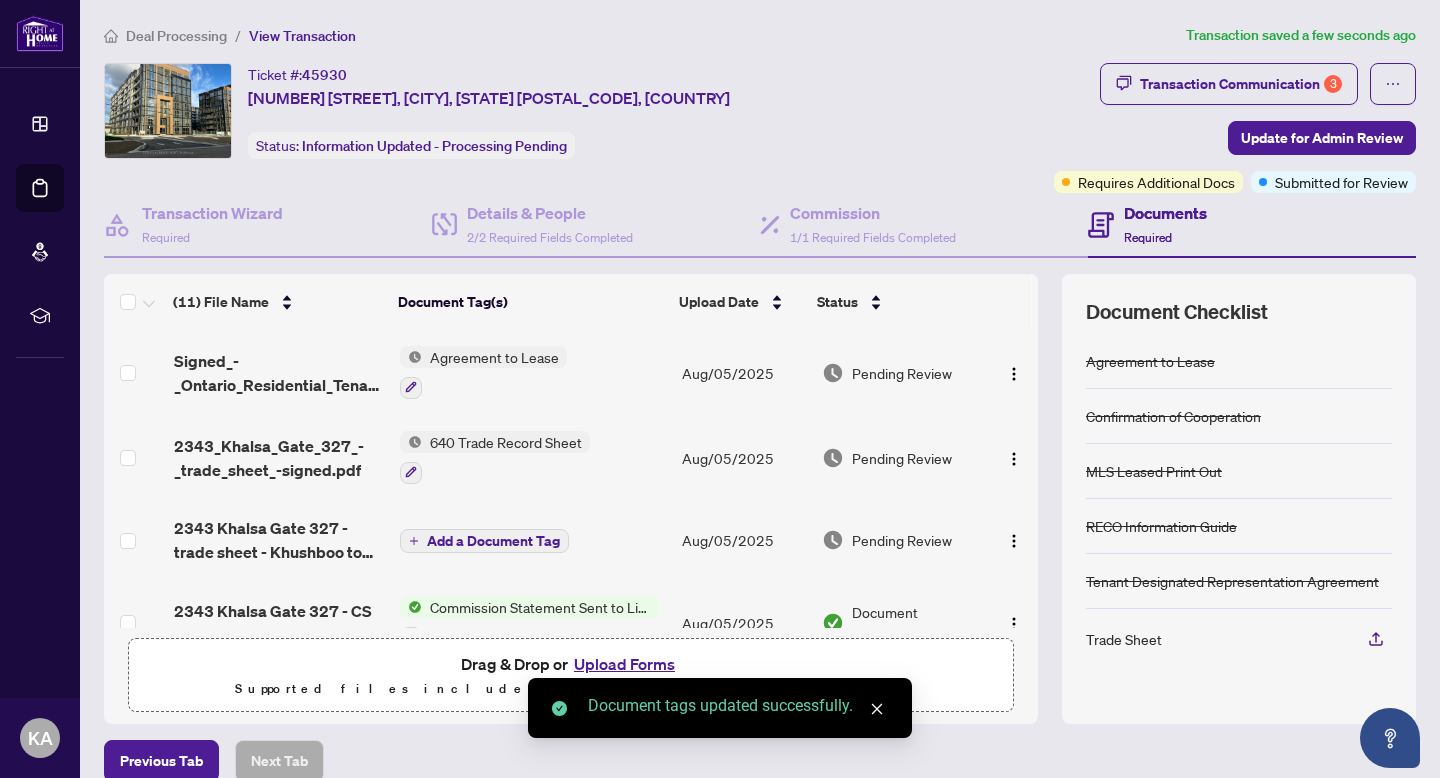 click on "Deal Processing" at bounding box center (176, 36) 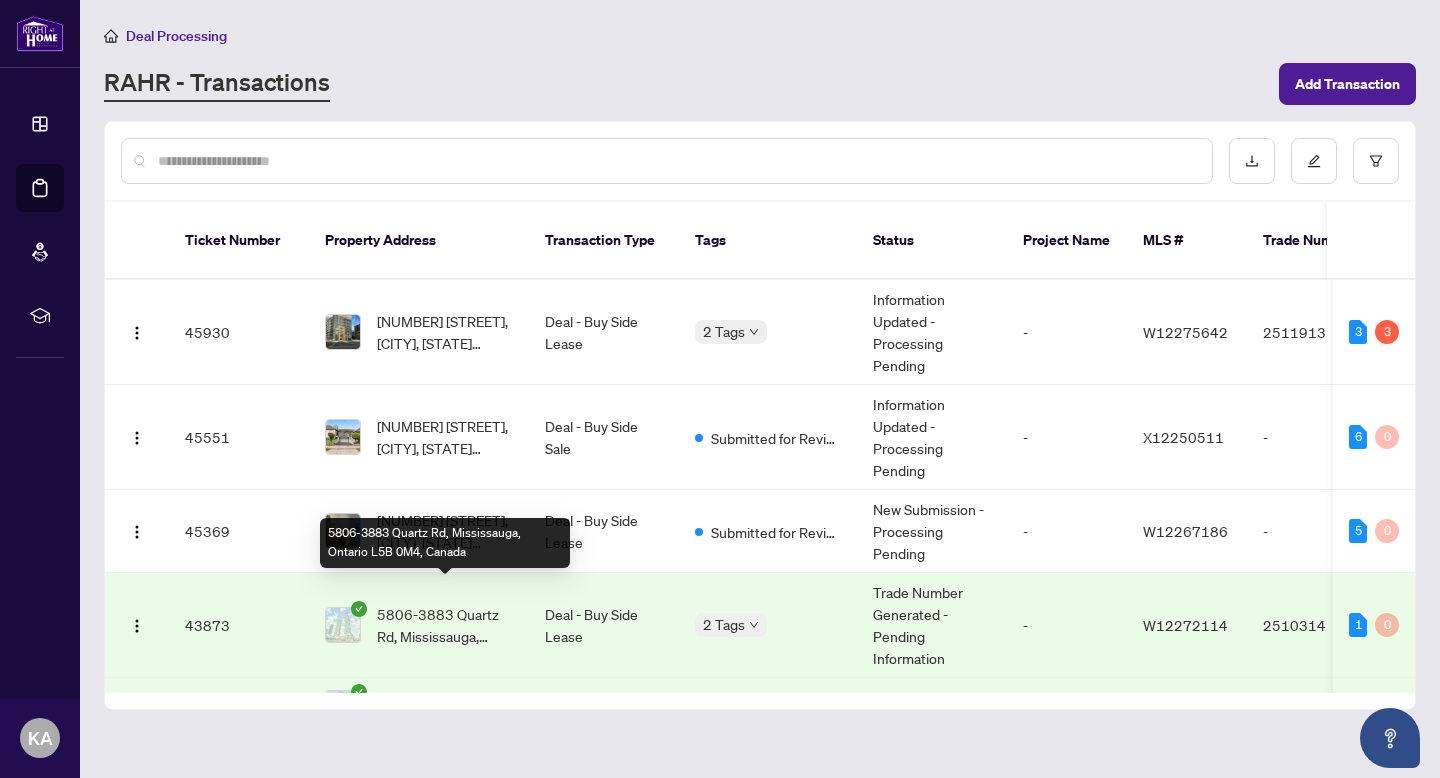 click on "5806-3883 Quartz Rd, Mississauga, Ontario L5B 0M4, Canada" at bounding box center [445, 625] 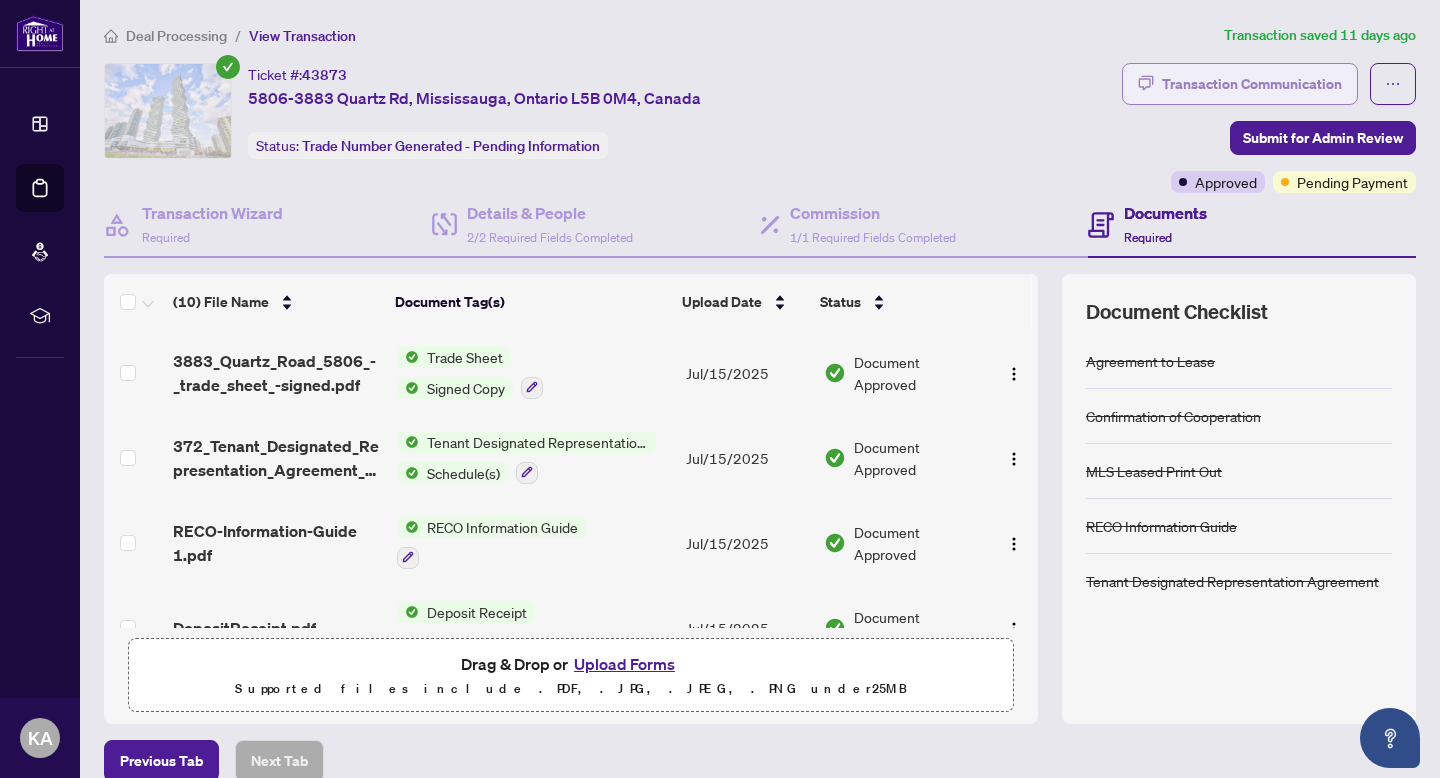 click on "Transaction Communication" at bounding box center (1252, 84) 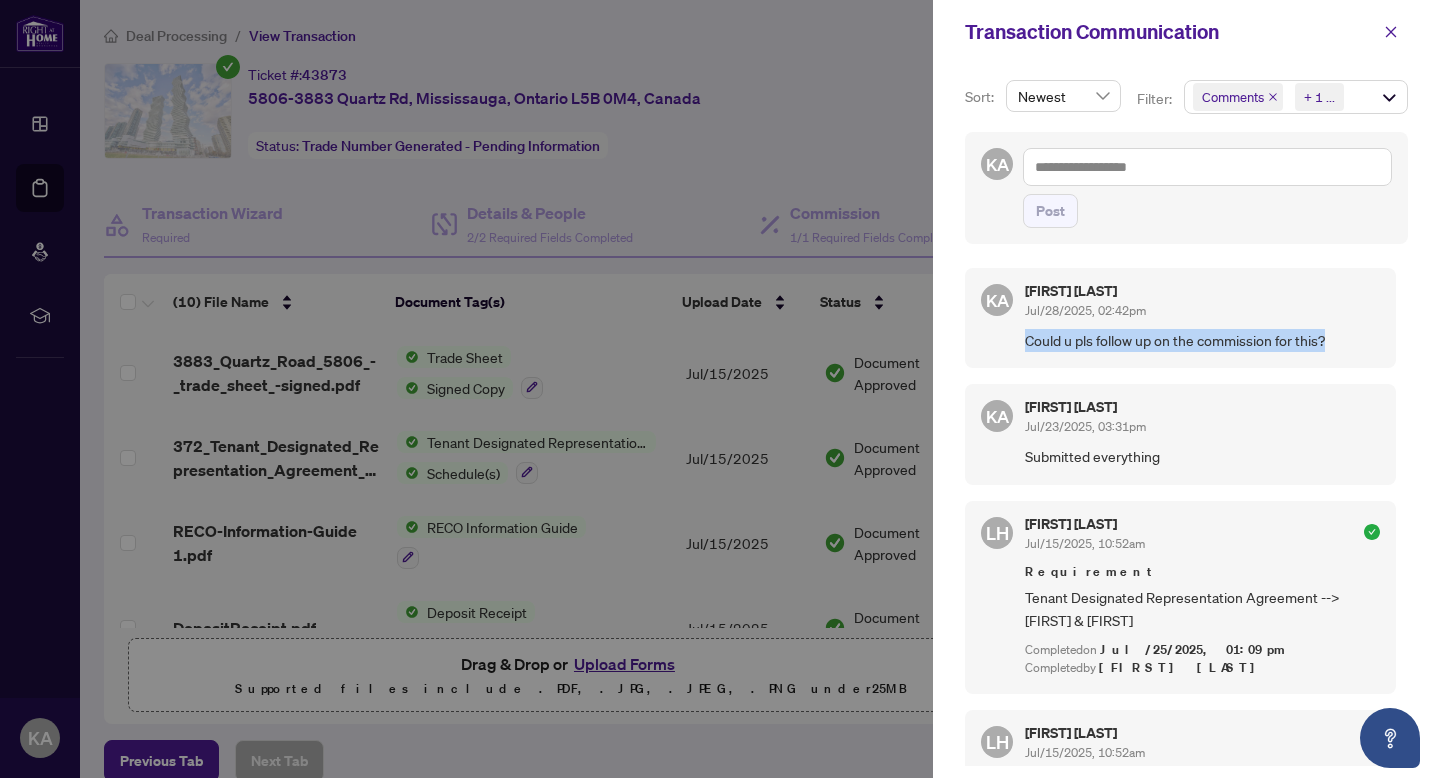 drag, startPoint x: 1027, startPoint y: 339, endPoint x: 1339, endPoint y: 350, distance: 312.19385 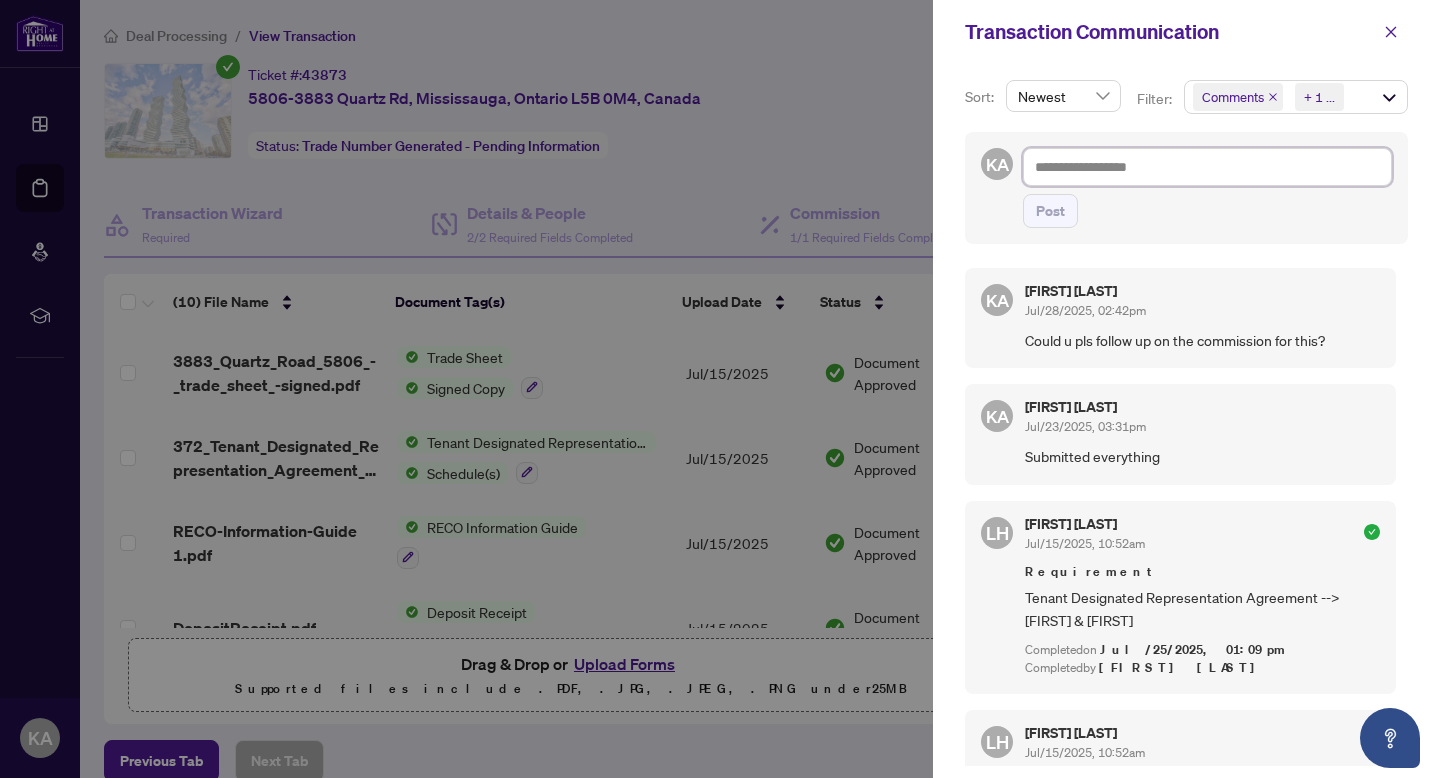 click at bounding box center [1207, 167] 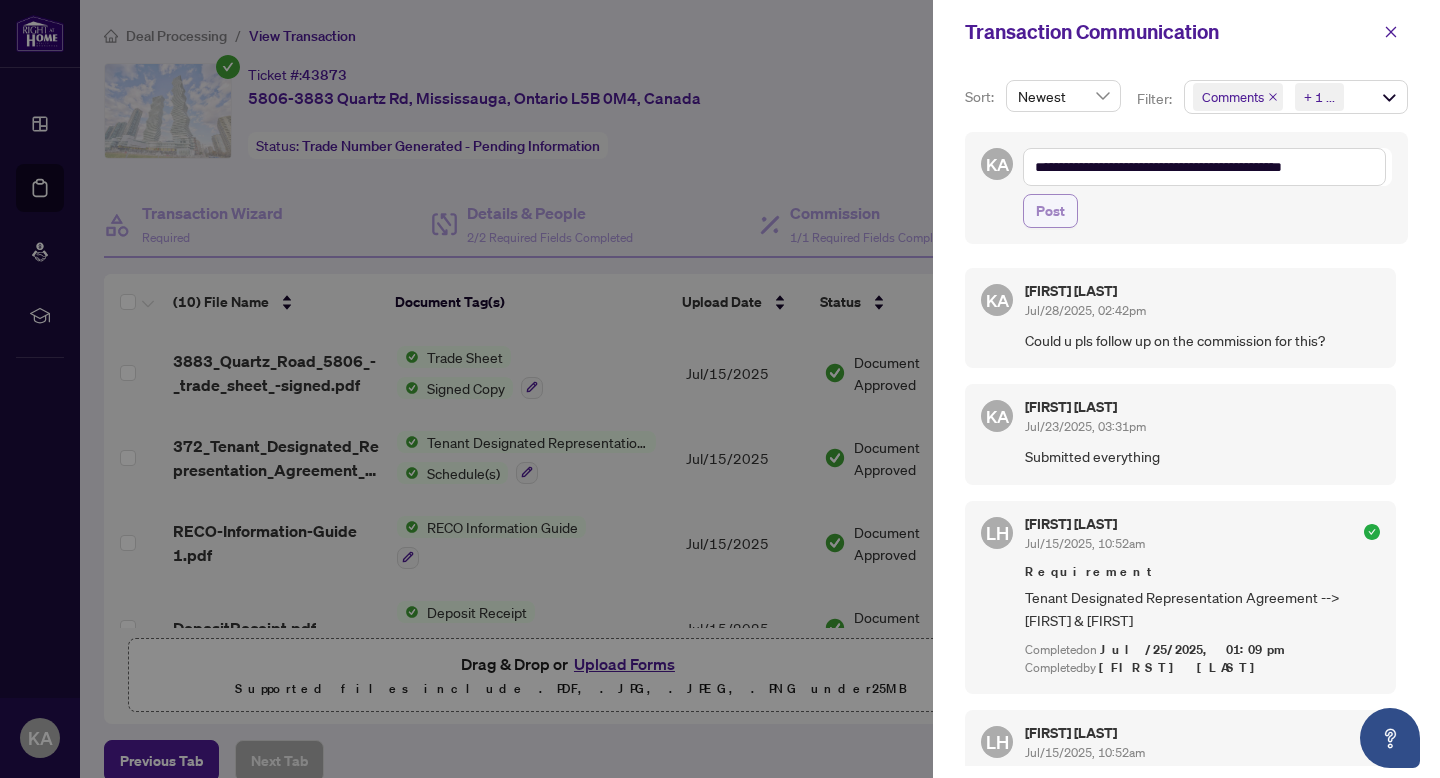 click on "Post" at bounding box center [1050, 211] 